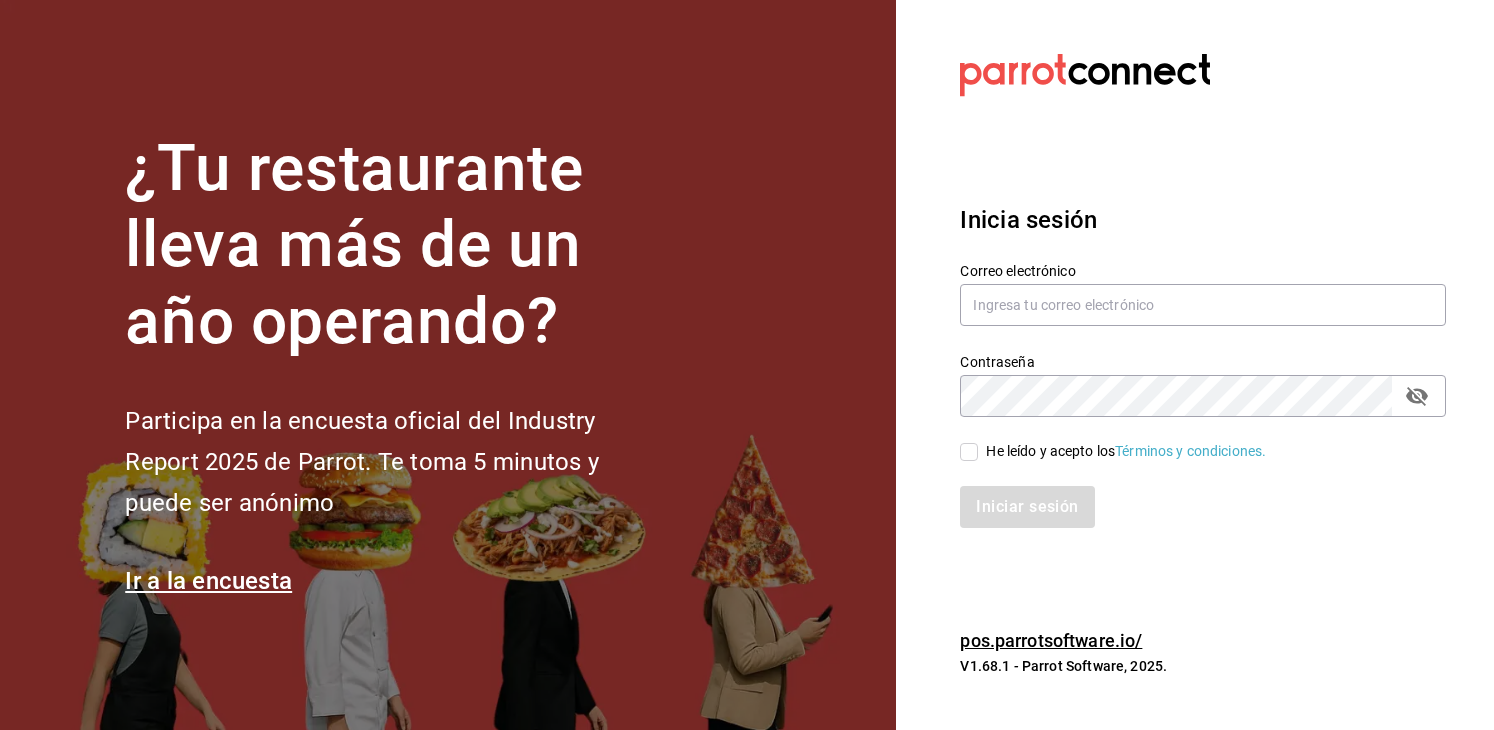 scroll, scrollTop: 0, scrollLeft: 0, axis: both 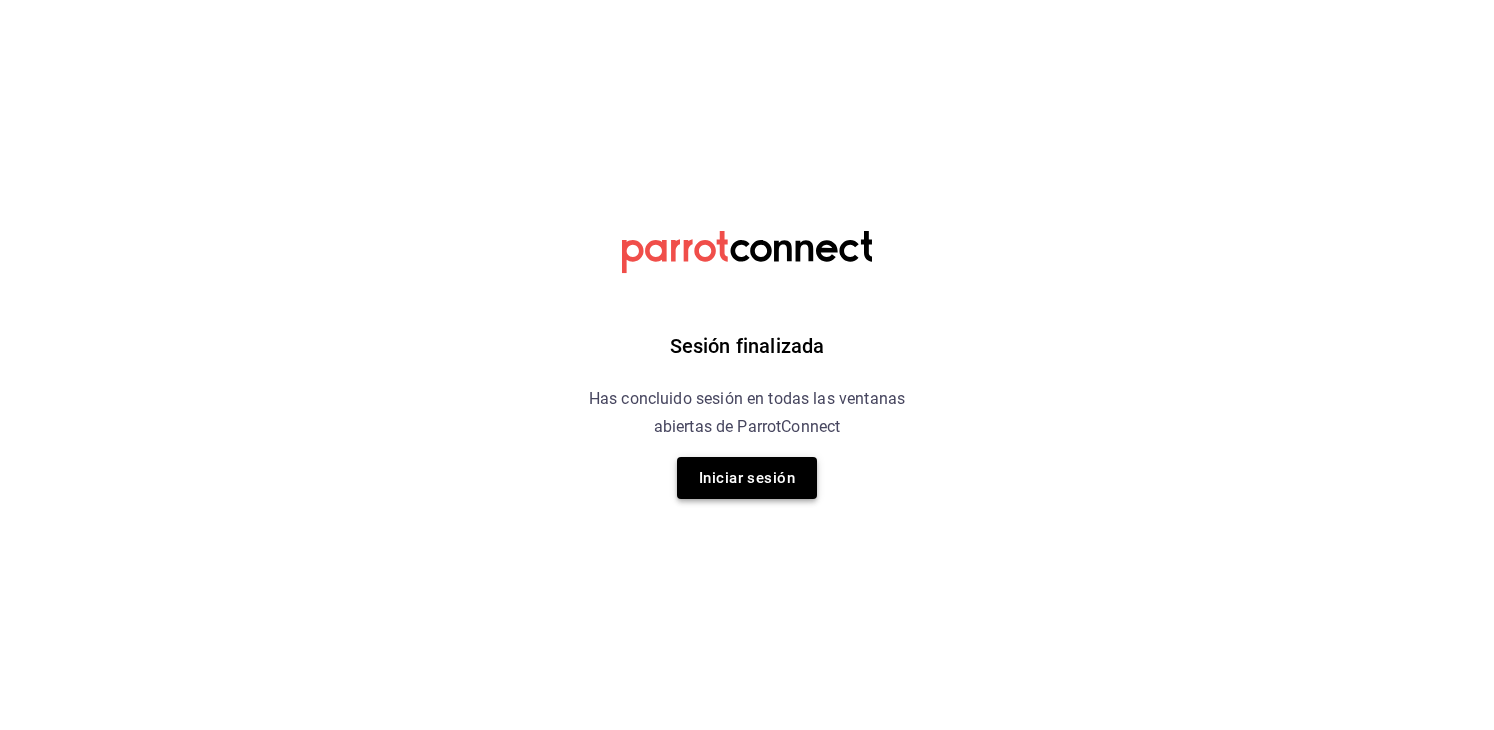 click on "Iniciar sesión" at bounding box center [747, 478] 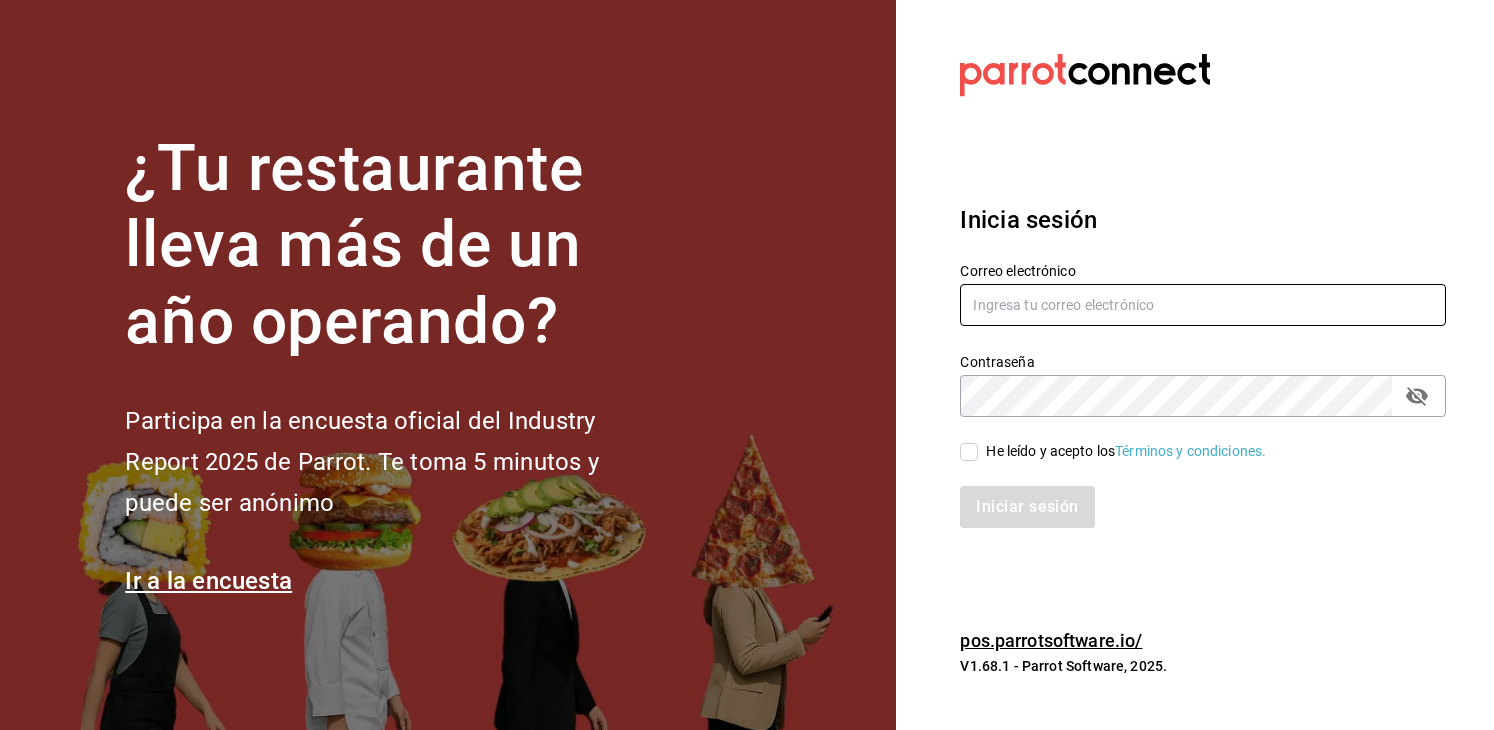 click at bounding box center [1203, 305] 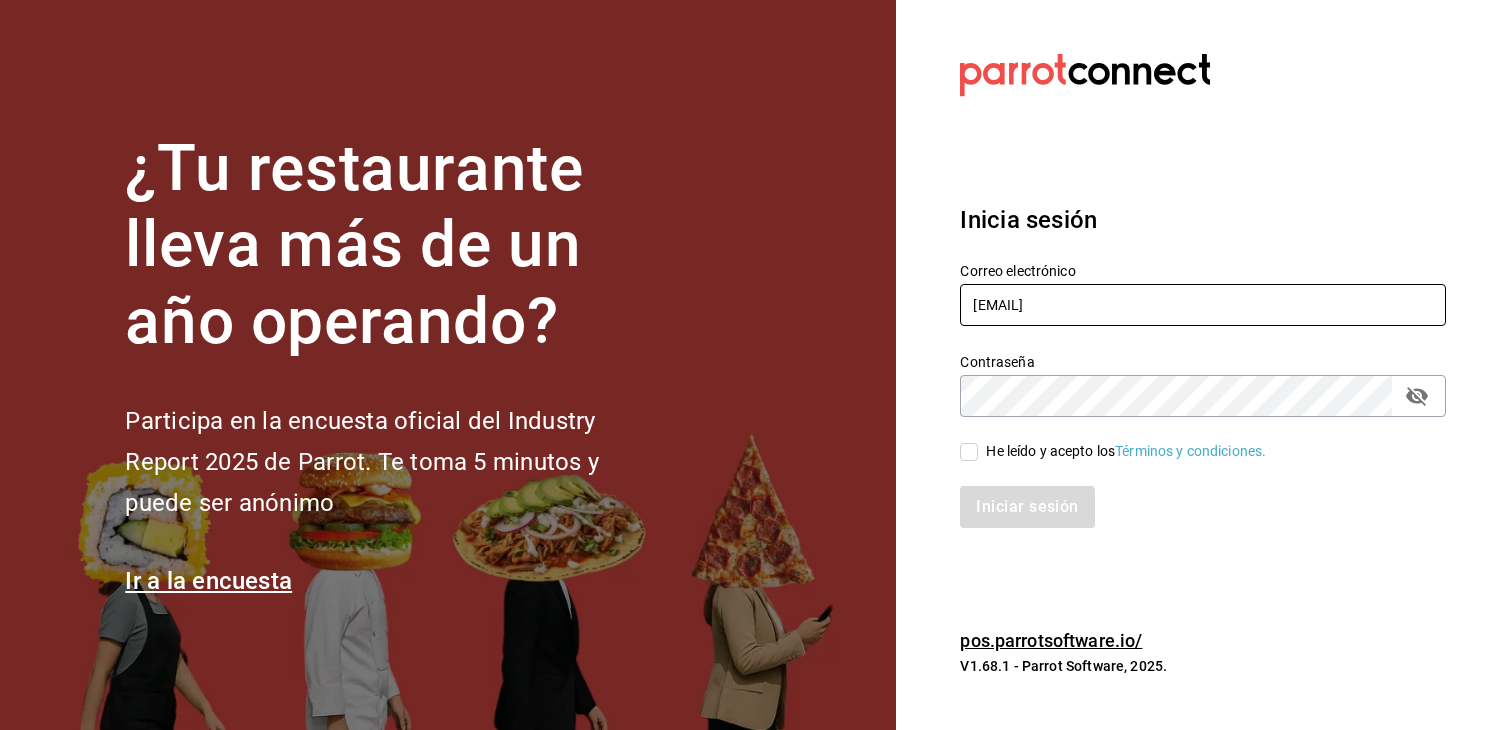 type on "[EMAIL]" 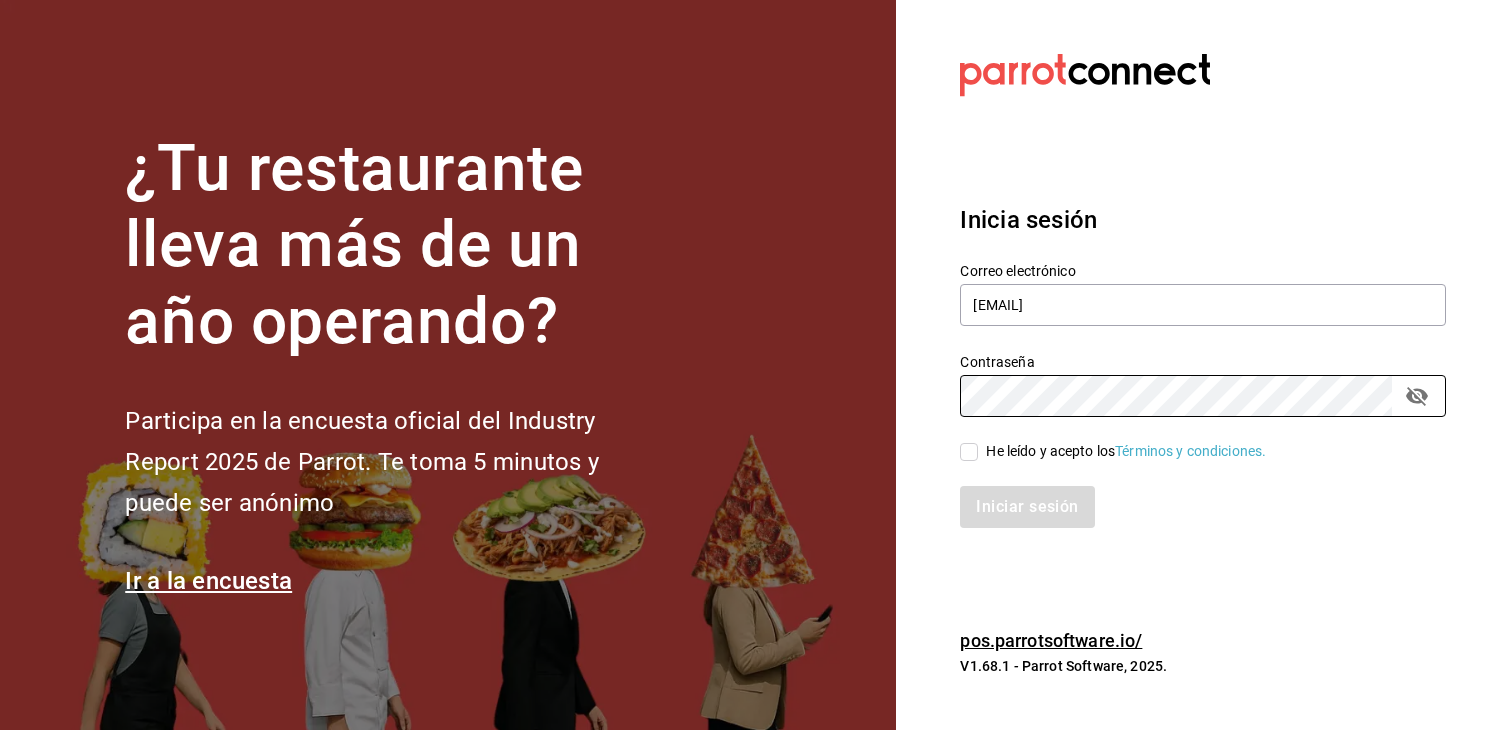click on "He leído y acepto los  Términos y condiciones." at bounding box center [969, 452] 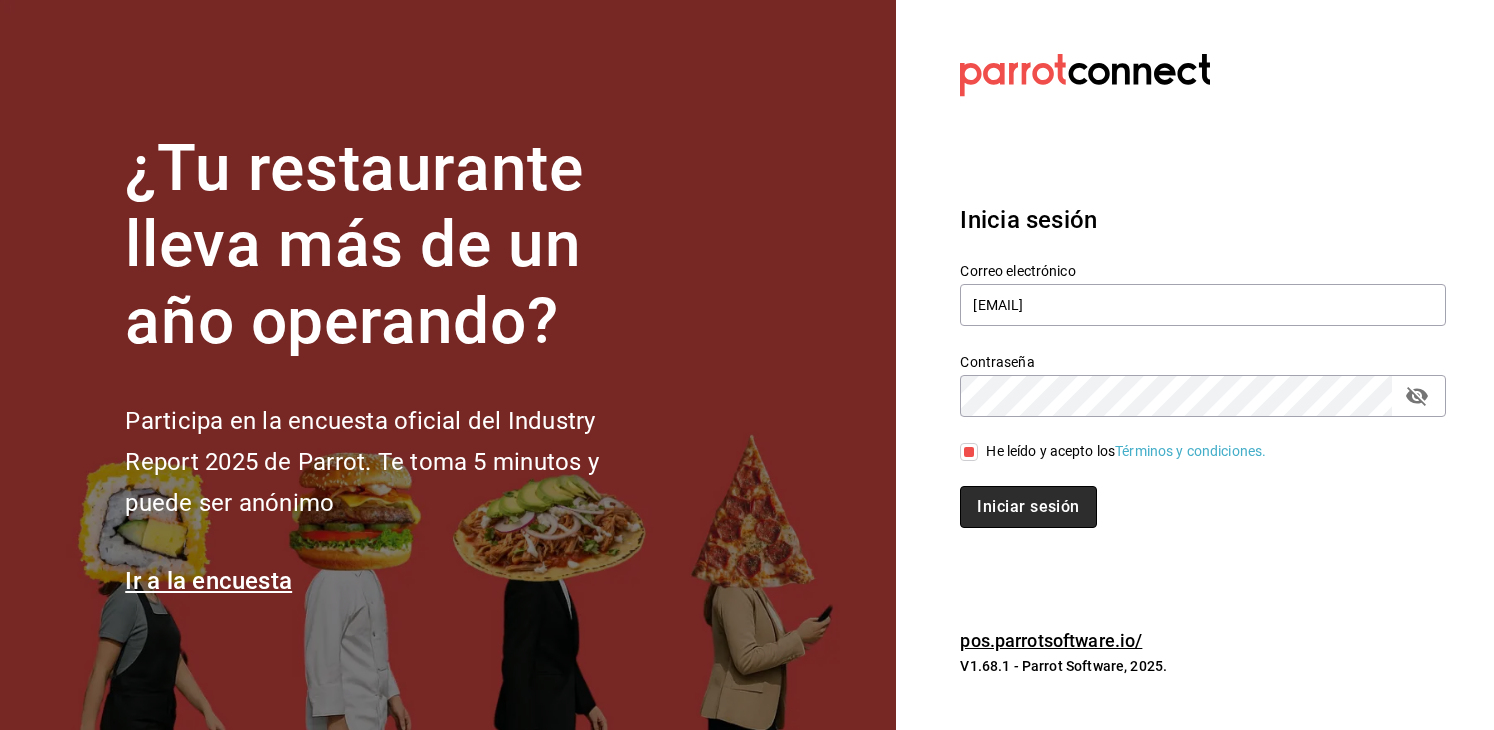 click on "Iniciar sesión" at bounding box center [1028, 507] 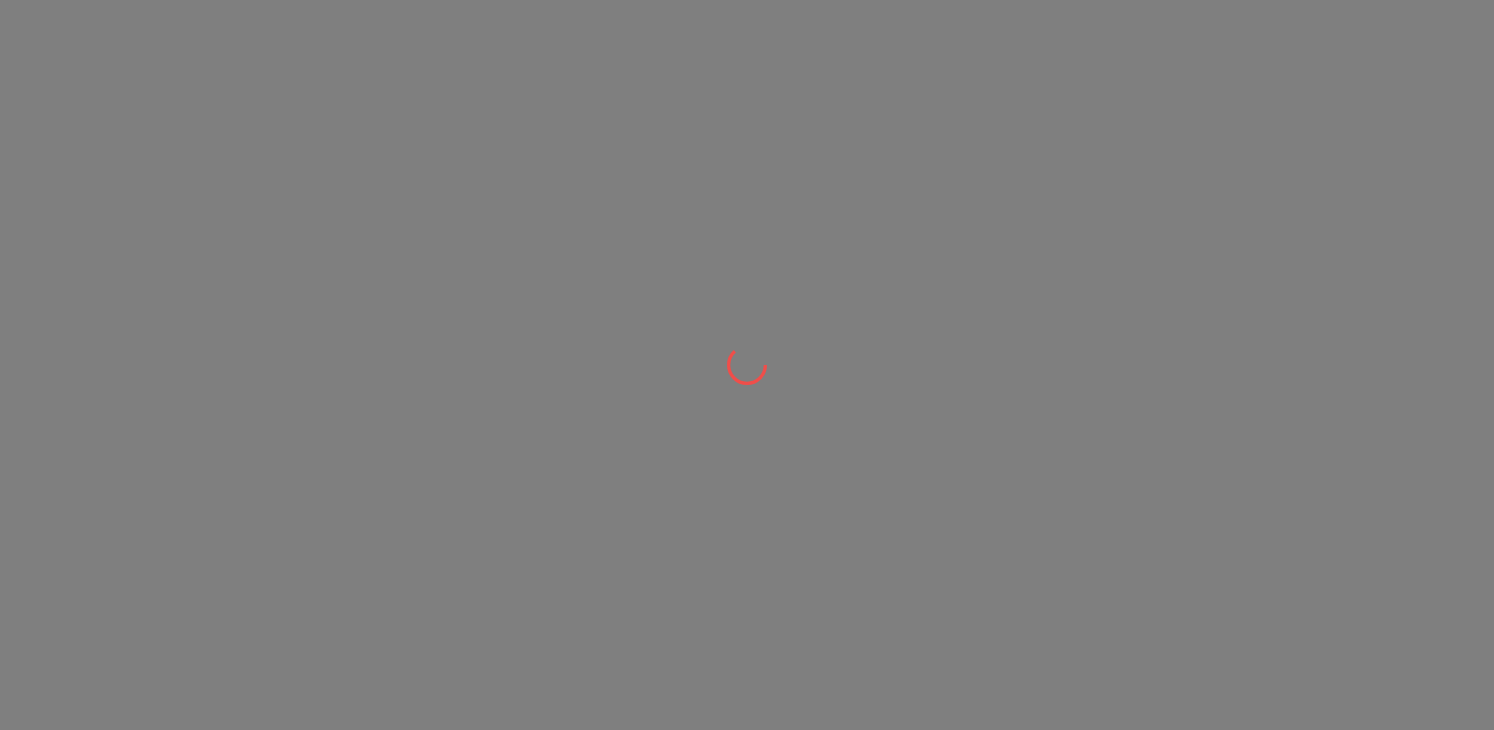 scroll, scrollTop: 0, scrollLeft: 0, axis: both 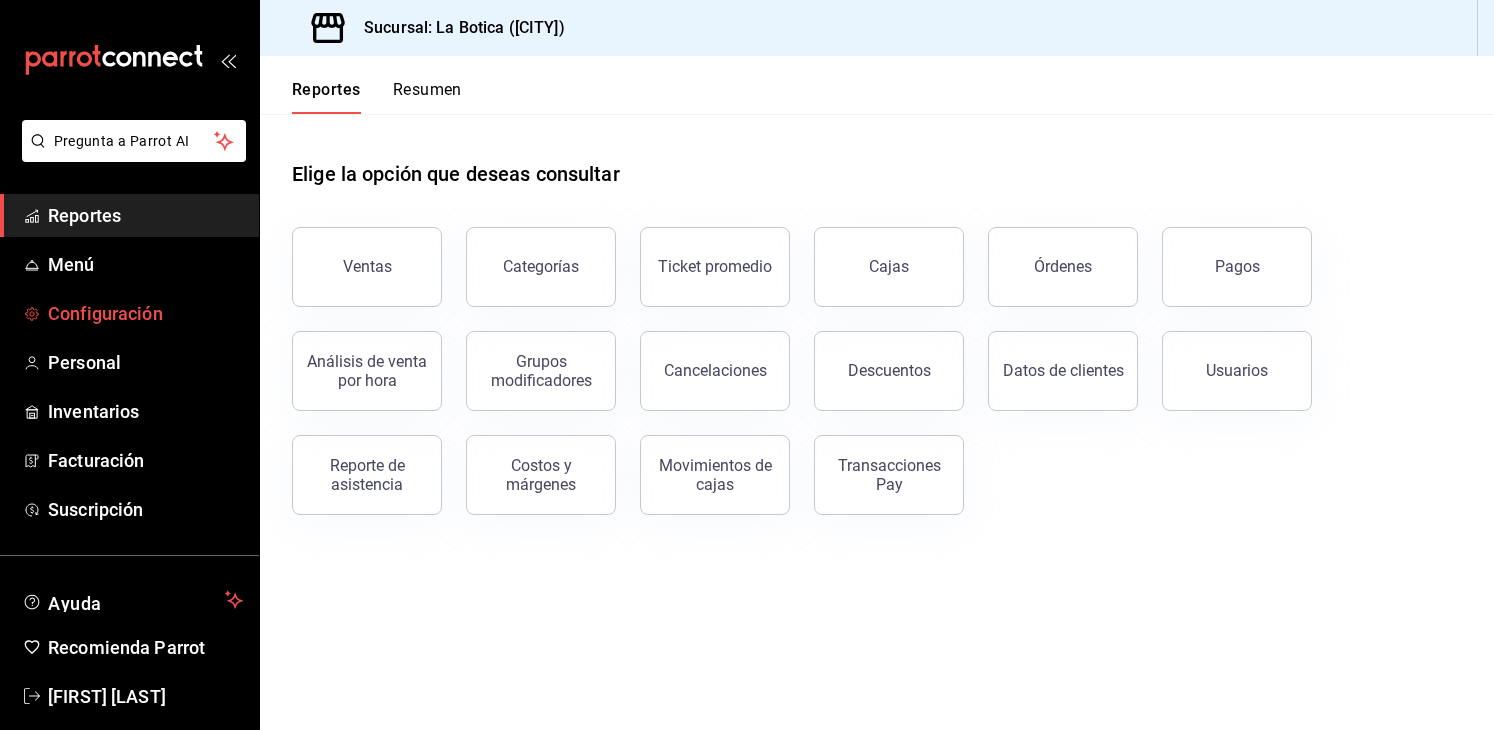 click on "Configuración" at bounding box center [145, 313] 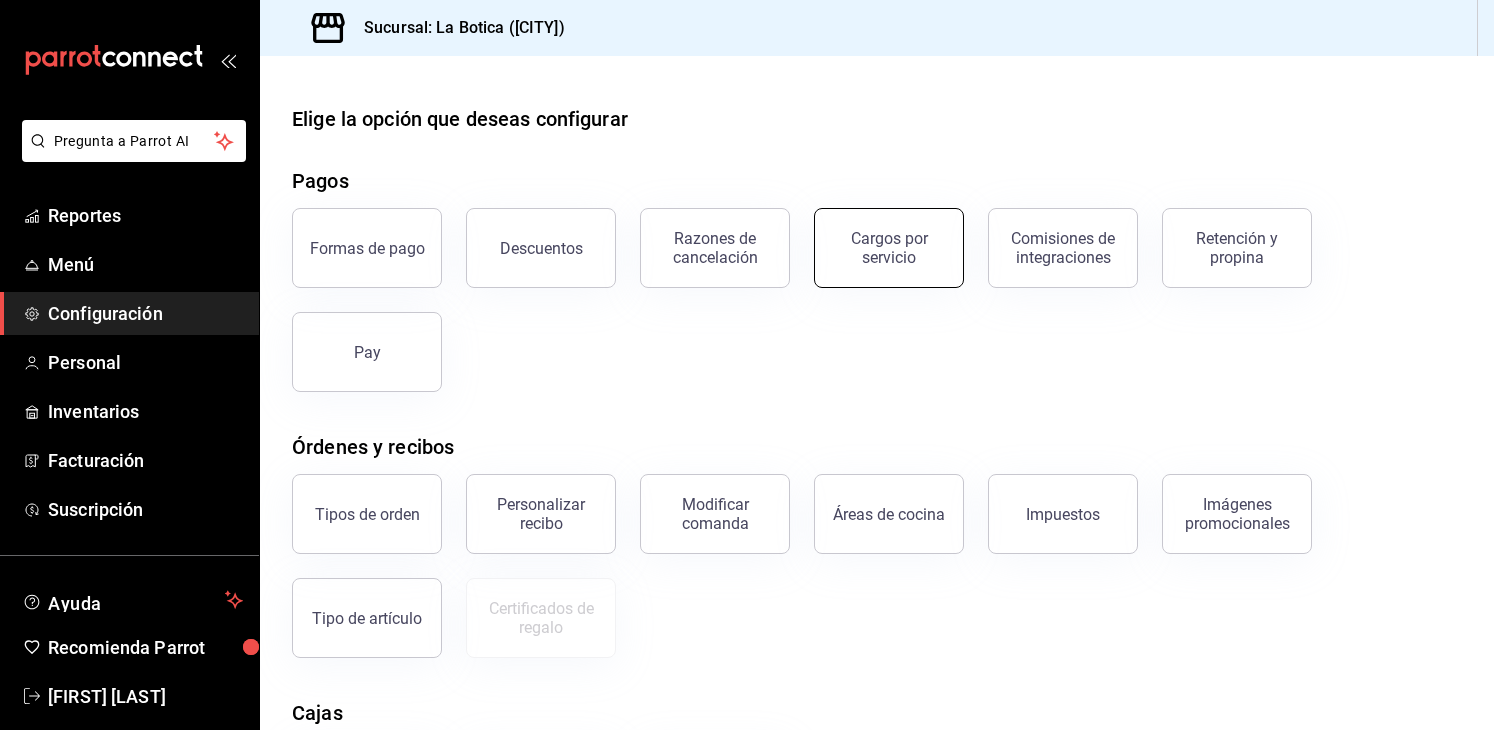 click on "Cargos por servicio" at bounding box center [889, 248] 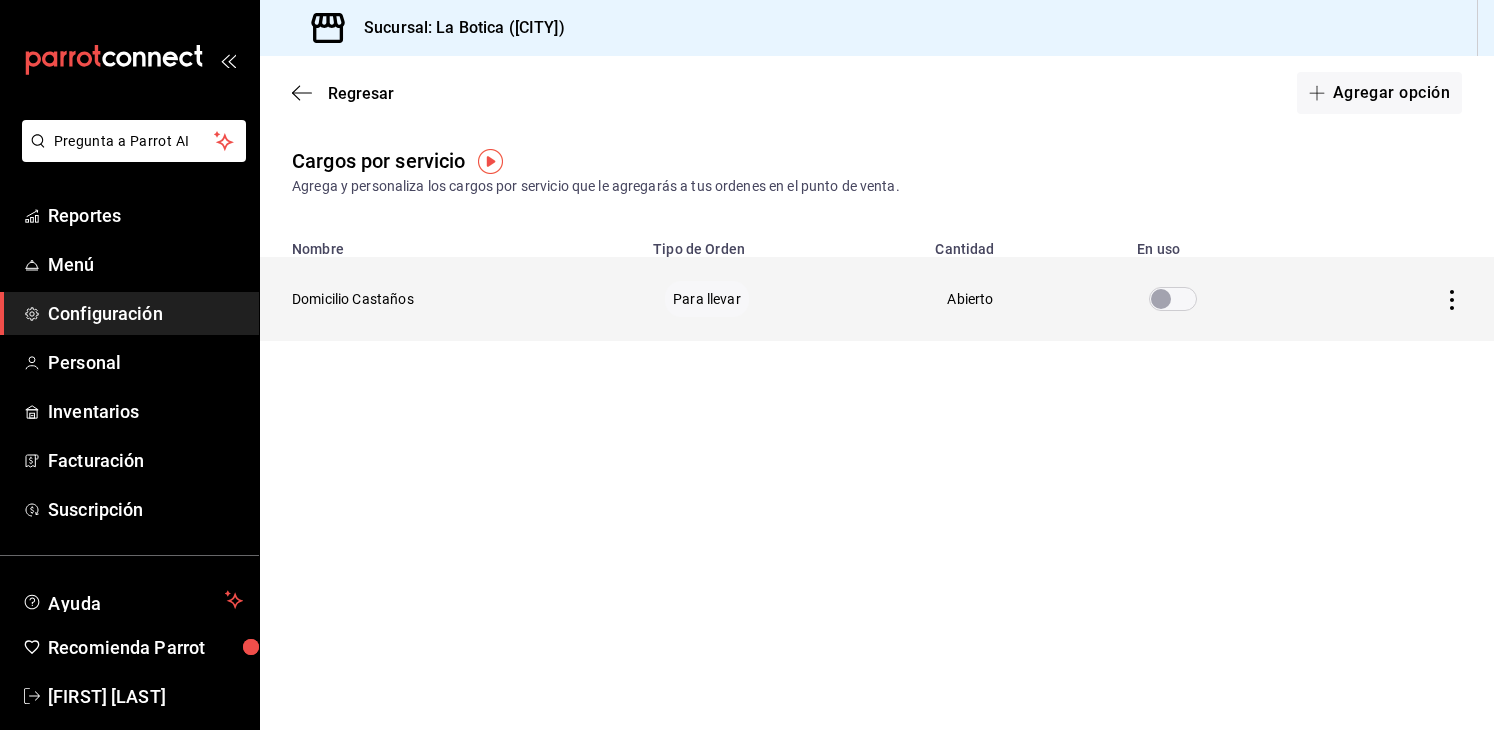 click 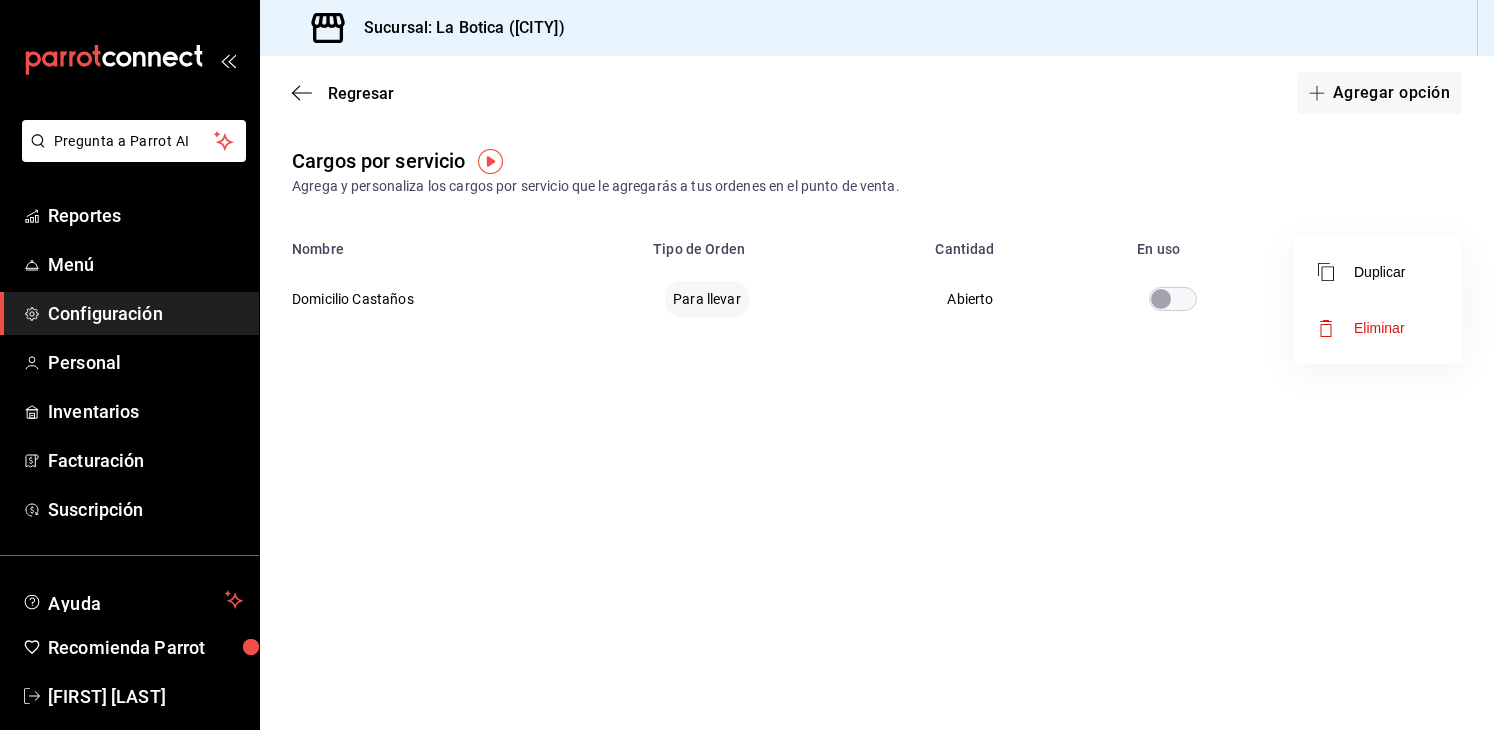 click at bounding box center [747, 365] 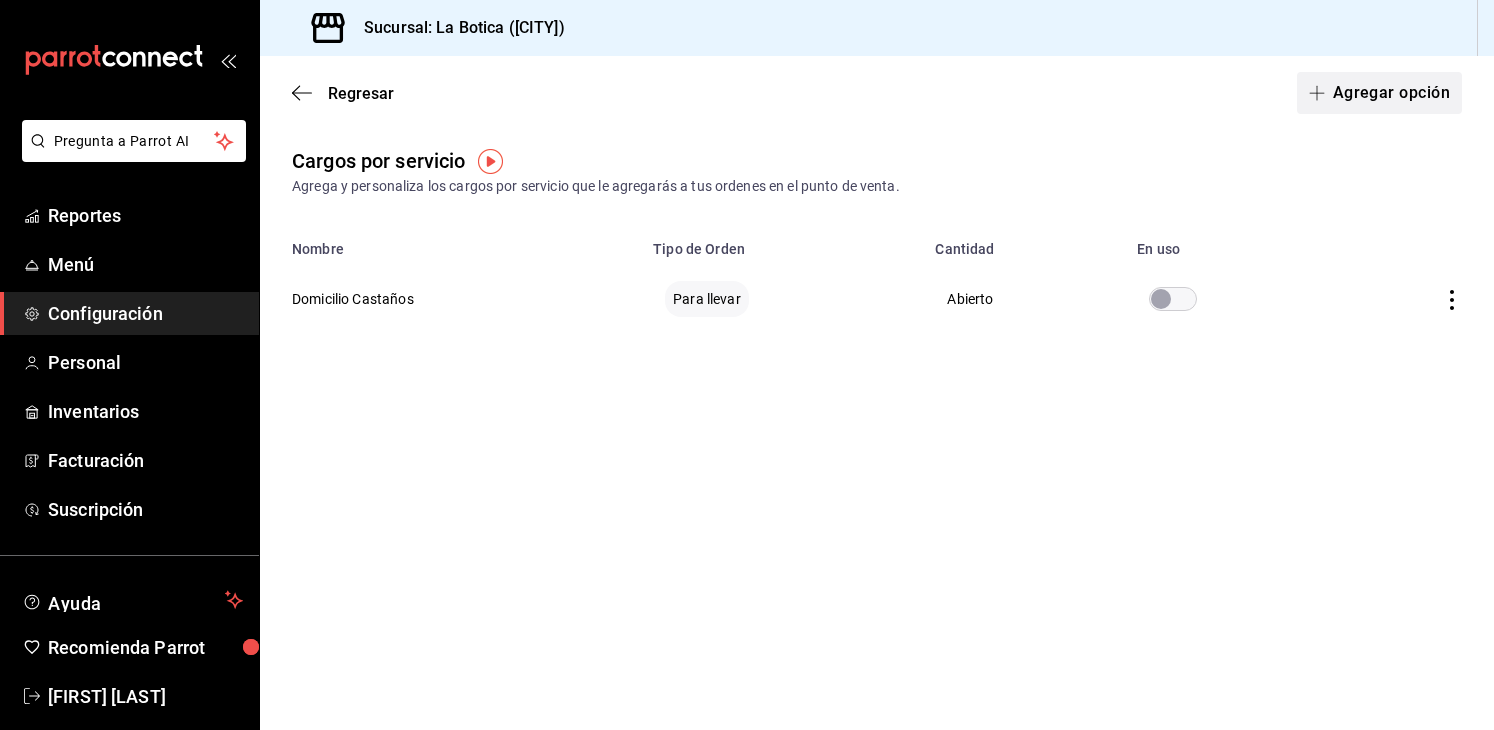 click on "Agregar opción" at bounding box center (1379, 93) 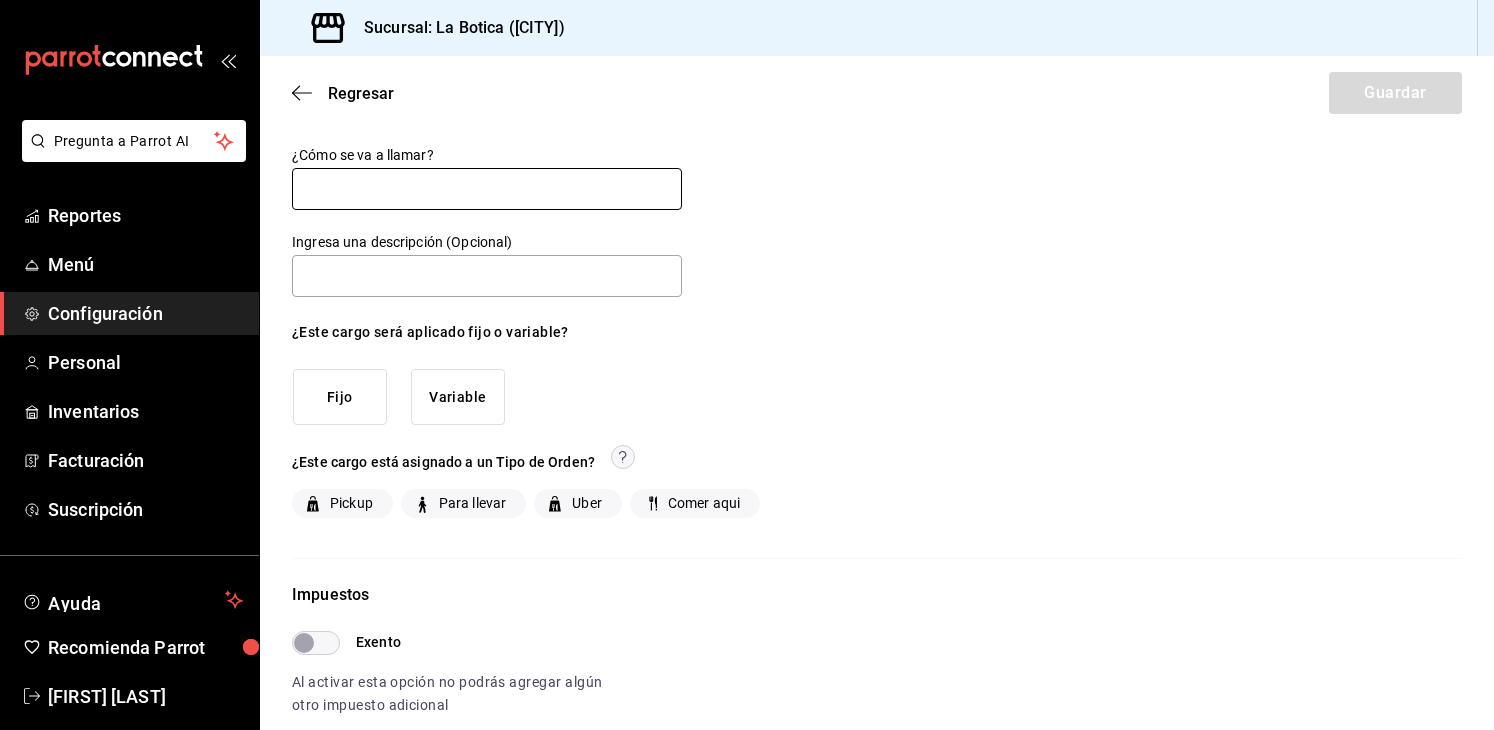 click at bounding box center (487, 189) 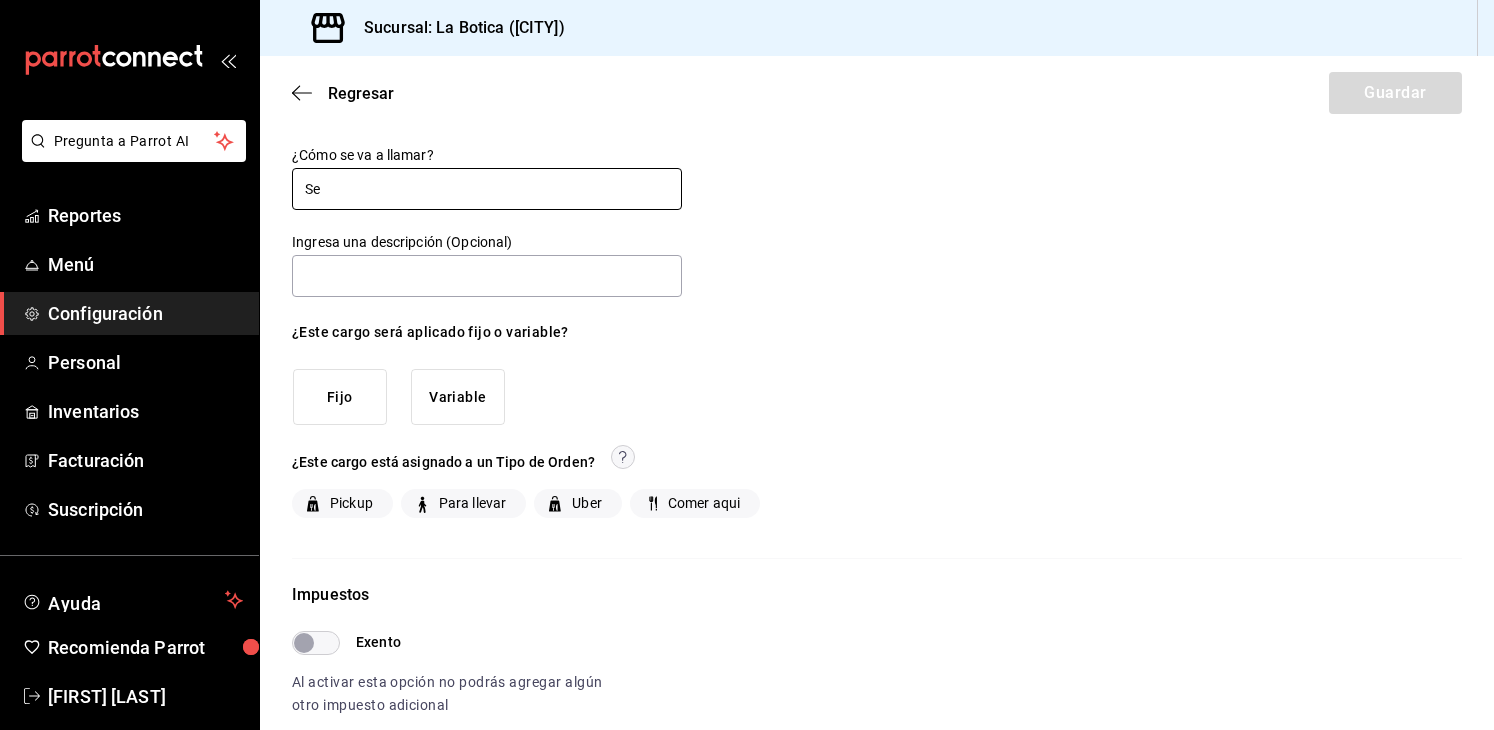 type on "S" 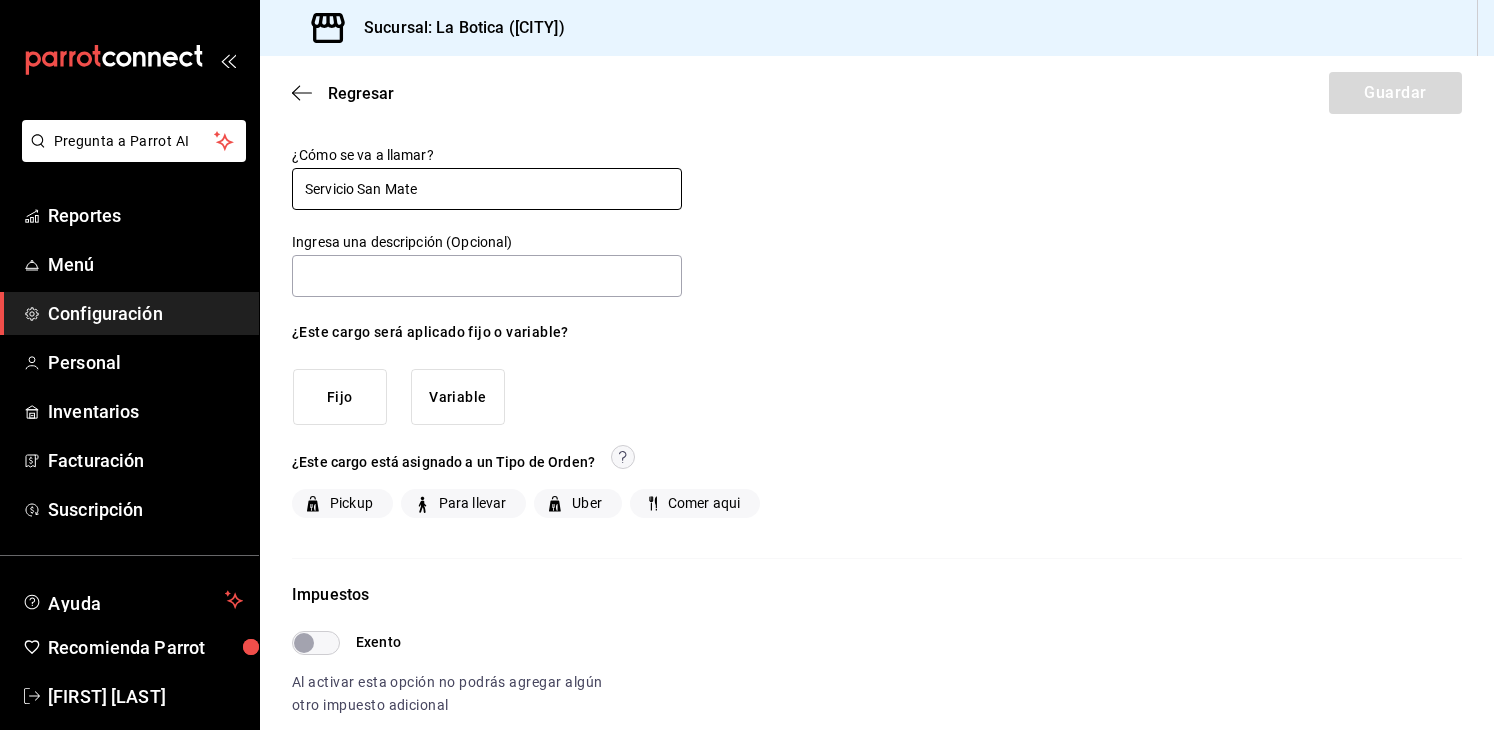 type on "Servicio San Mateo" 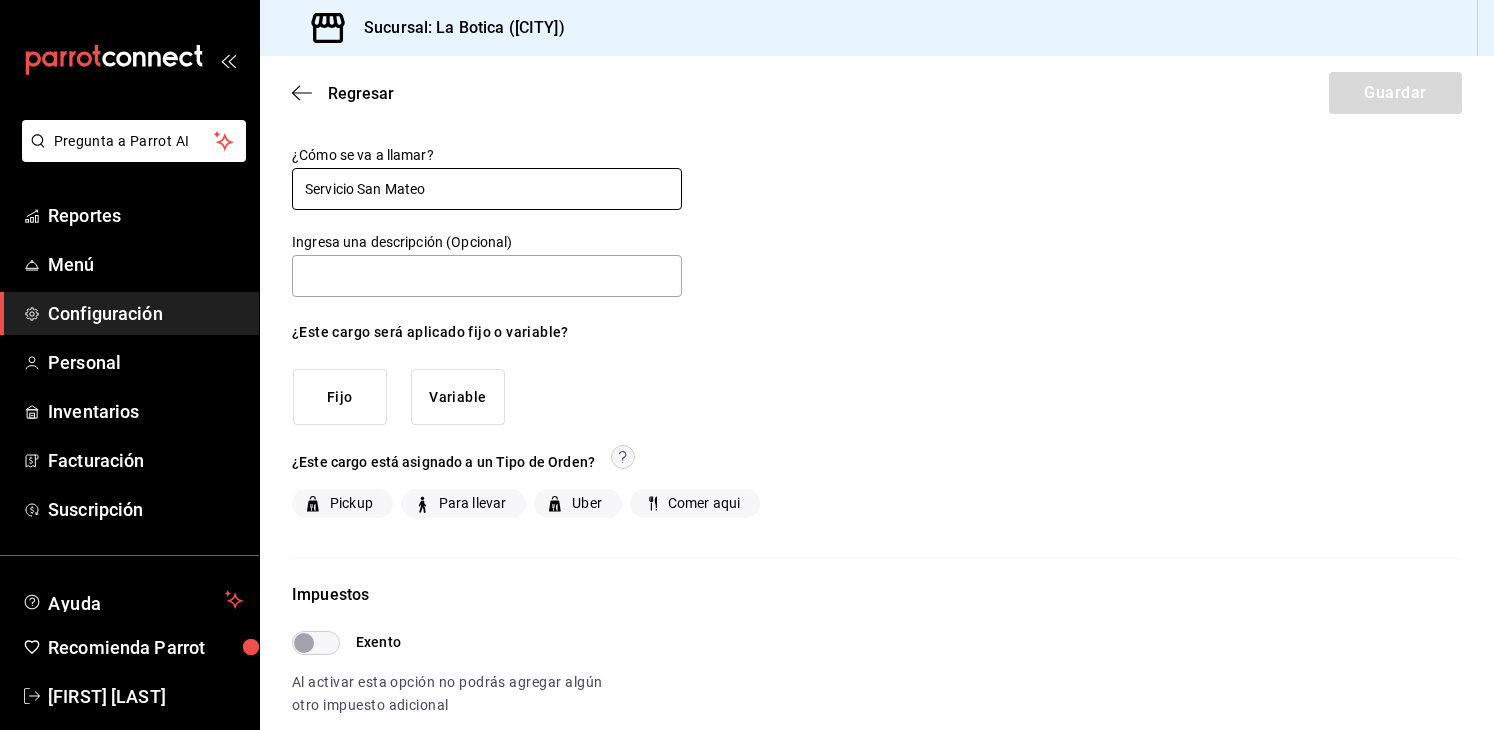 drag, startPoint x: 447, startPoint y: 188, endPoint x: 259, endPoint y: 187, distance: 188.00266 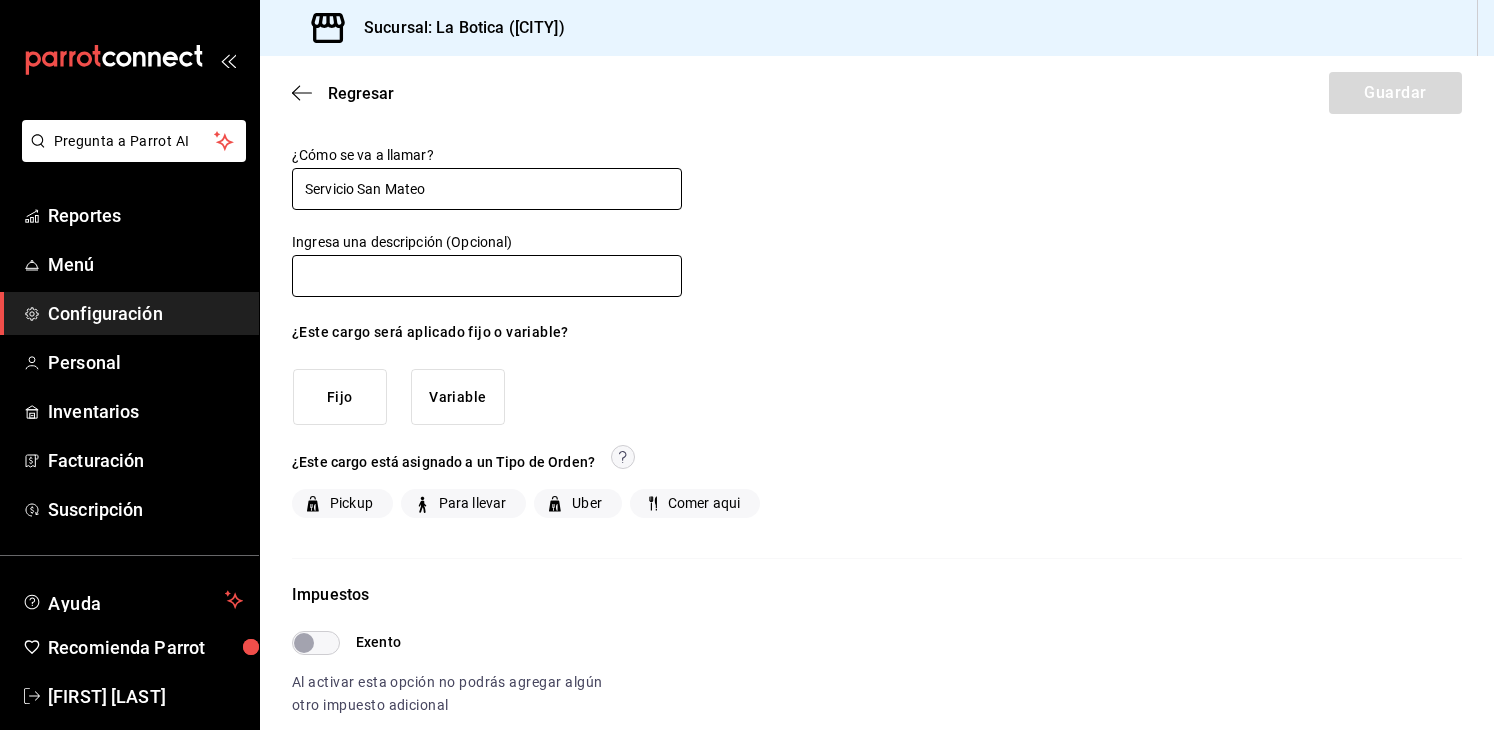 paste 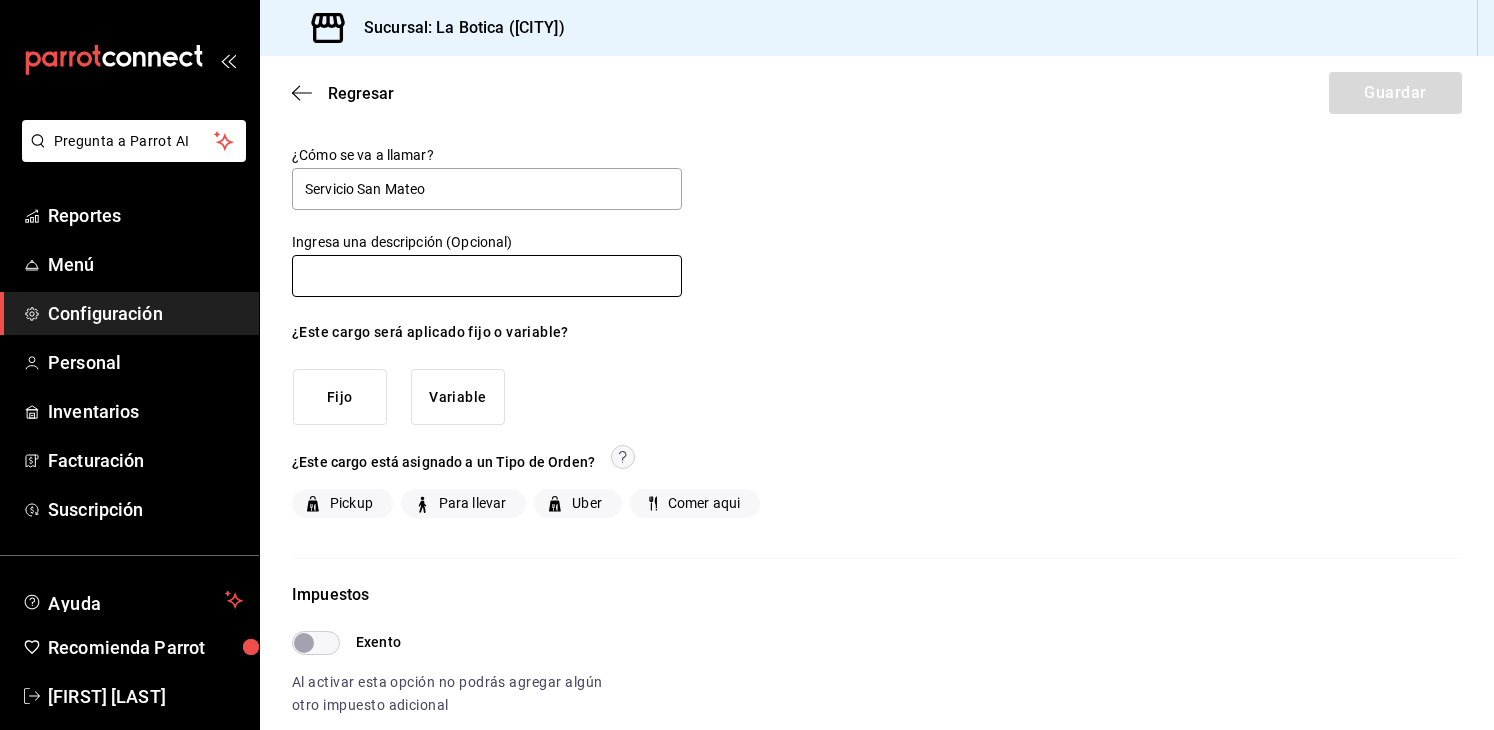 click at bounding box center [487, 276] 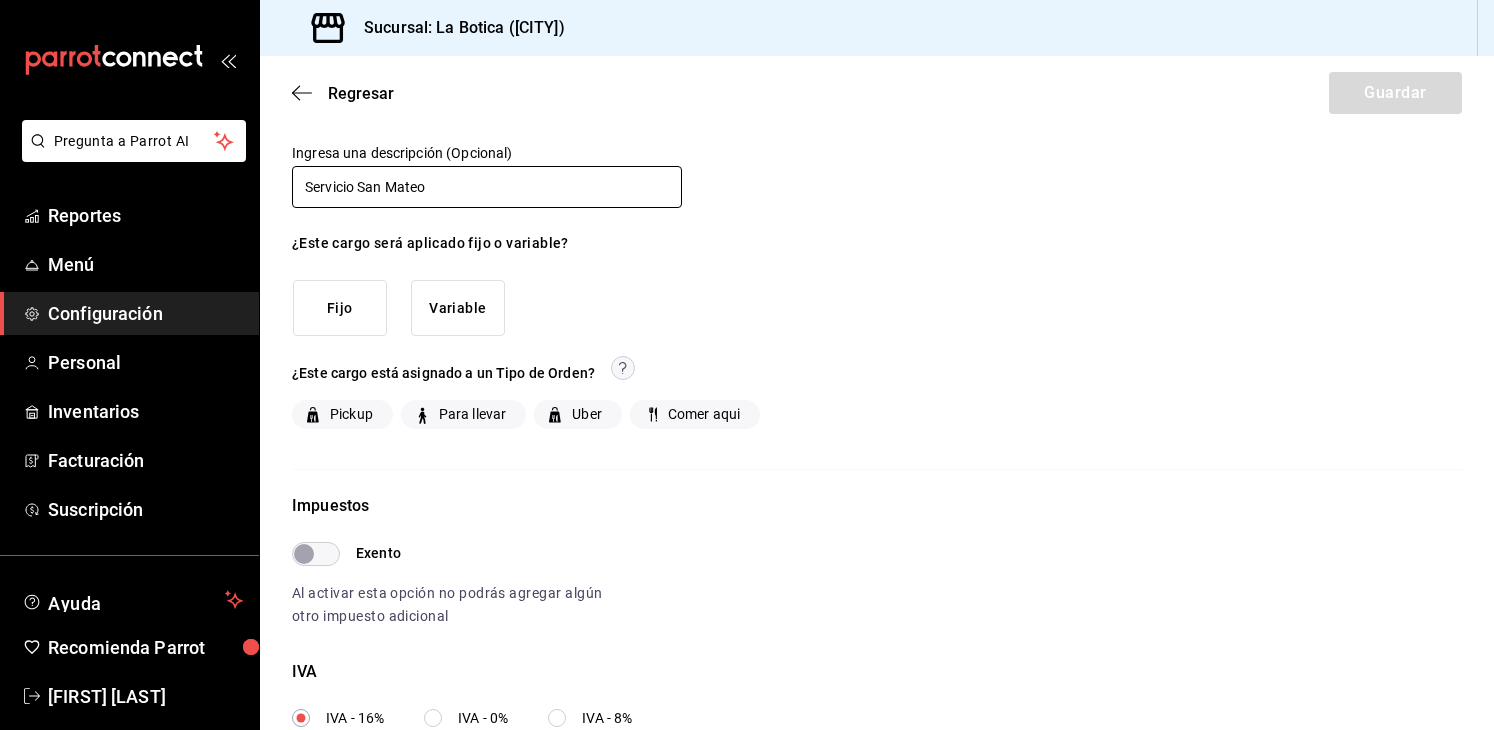 scroll, scrollTop: 106, scrollLeft: 0, axis: vertical 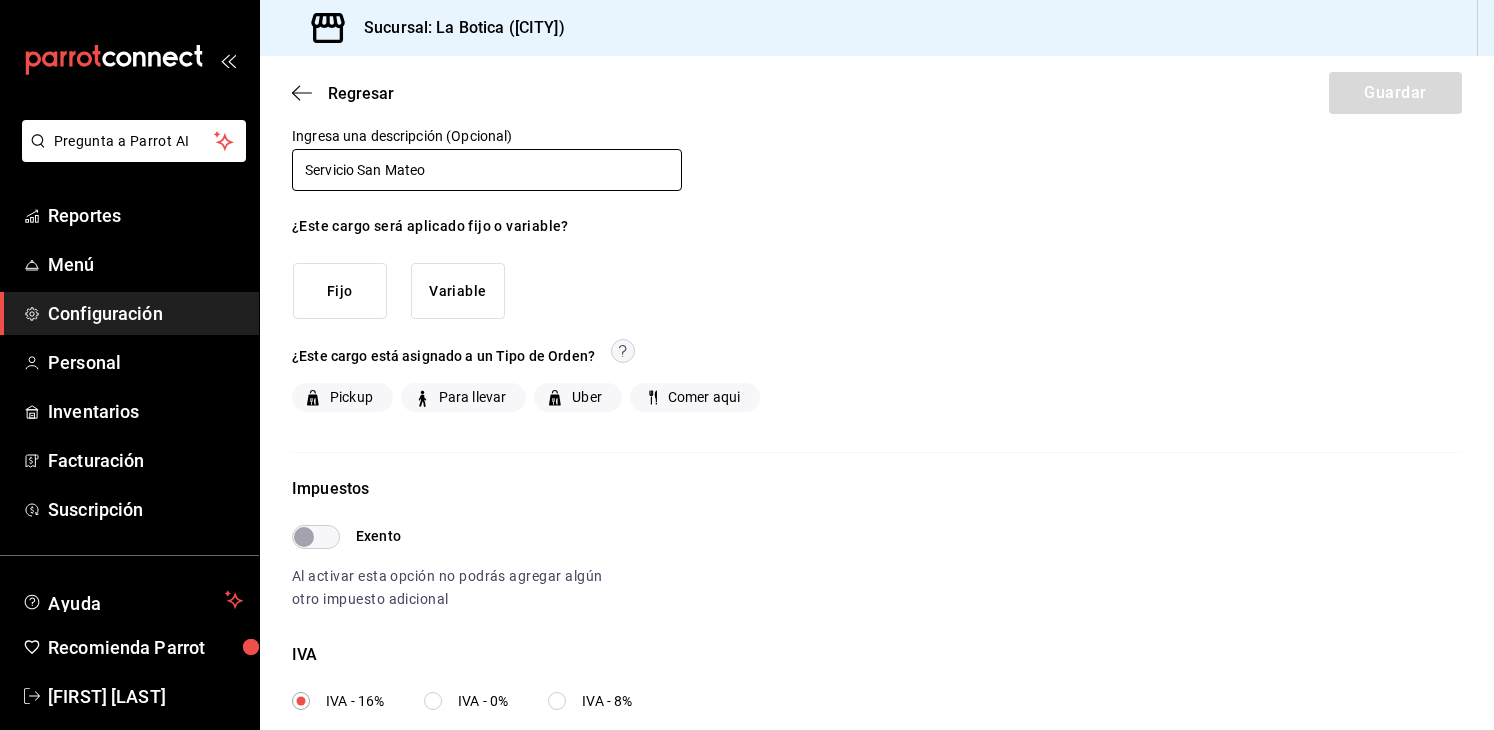 type on "Servicio San Mateo" 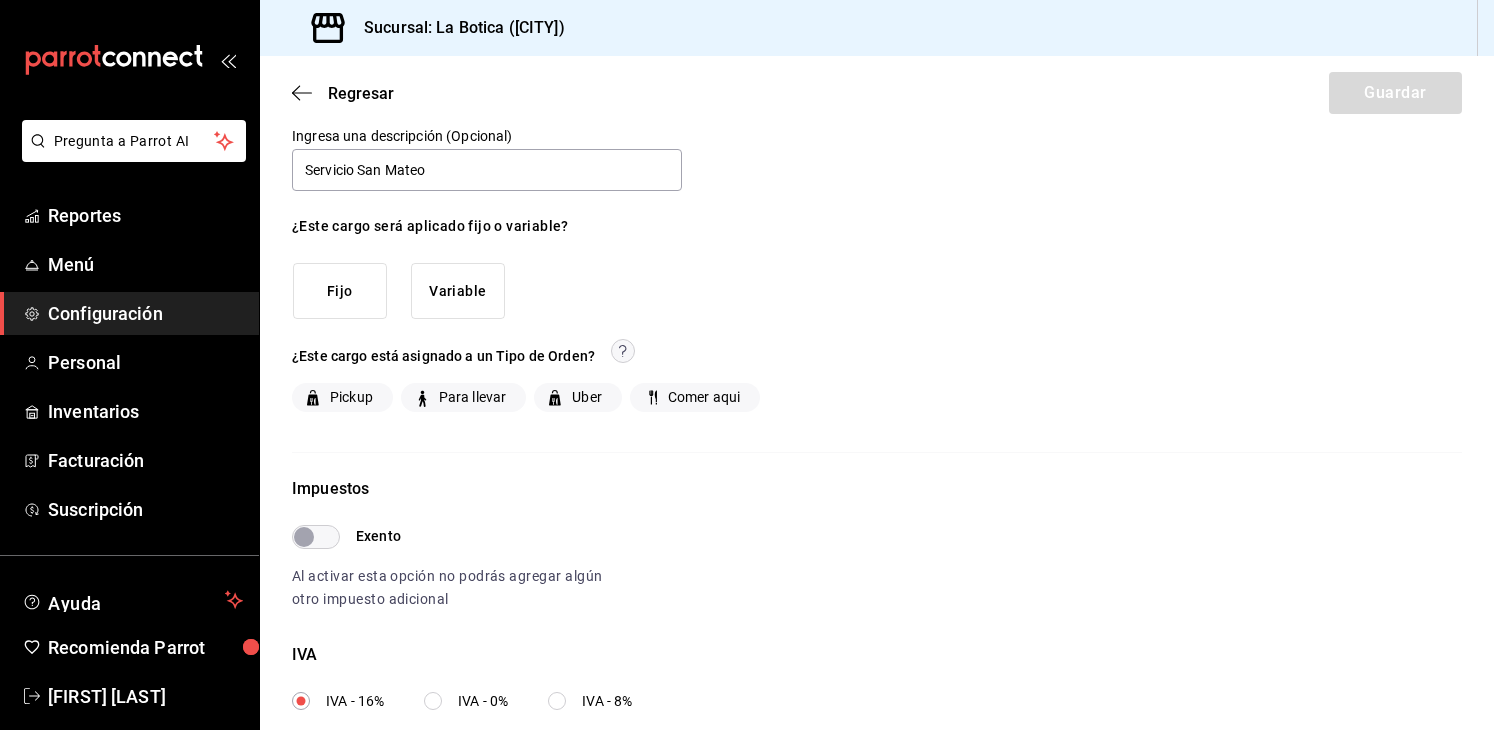 click on "Variable" at bounding box center (458, 291) 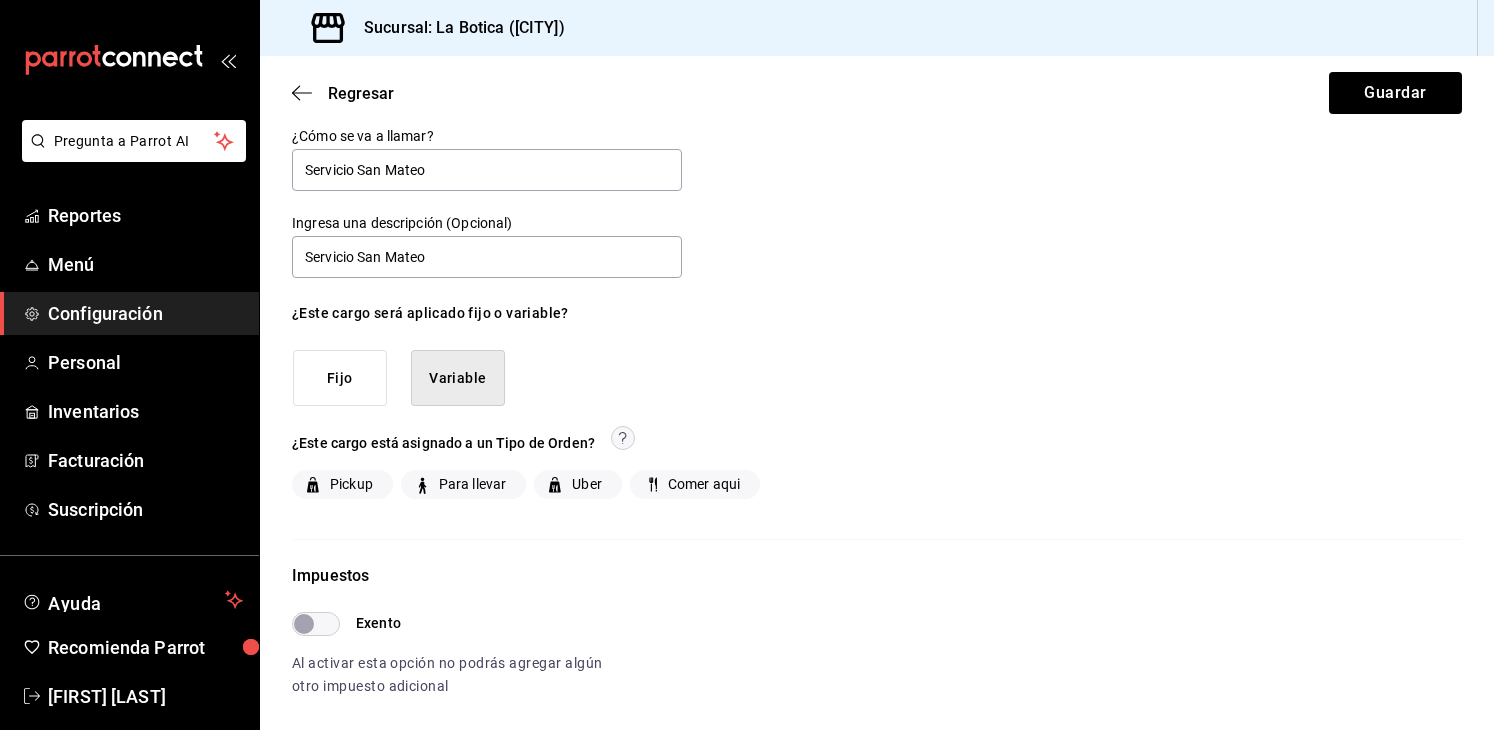 scroll, scrollTop: 0, scrollLeft: 0, axis: both 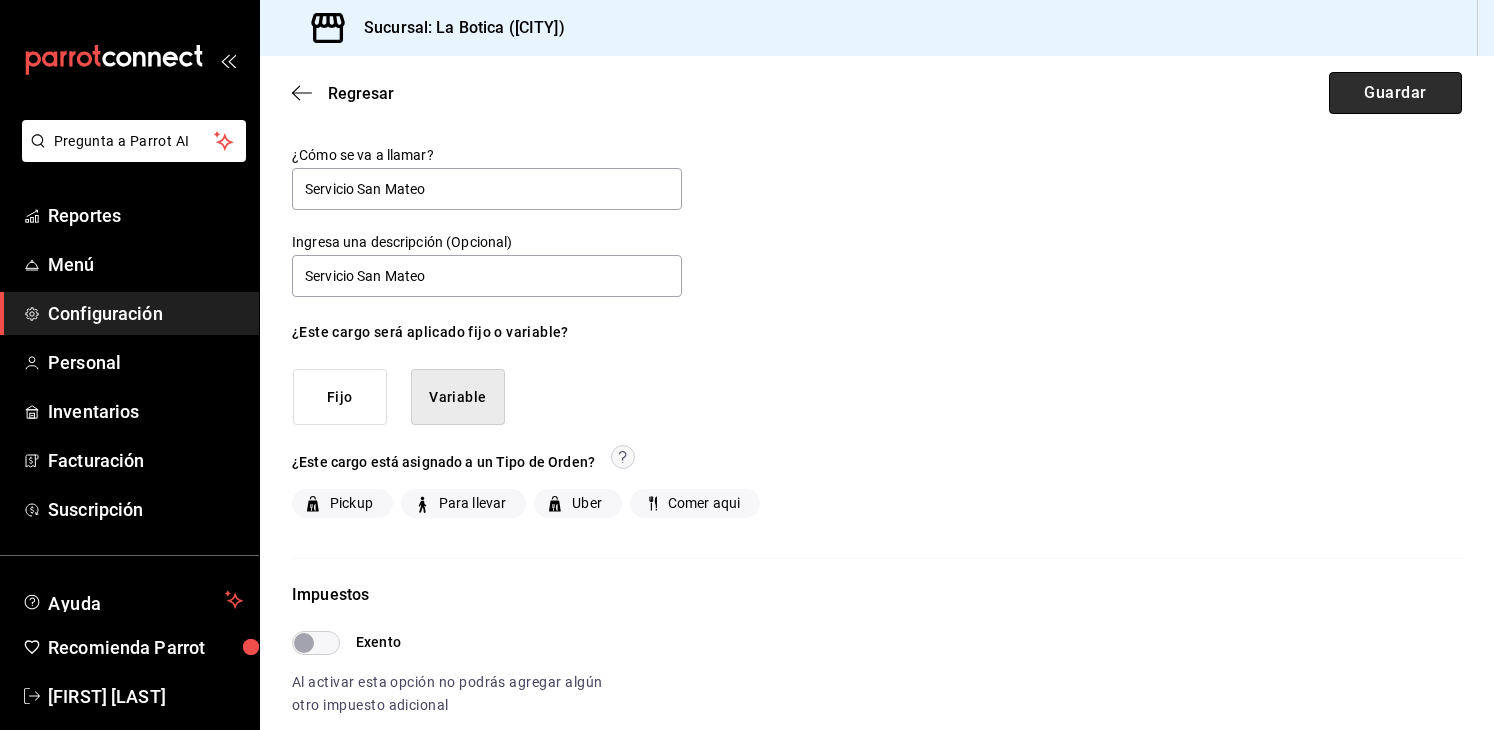 click on "Guardar" at bounding box center [1395, 93] 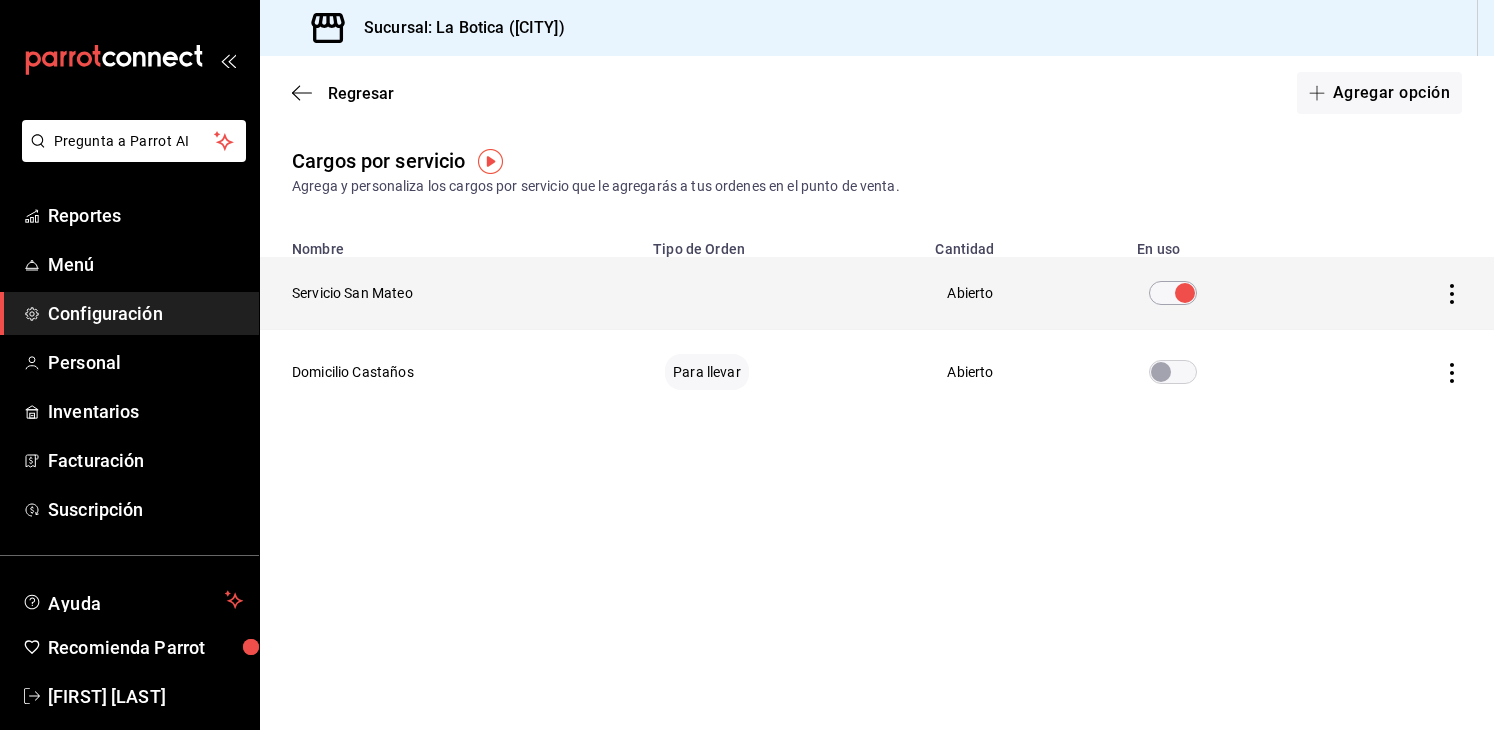 click 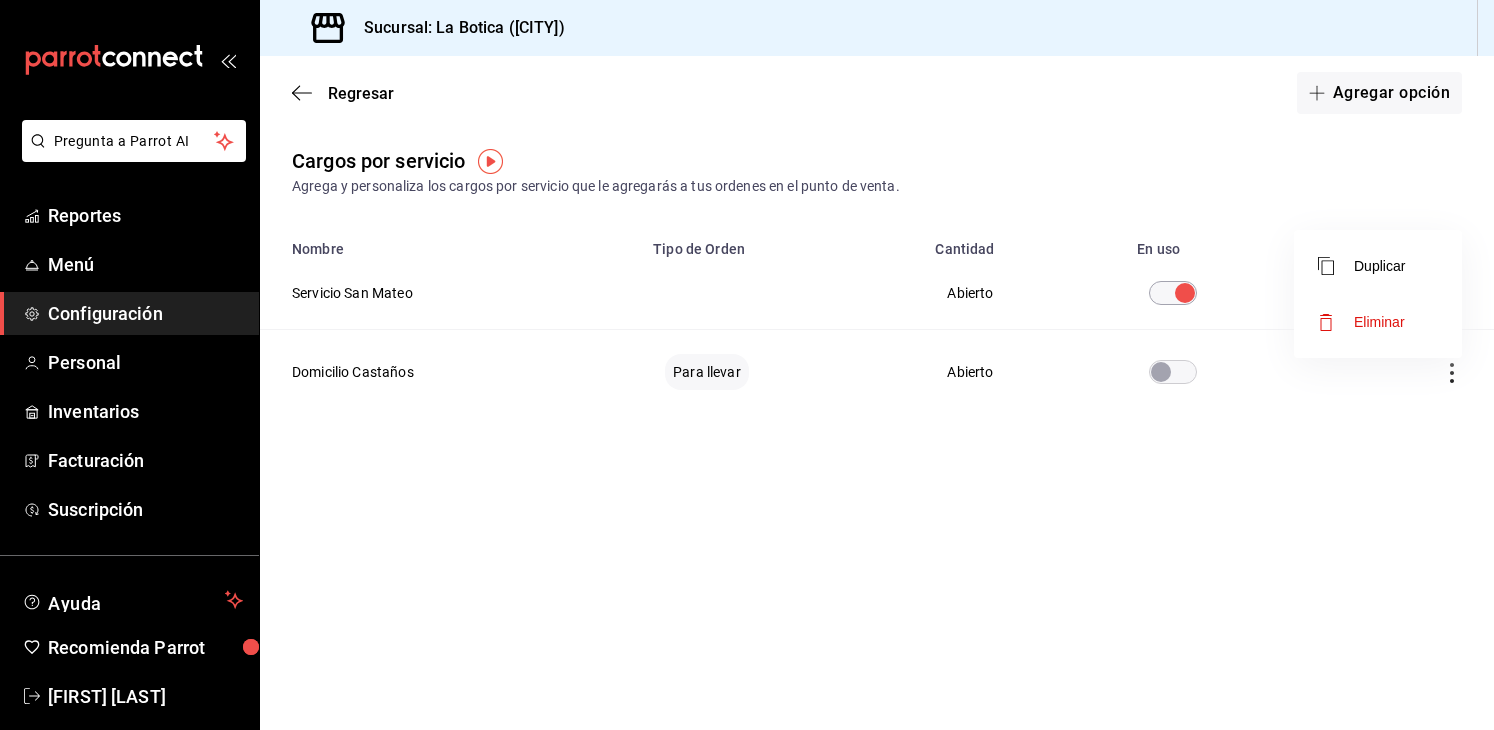 click at bounding box center (747, 365) 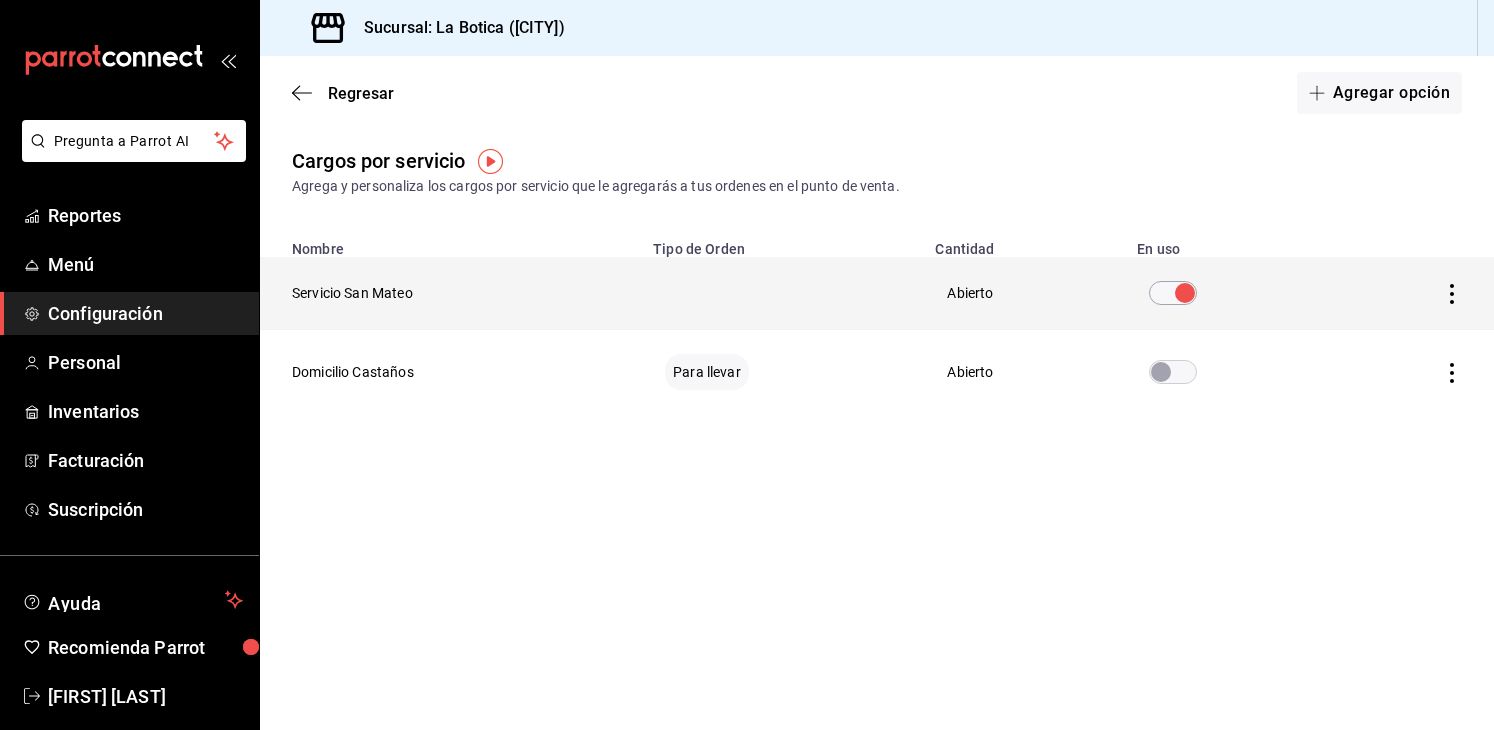 click at bounding box center (782, 293) 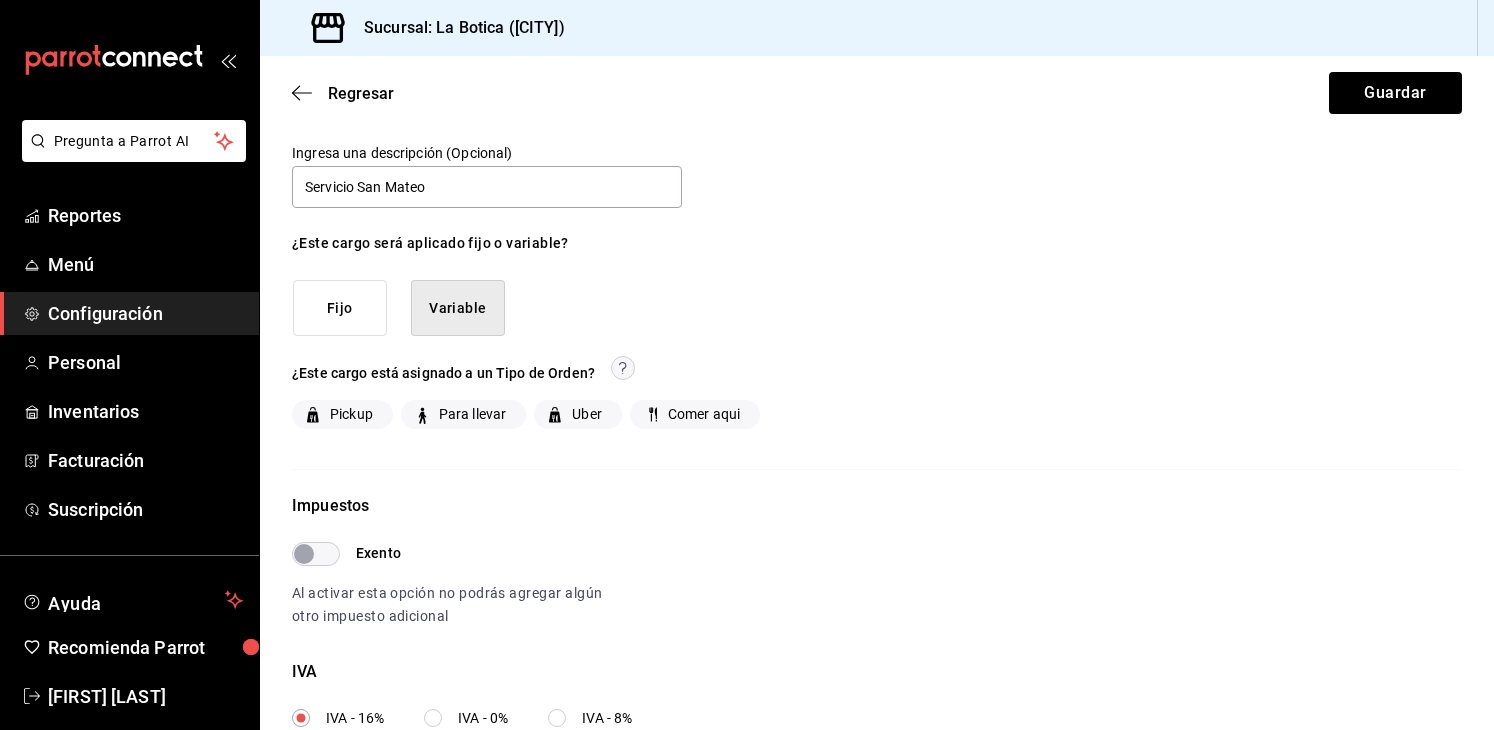 scroll, scrollTop: 0, scrollLeft: 0, axis: both 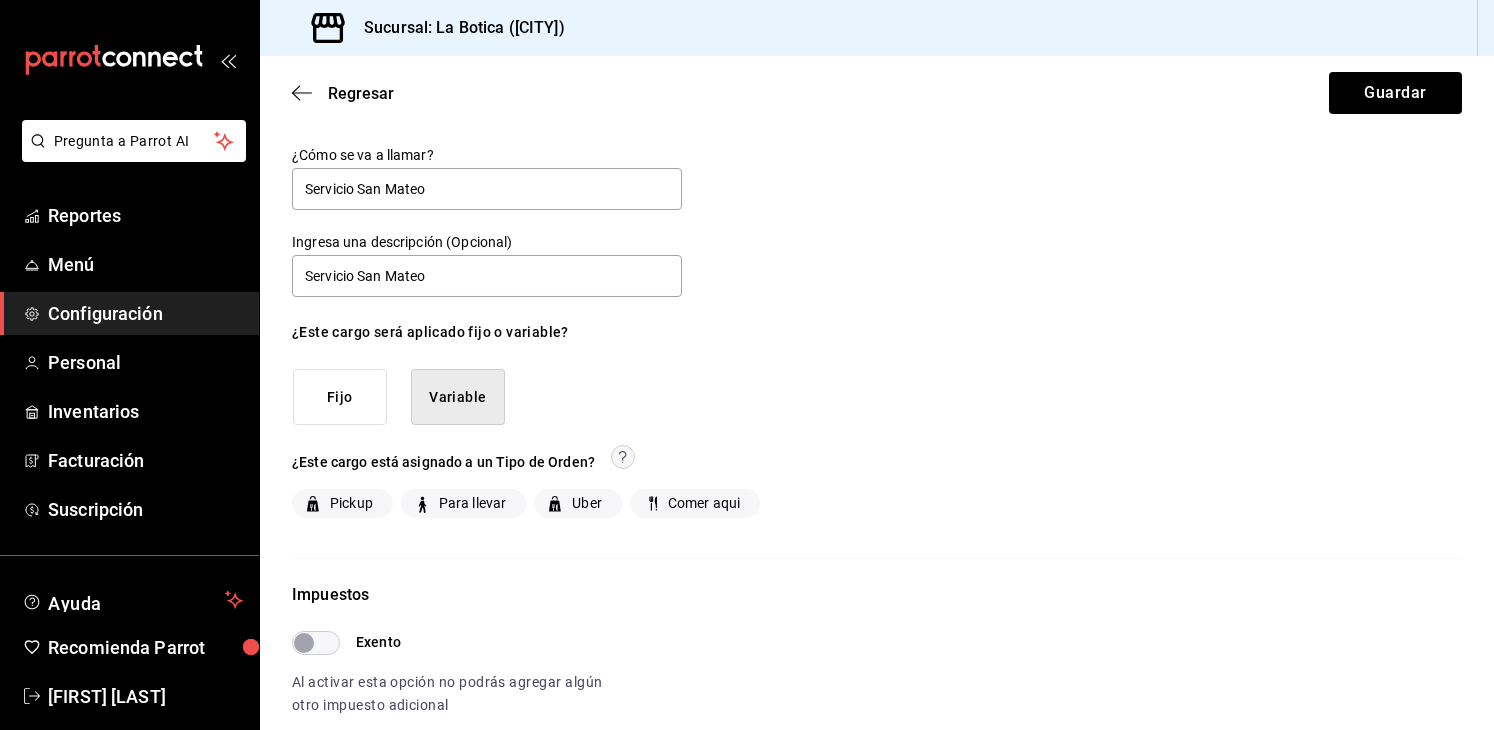 click on "Para llevar" at bounding box center [468, 503] 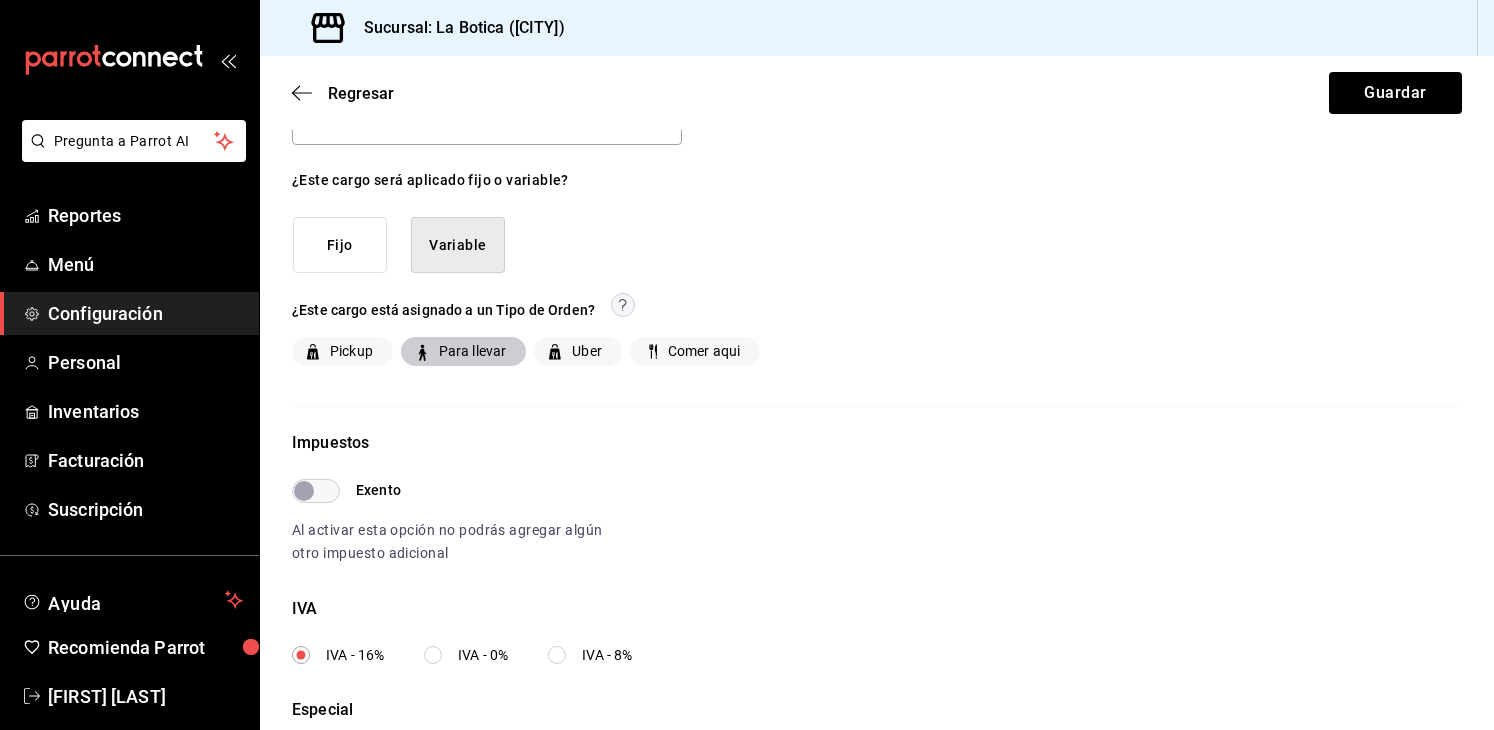 scroll, scrollTop: 245, scrollLeft: 0, axis: vertical 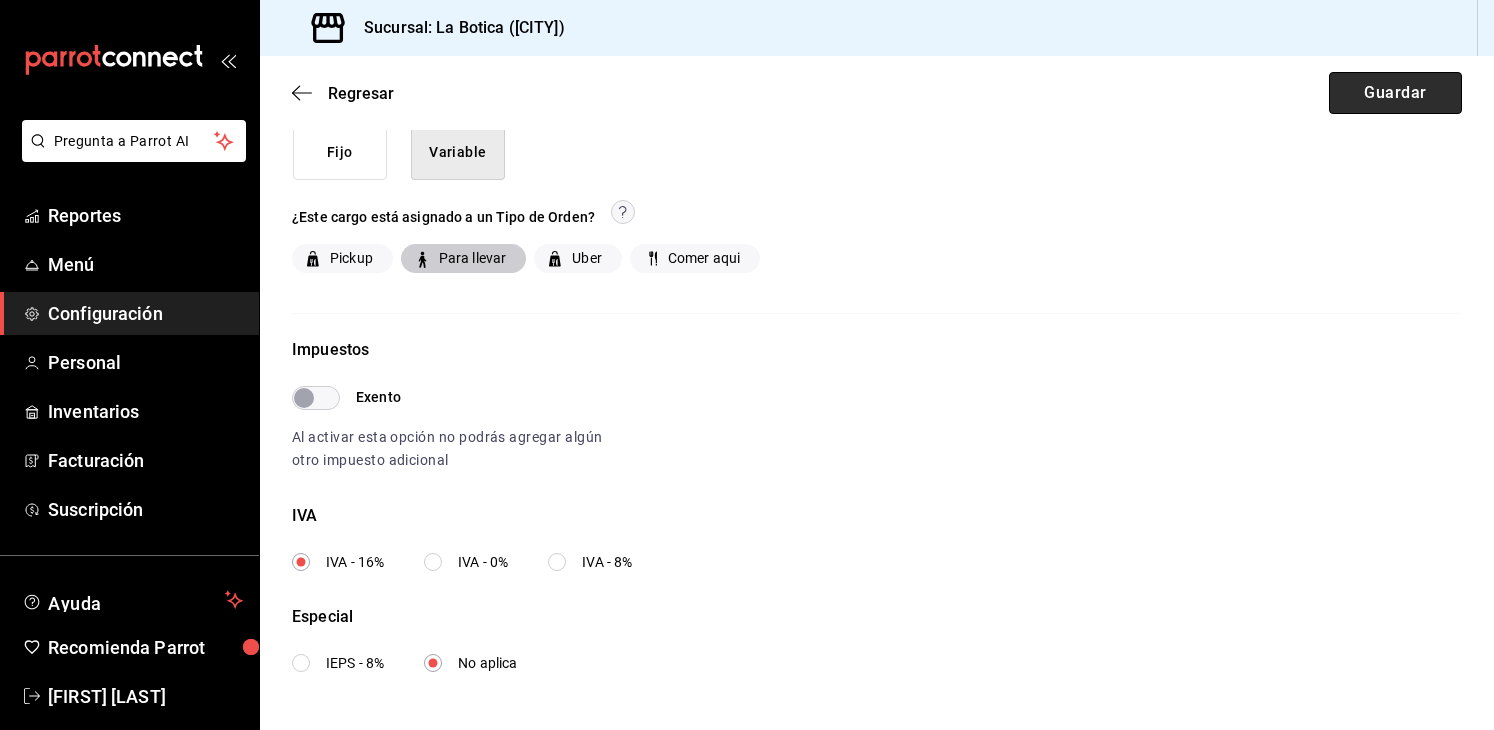 click on "Guardar" at bounding box center [1395, 93] 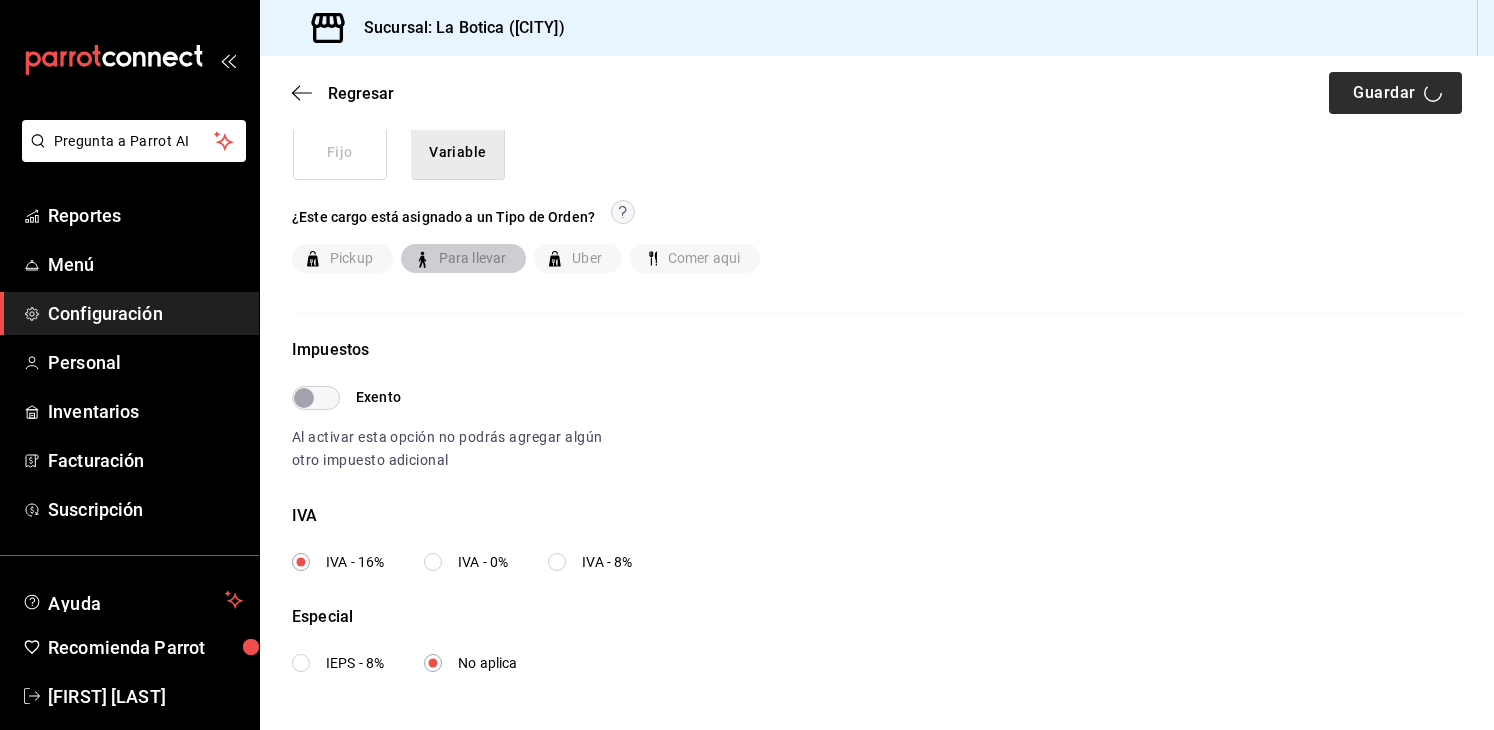 scroll, scrollTop: 0, scrollLeft: 0, axis: both 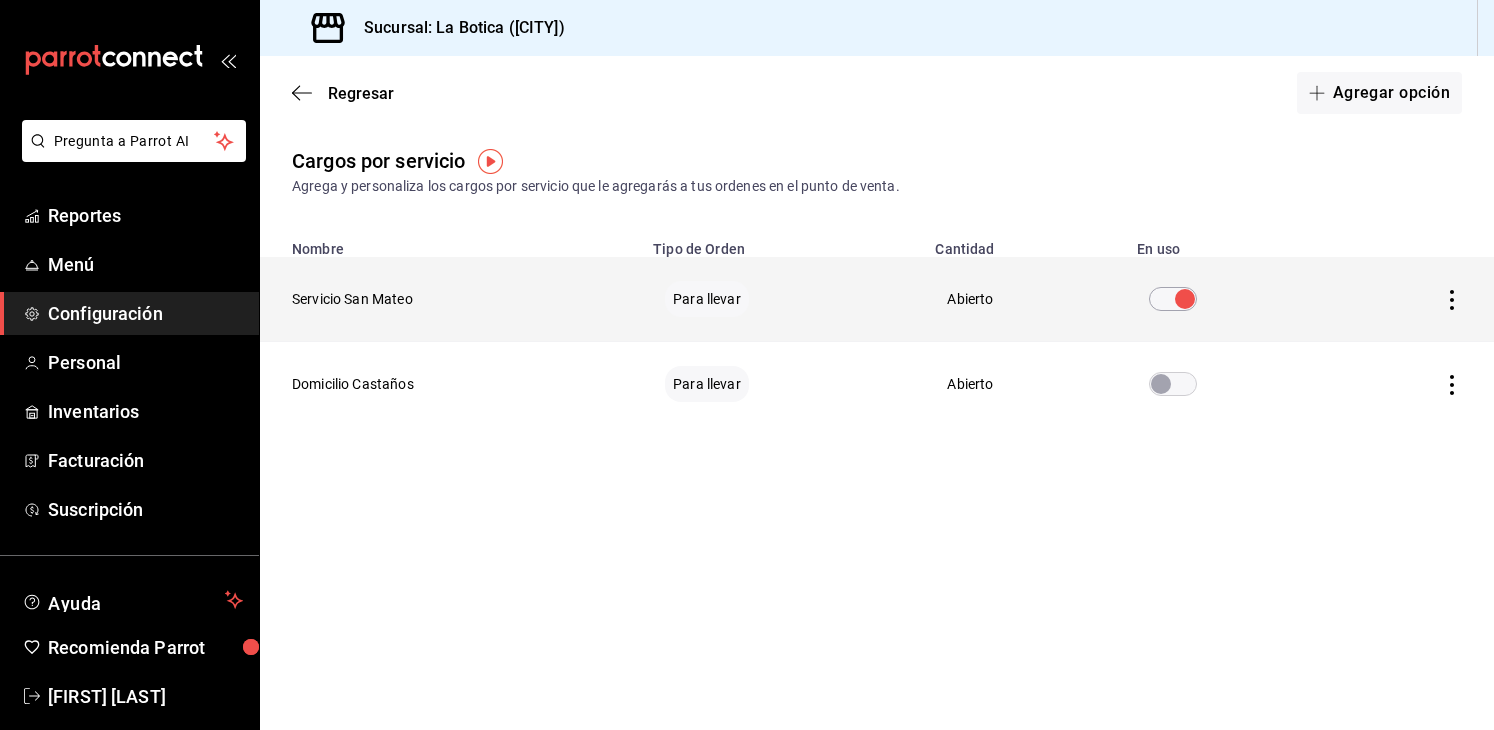 click on "Para llevar" at bounding box center (707, 299) 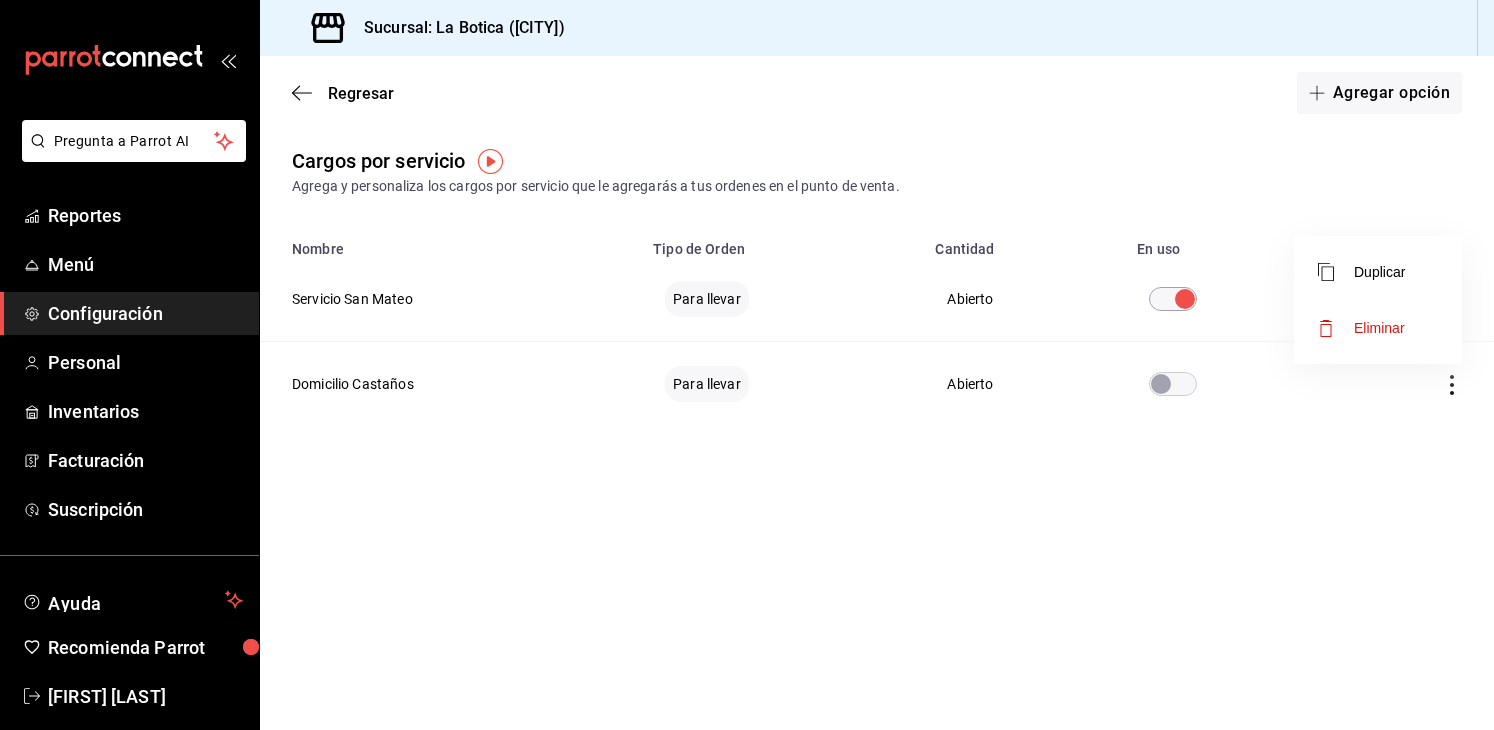 click at bounding box center [747, 365] 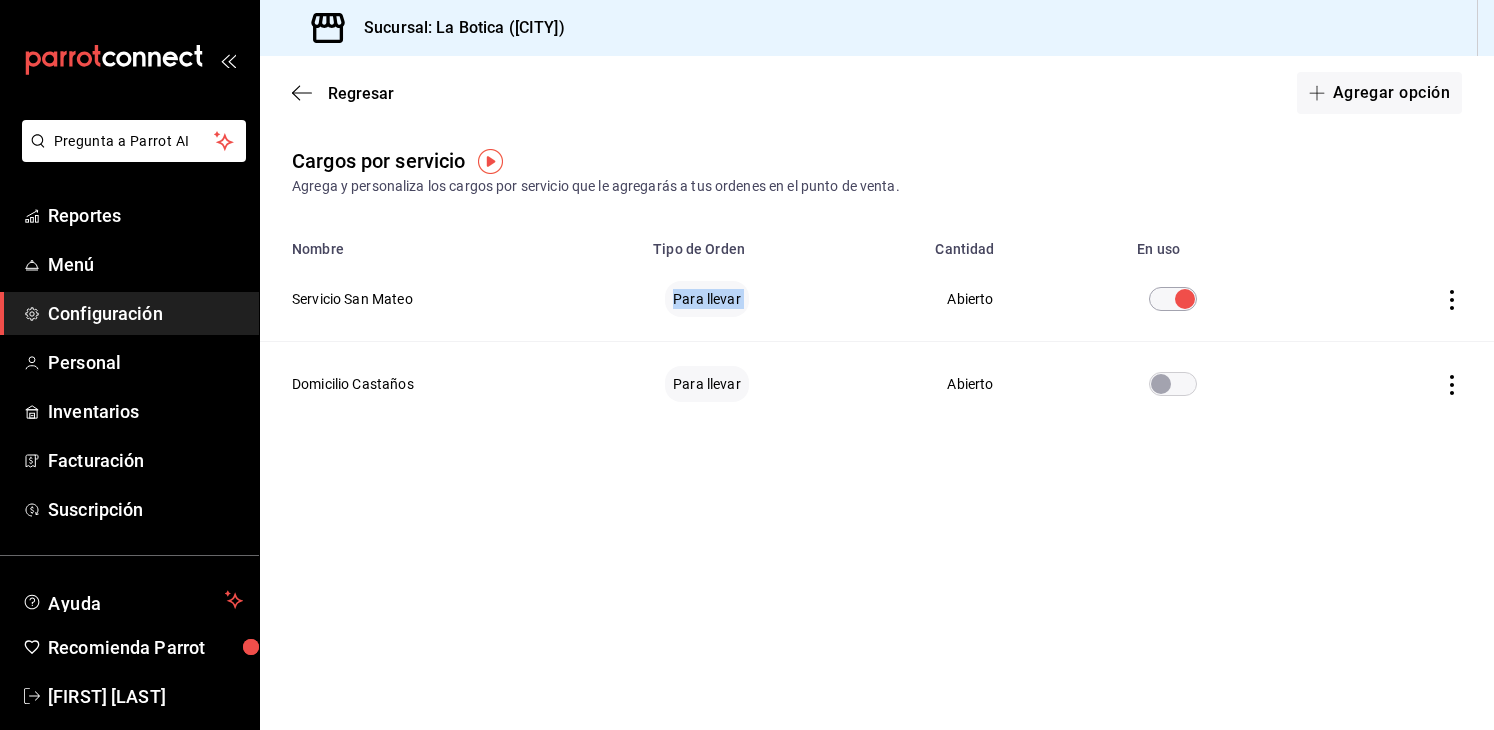 click on "Para llevar" at bounding box center [707, 299] 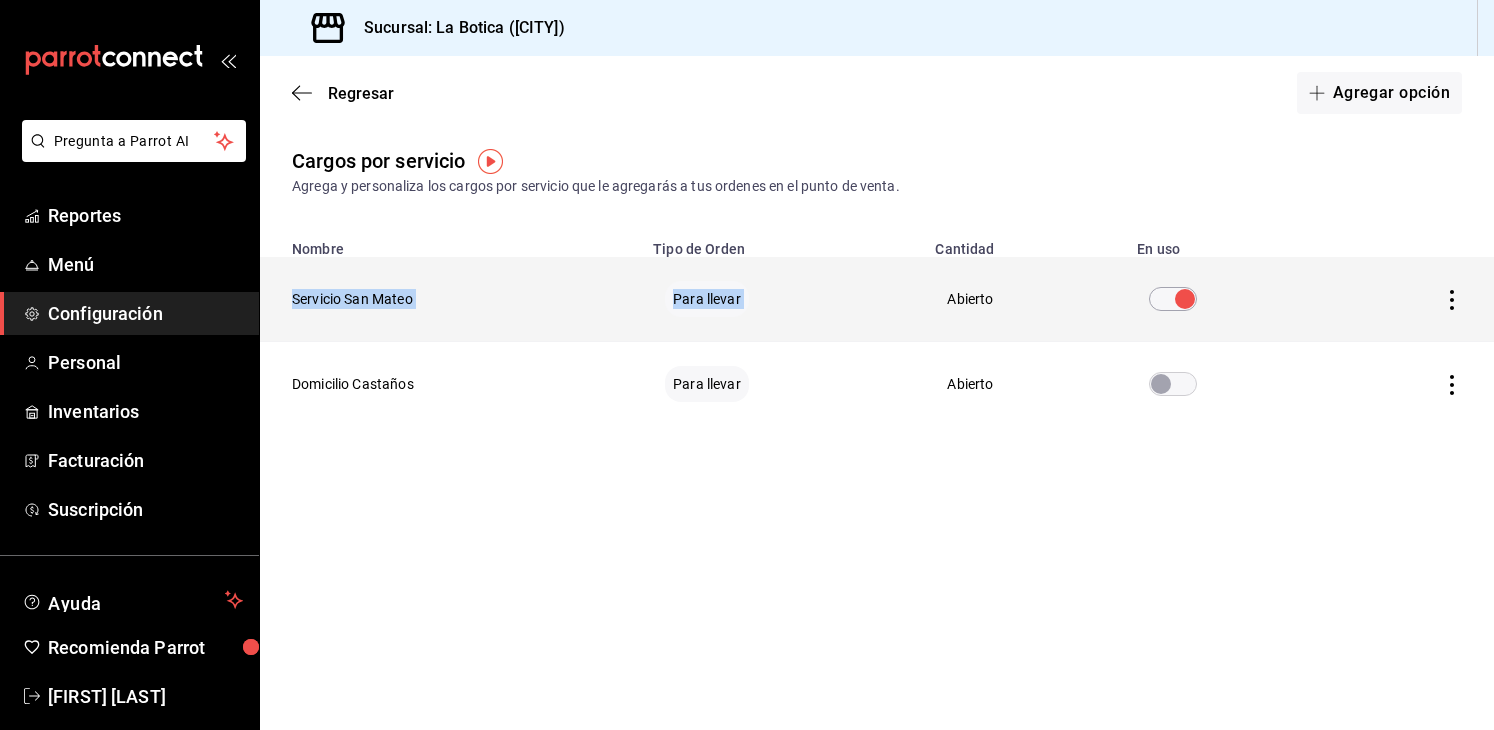 drag, startPoint x: 707, startPoint y: 296, endPoint x: 392, endPoint y: 297, distance: 315.0016 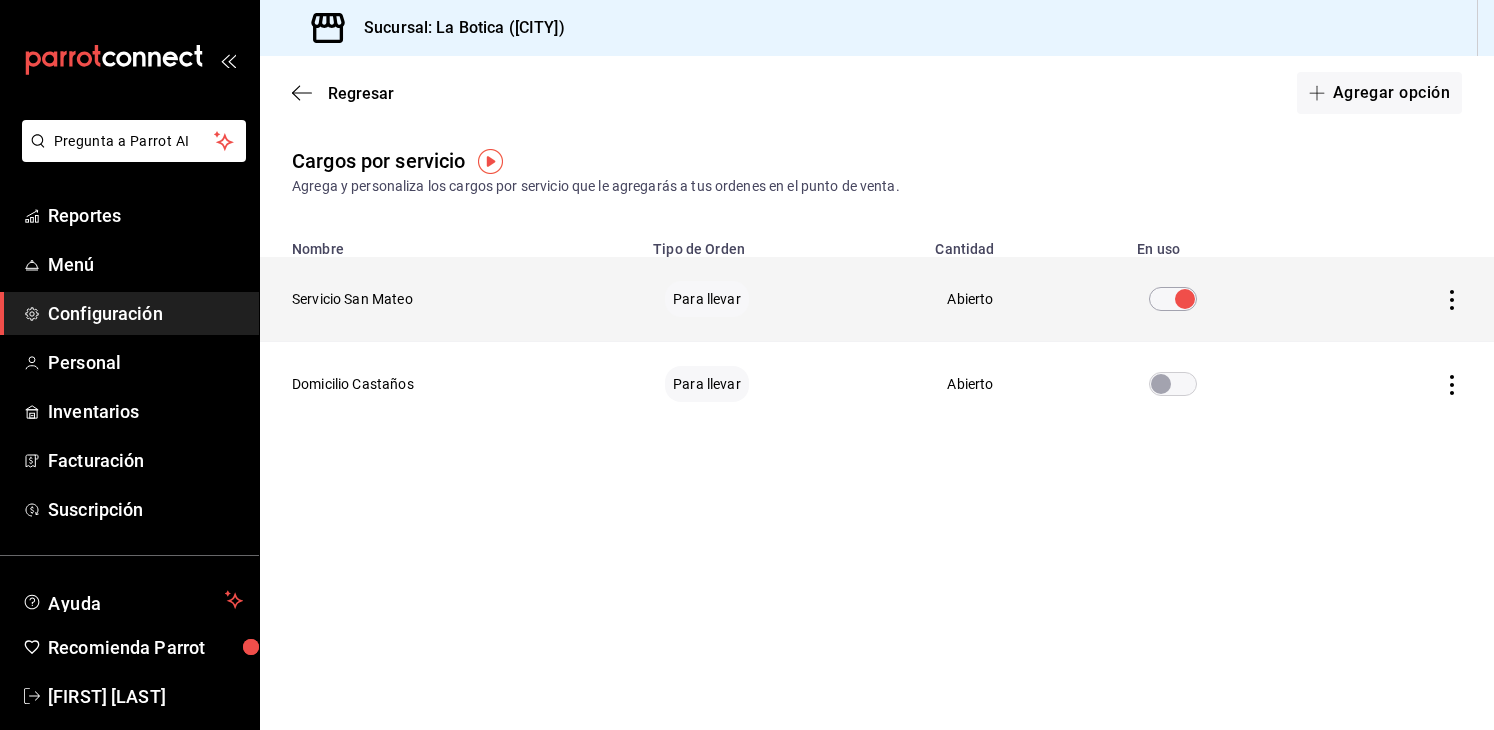 click on "Servicio San Mateo" at bounding box center [450, 299] 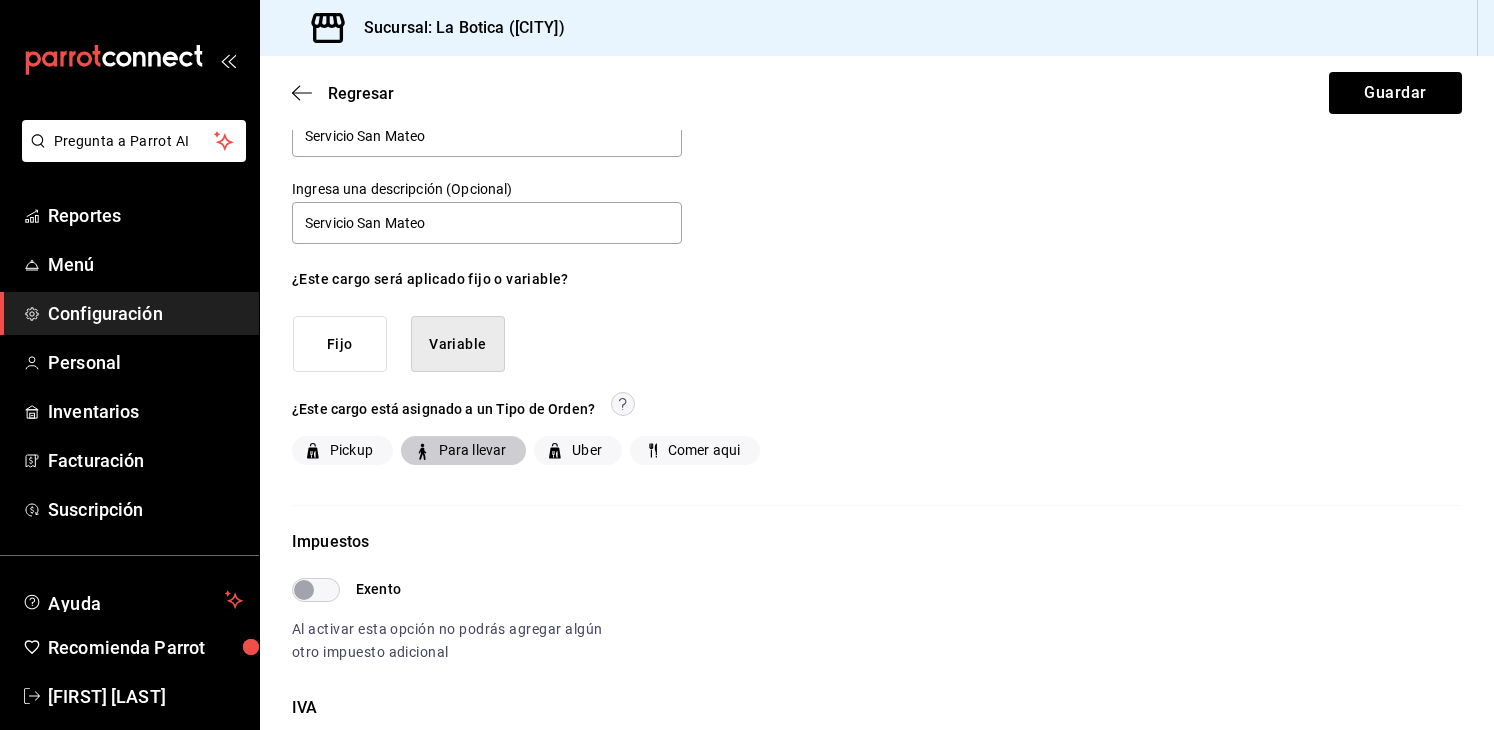 scroll, scrollTop: 141, scrollLeft: 0, axis: vertical 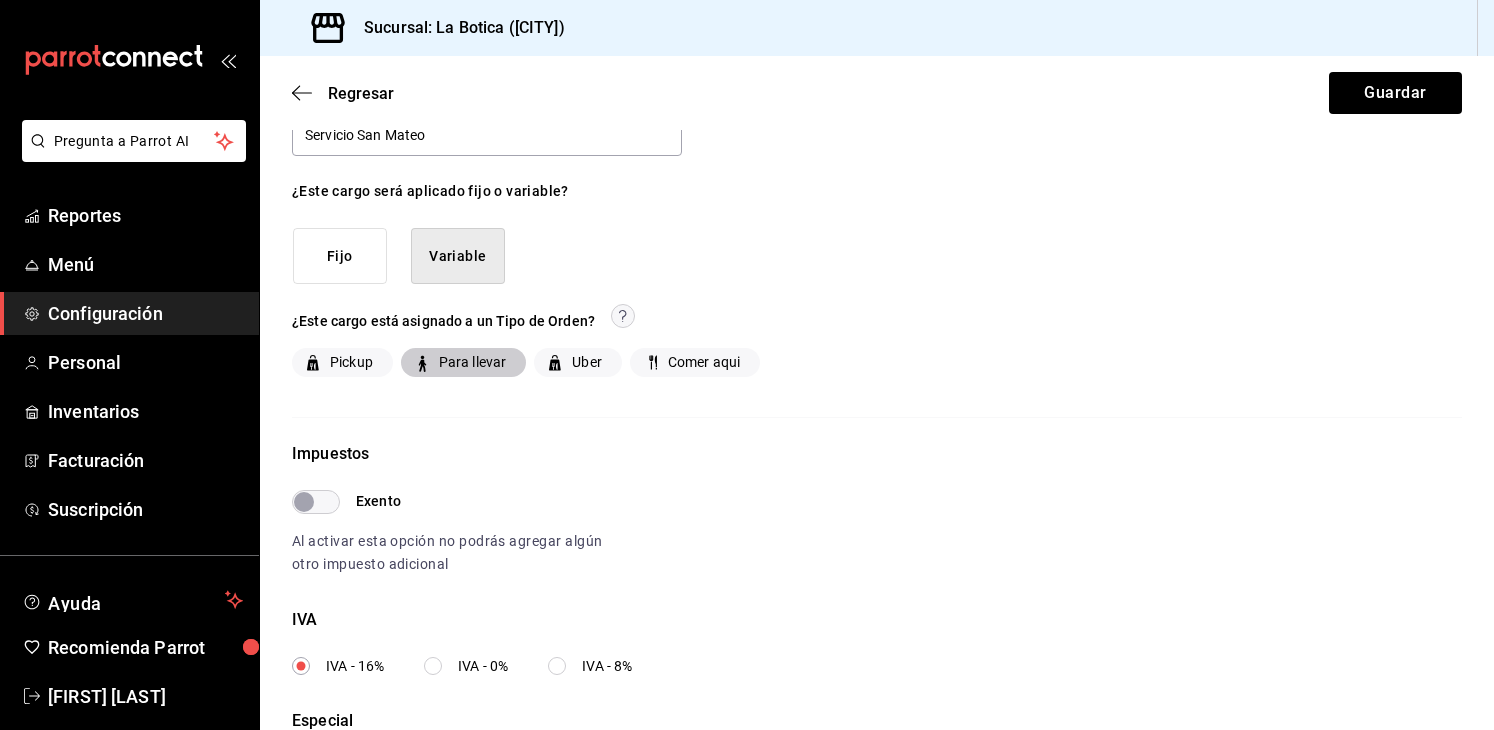 click on "Pickup" at bounding box center (347, 362) 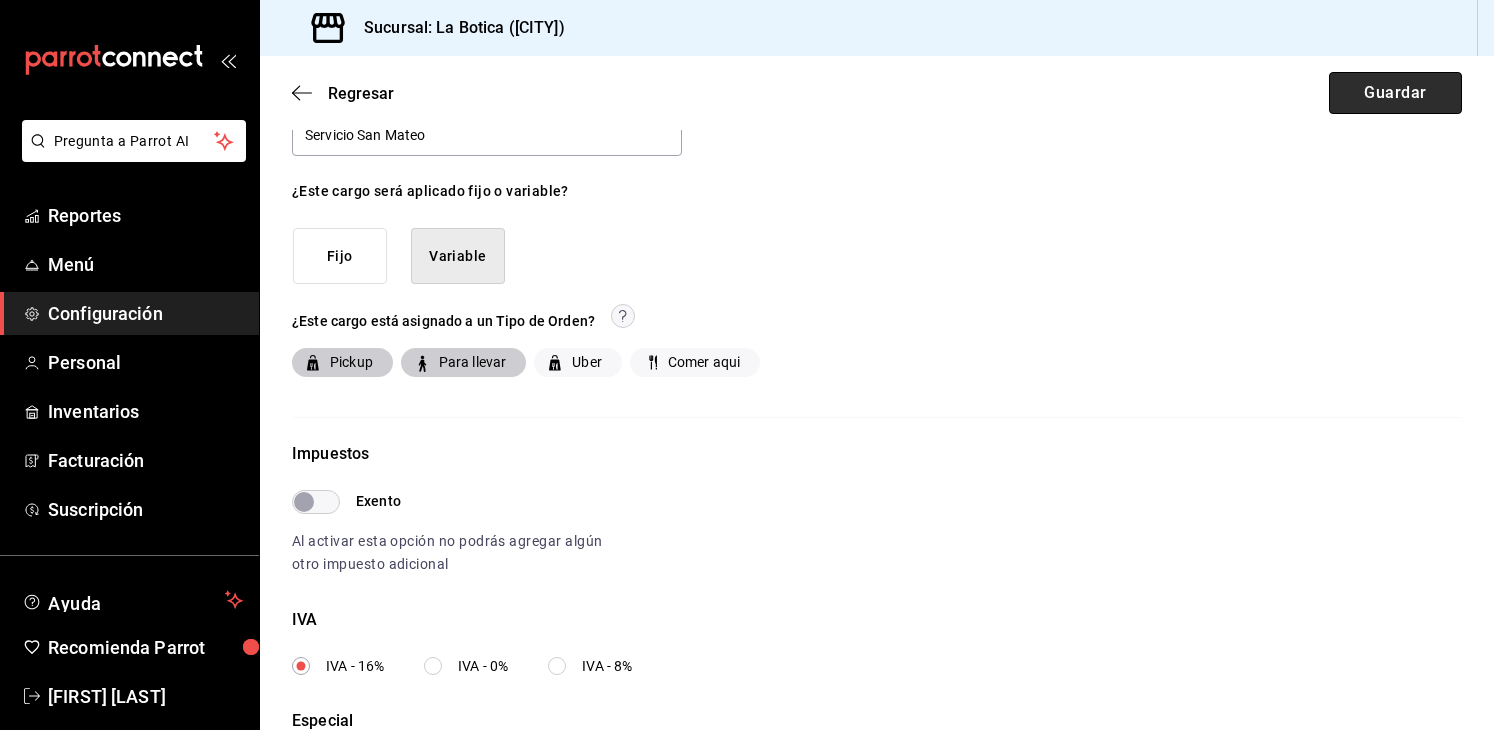 click on "Guardar" at bounding box center [1395, 93] 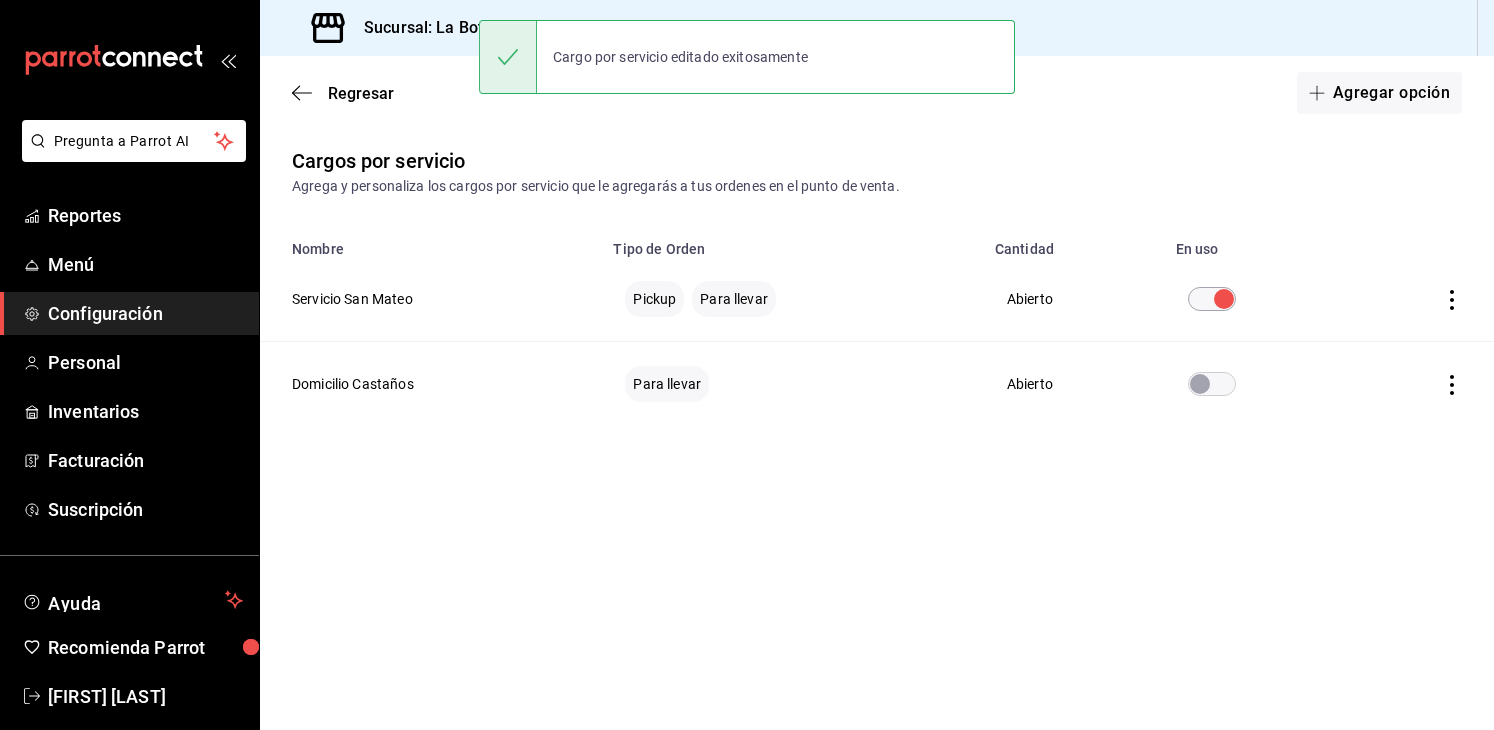 scroll, scrollTop: 0, scrollLeft: 0, axis: both 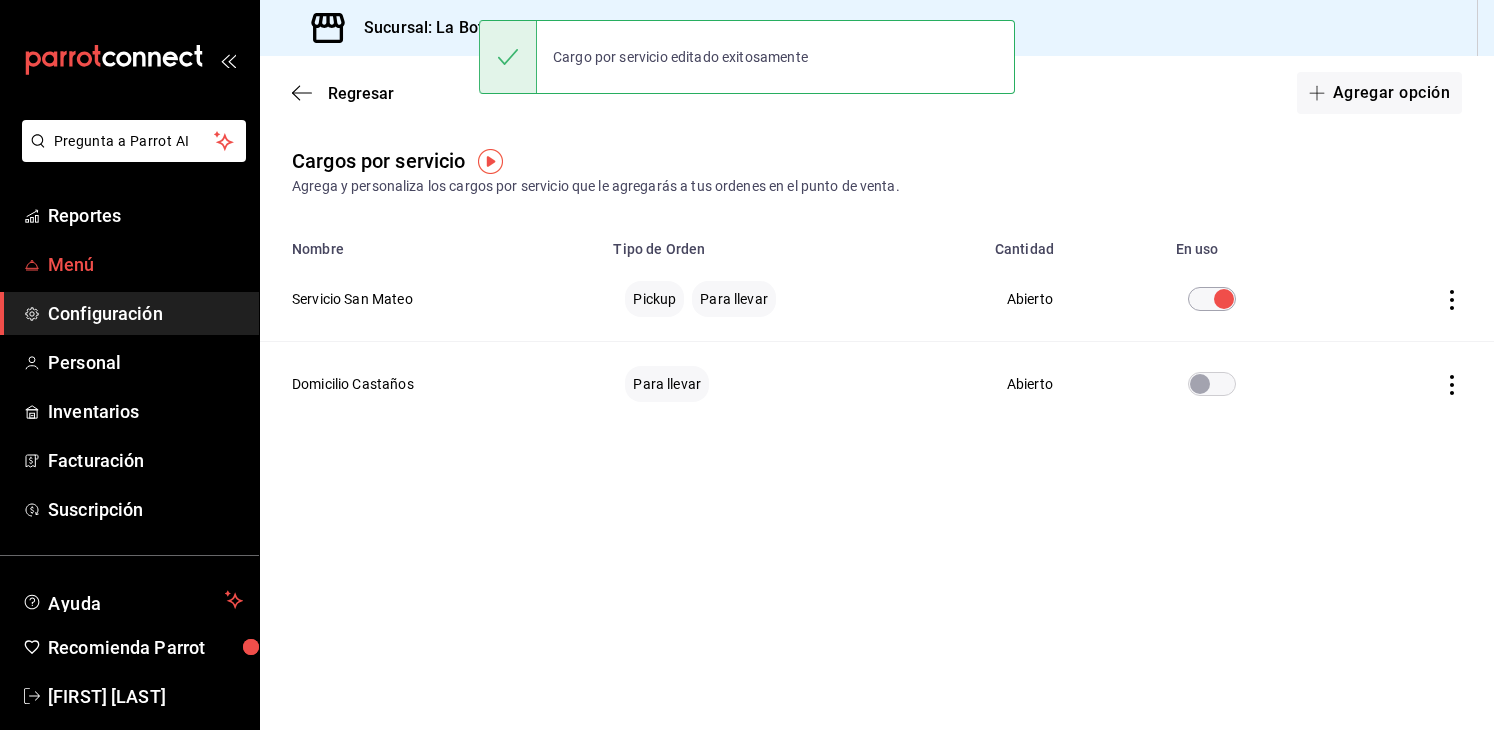 click on "Menú" at bounding box center (145, 264) 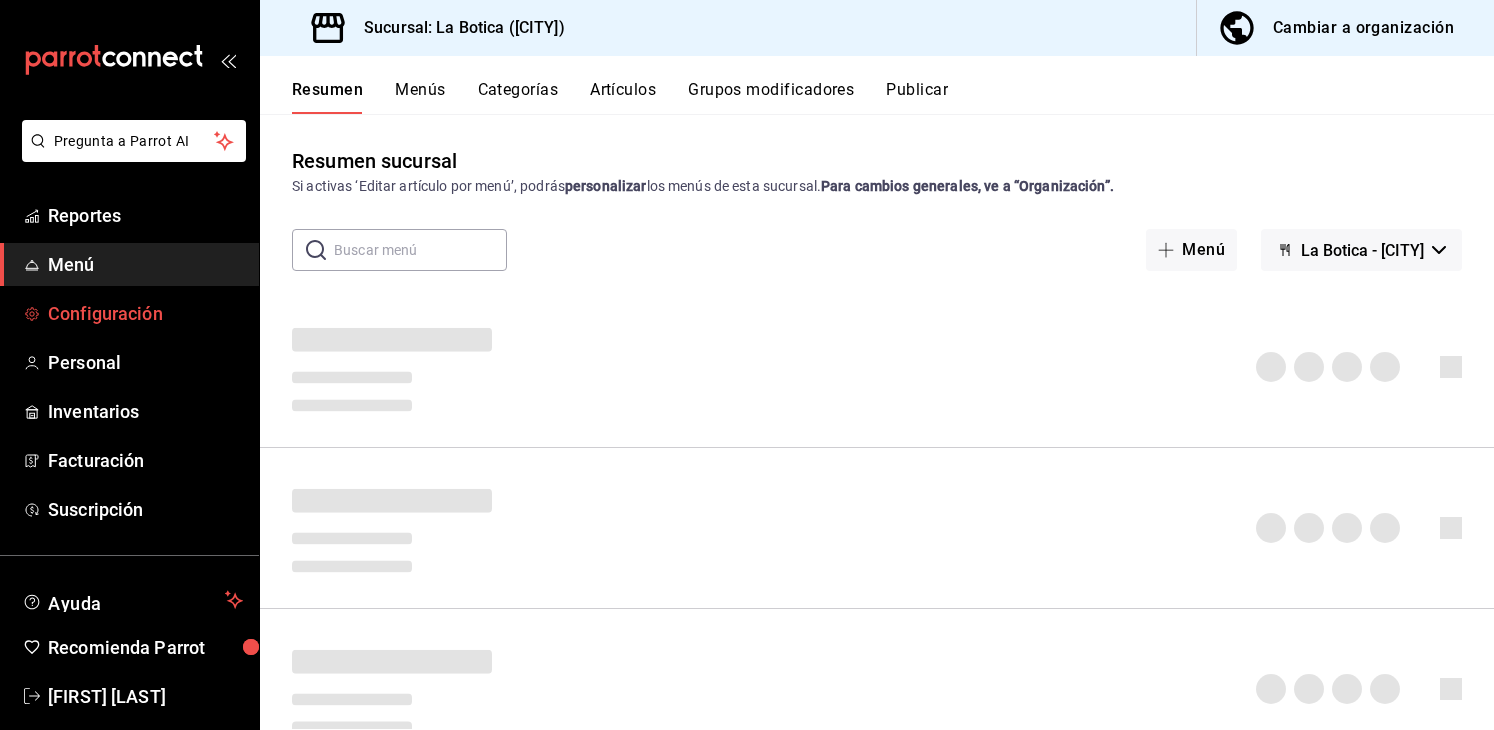 click on "Configuración" at bounding box center [145, 313] 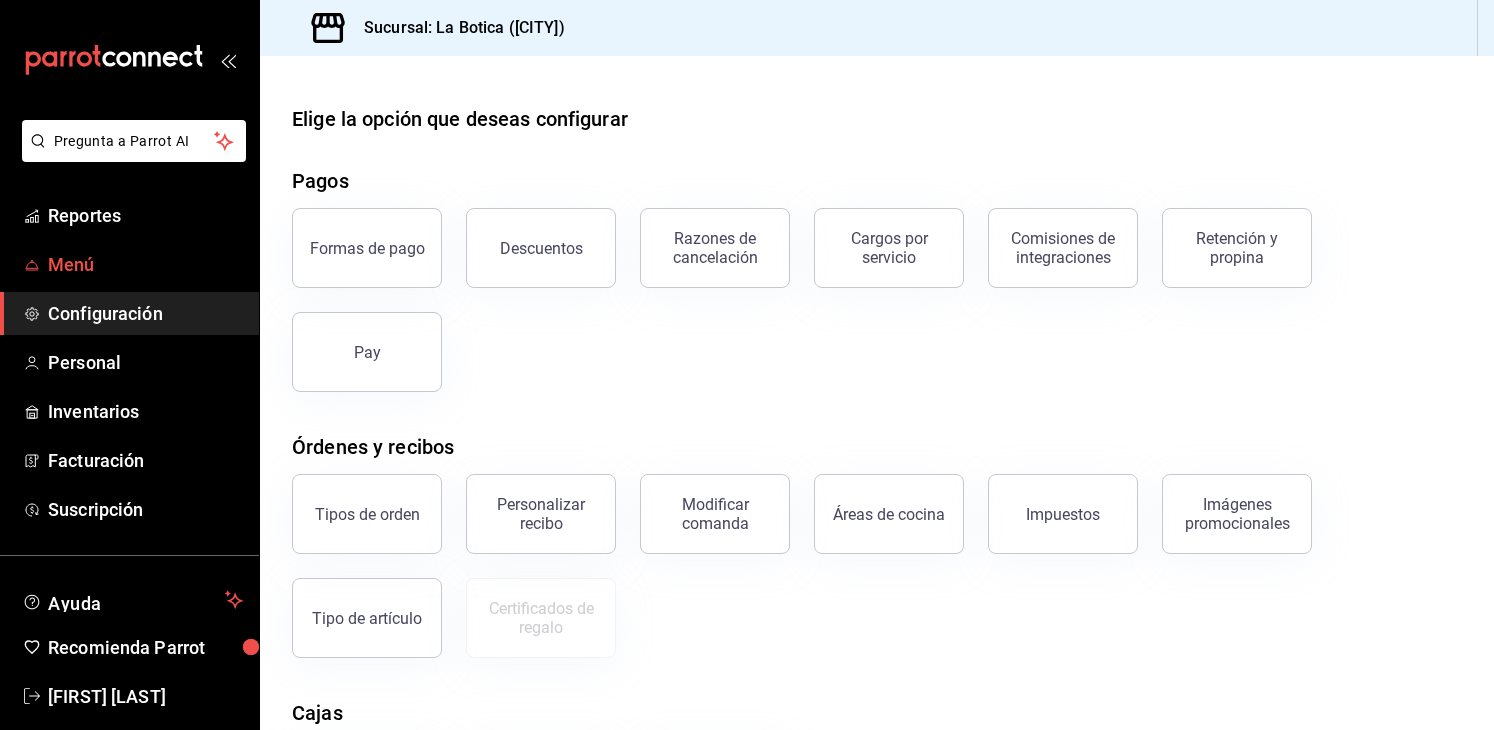 click on "Menú" at bounding box center [145, 264] 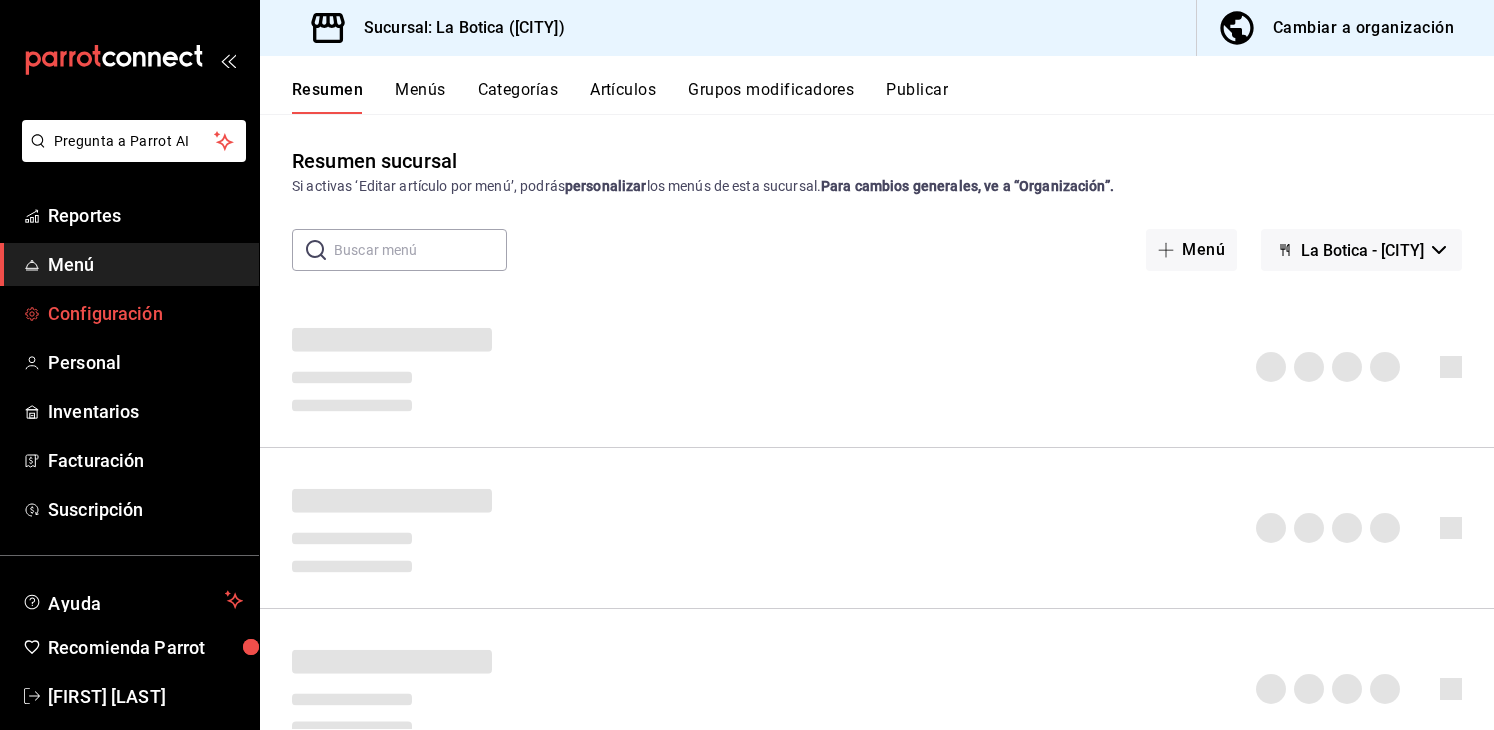click on "Configuración" at bounding box center (129, 313) 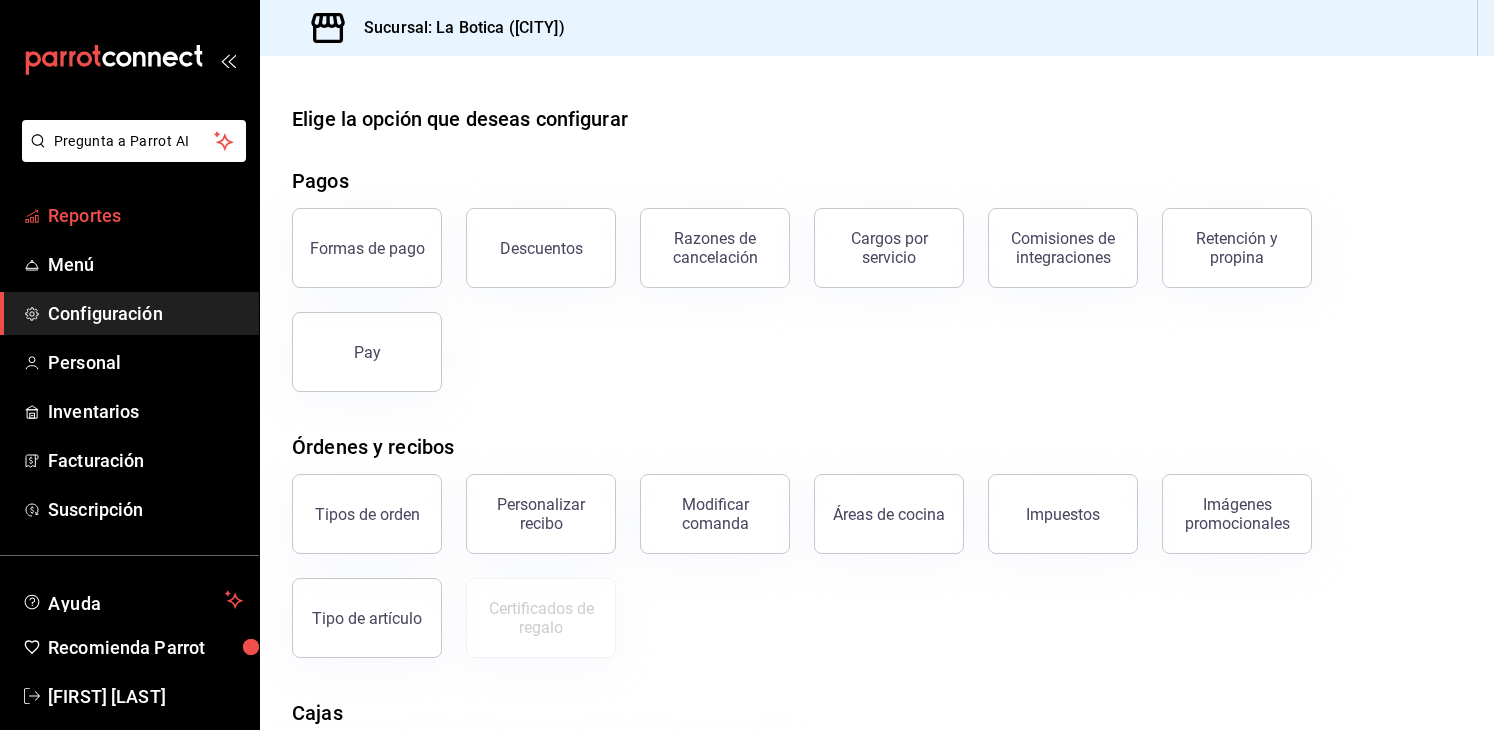 click on "Reportes" at bounding box center [145, 215] 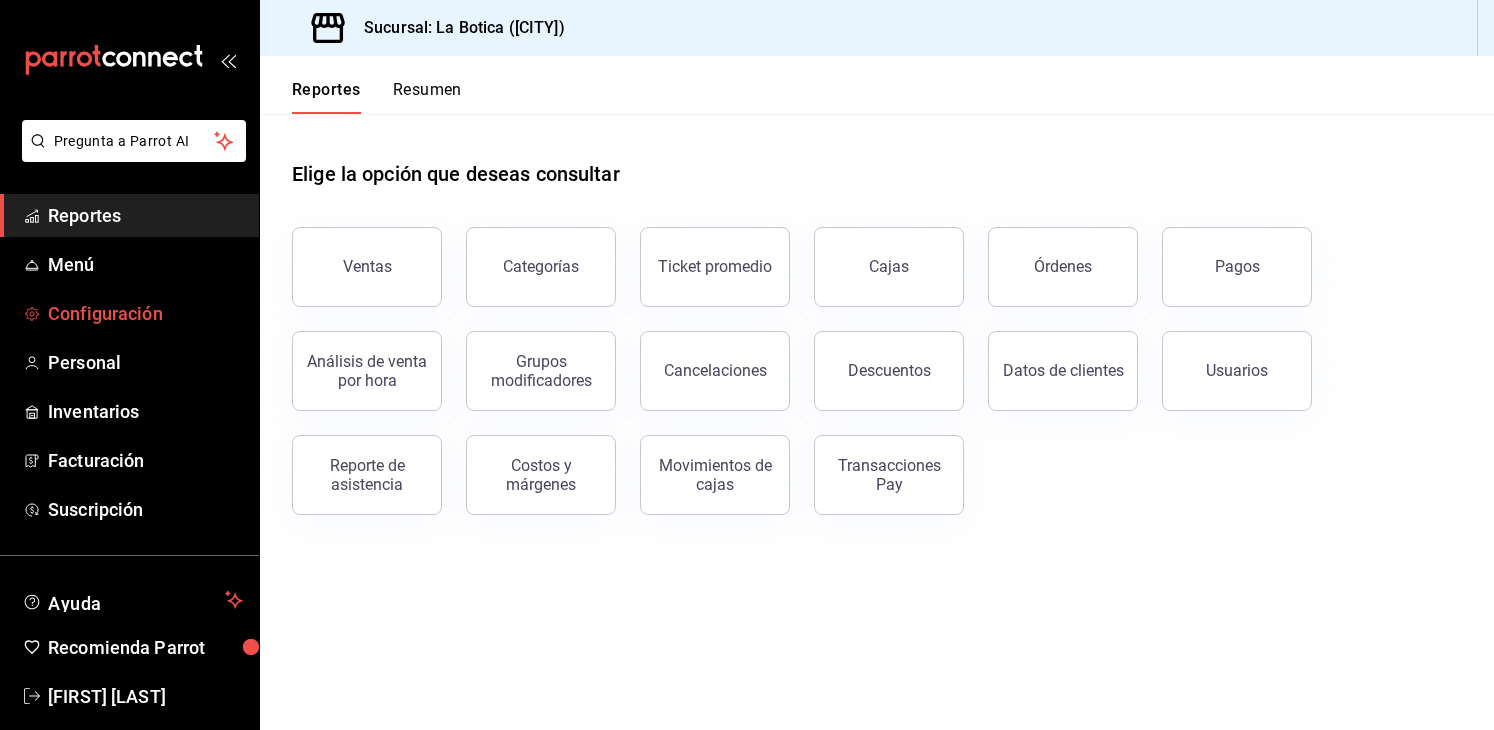 click on "Configuración" at bounding box center (145, 313) 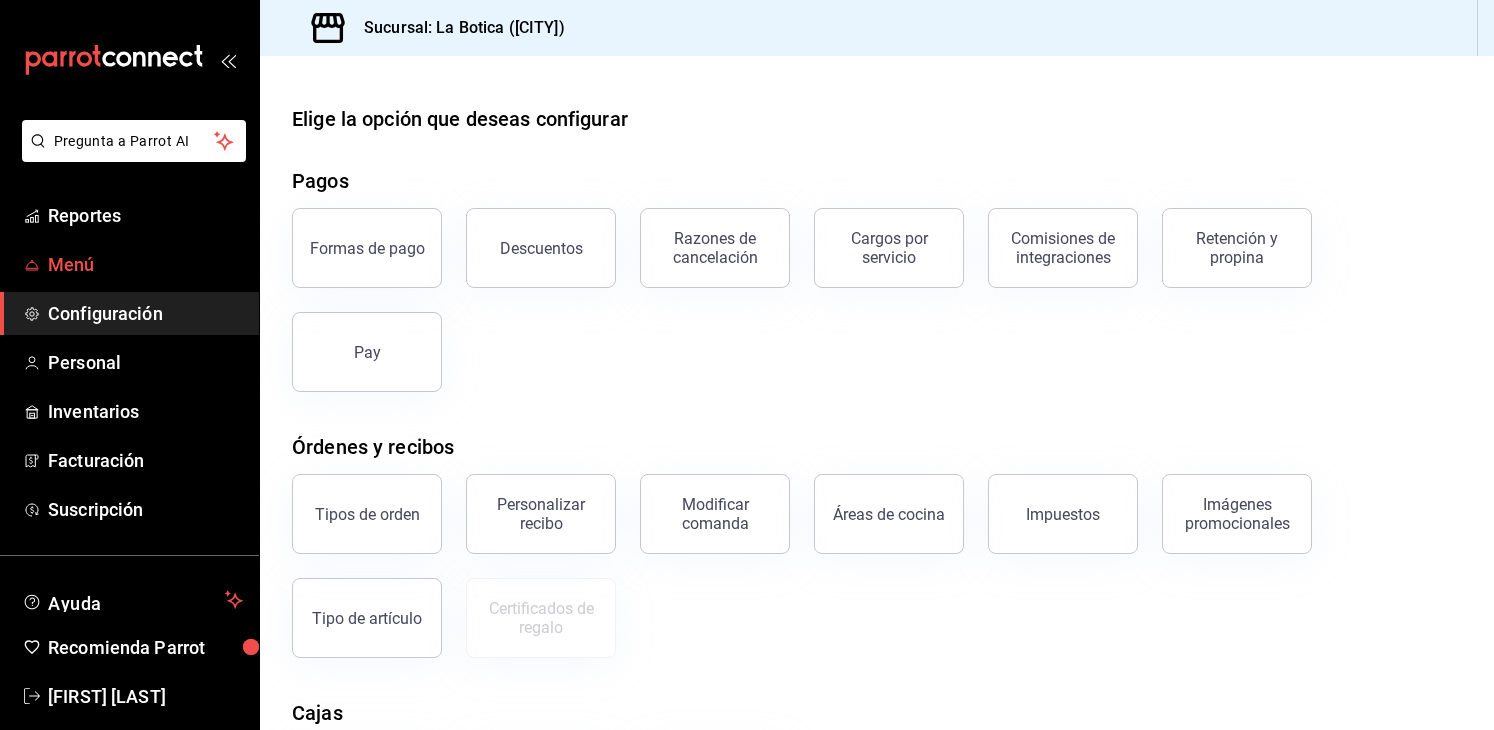 click on "Menú" at bounding box center (145, 264) 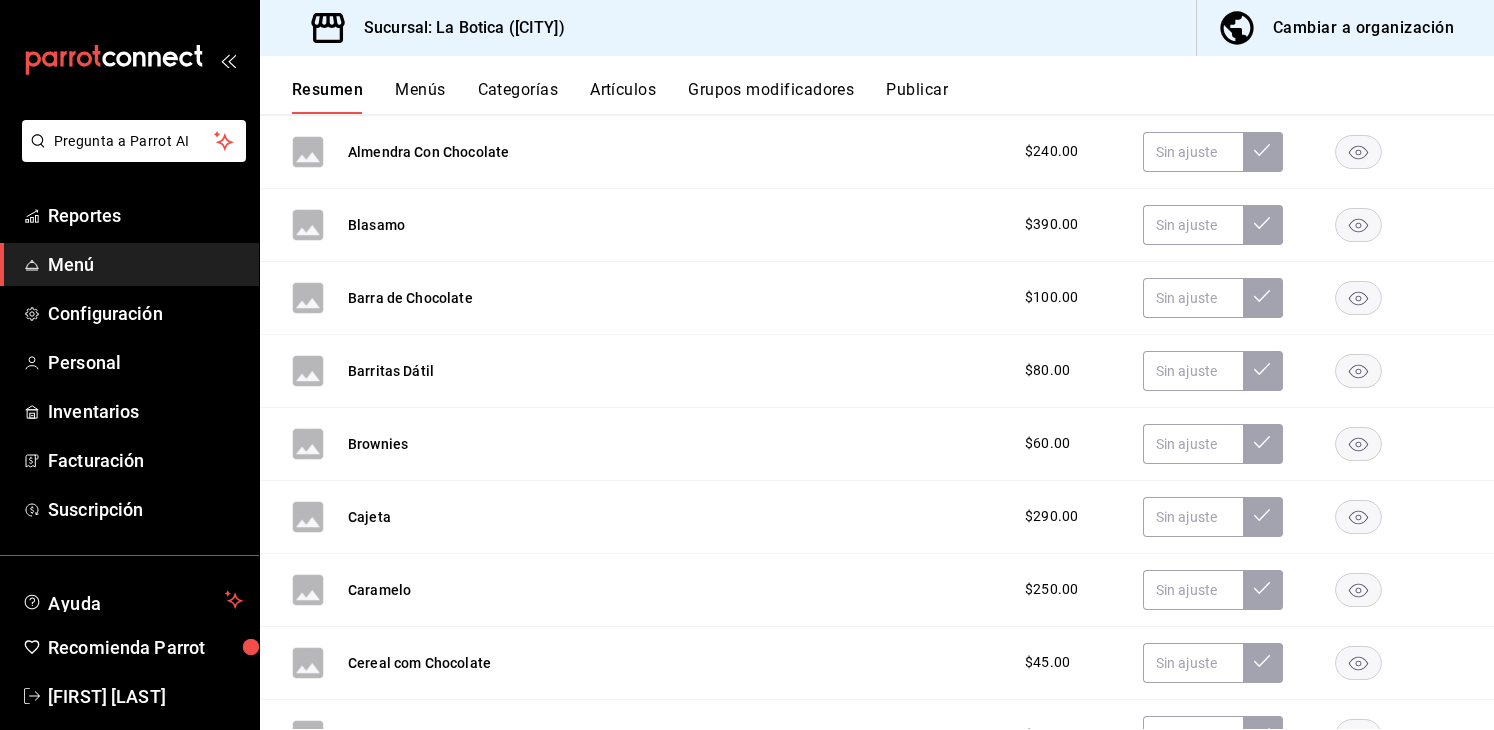 scroll, scrollTop: 0, scrollLeft: 0, axis: both 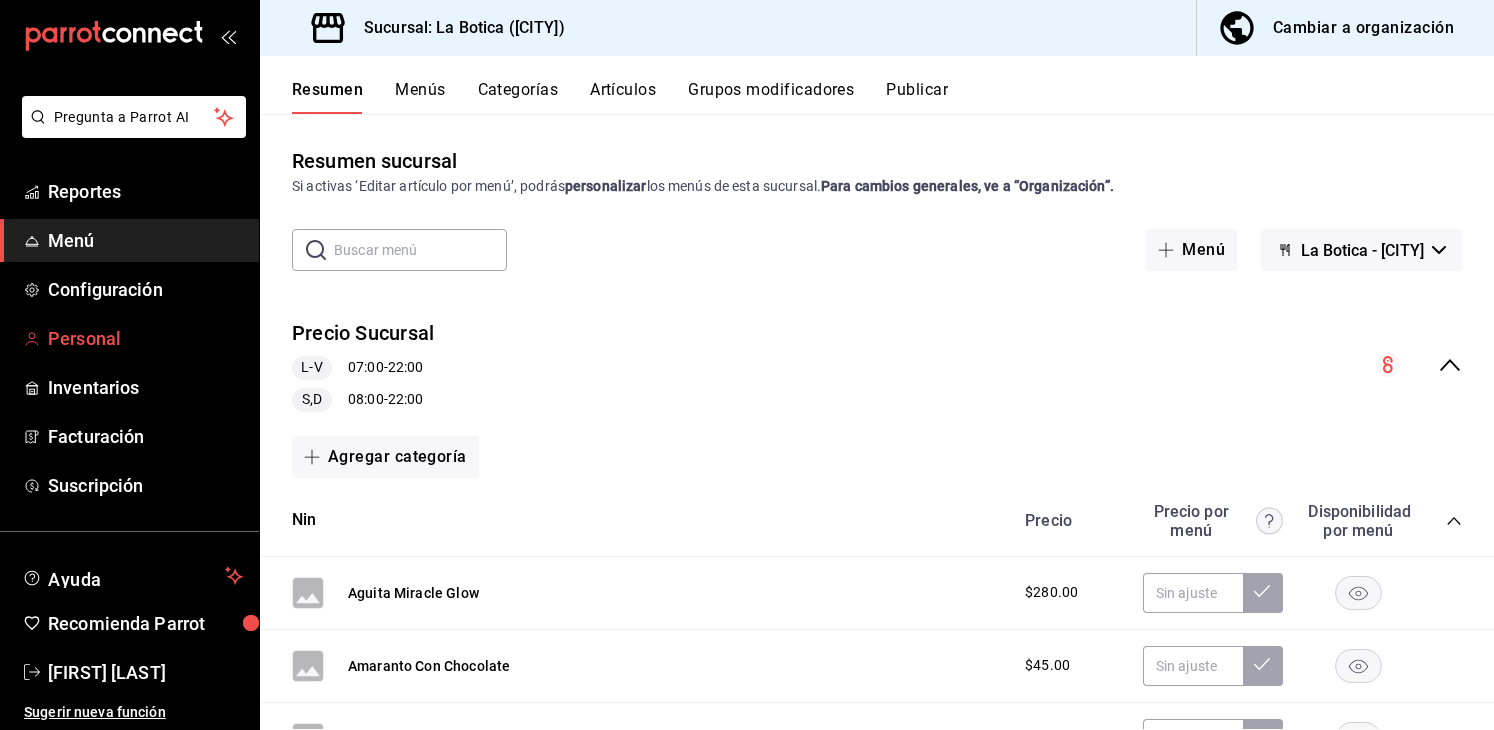 click on "Personal" at bounding box center [145, 338] 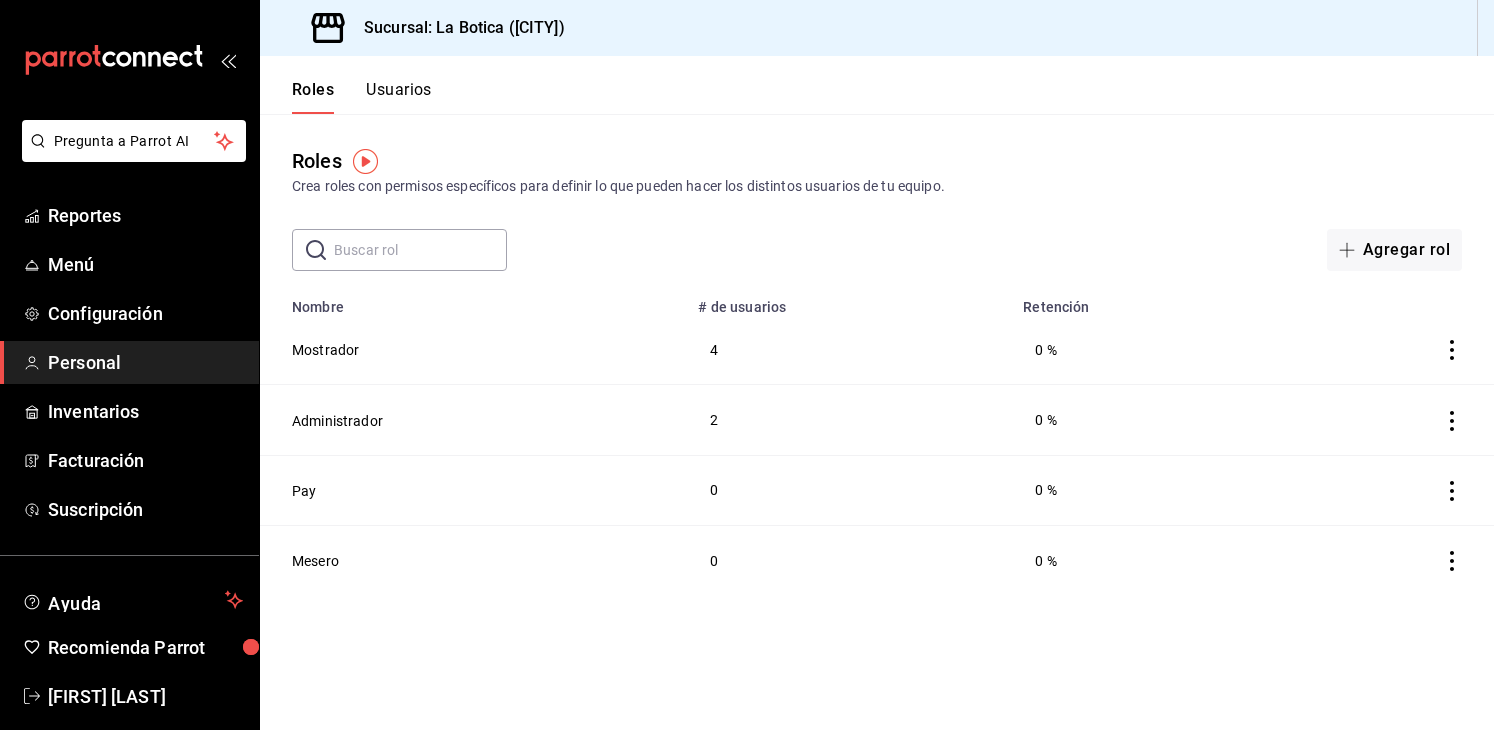 click on "Usuarios" at bounding box center (399, 97) 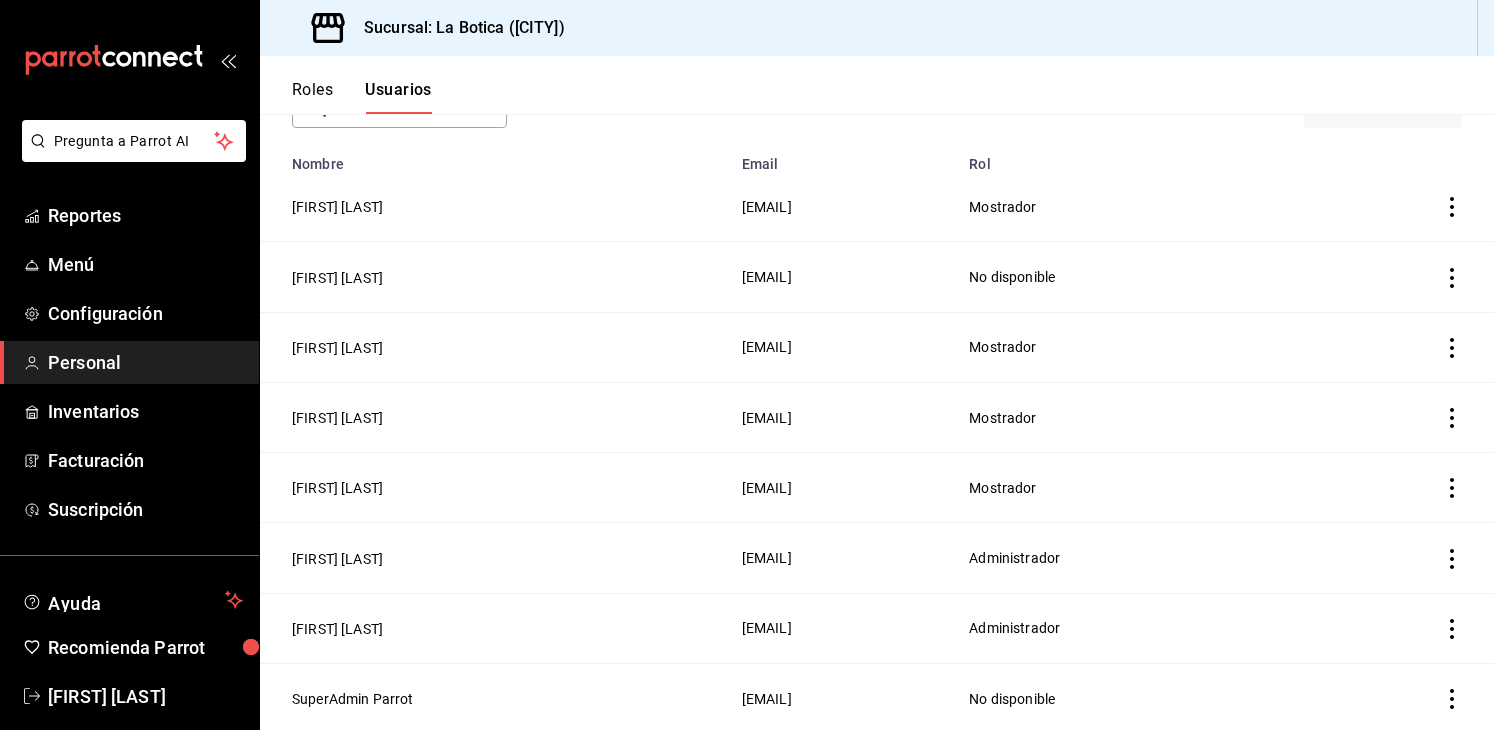 scroll, scrollTop: 0, scrollLeft: 0, axis: both 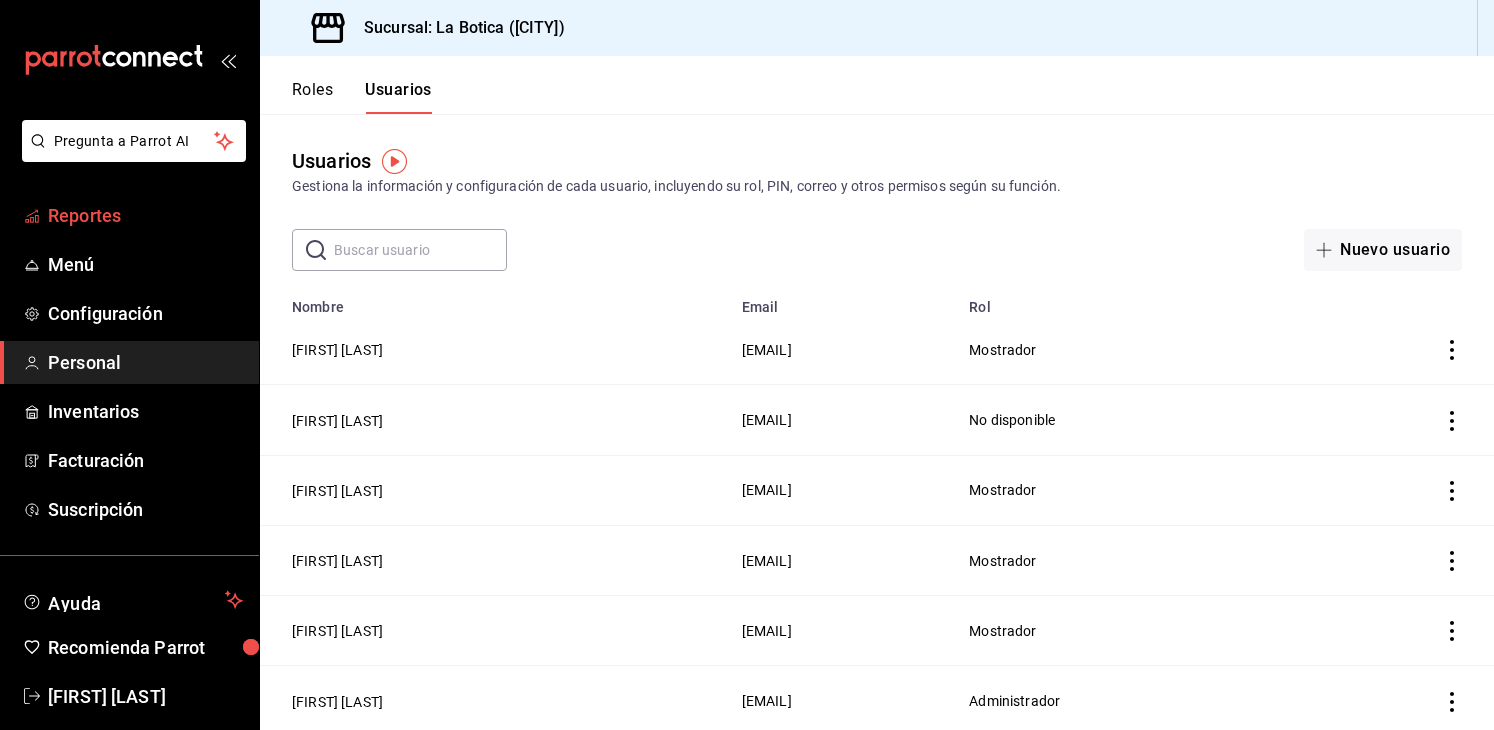click on "Reportes" at bounding box center [145, 215] 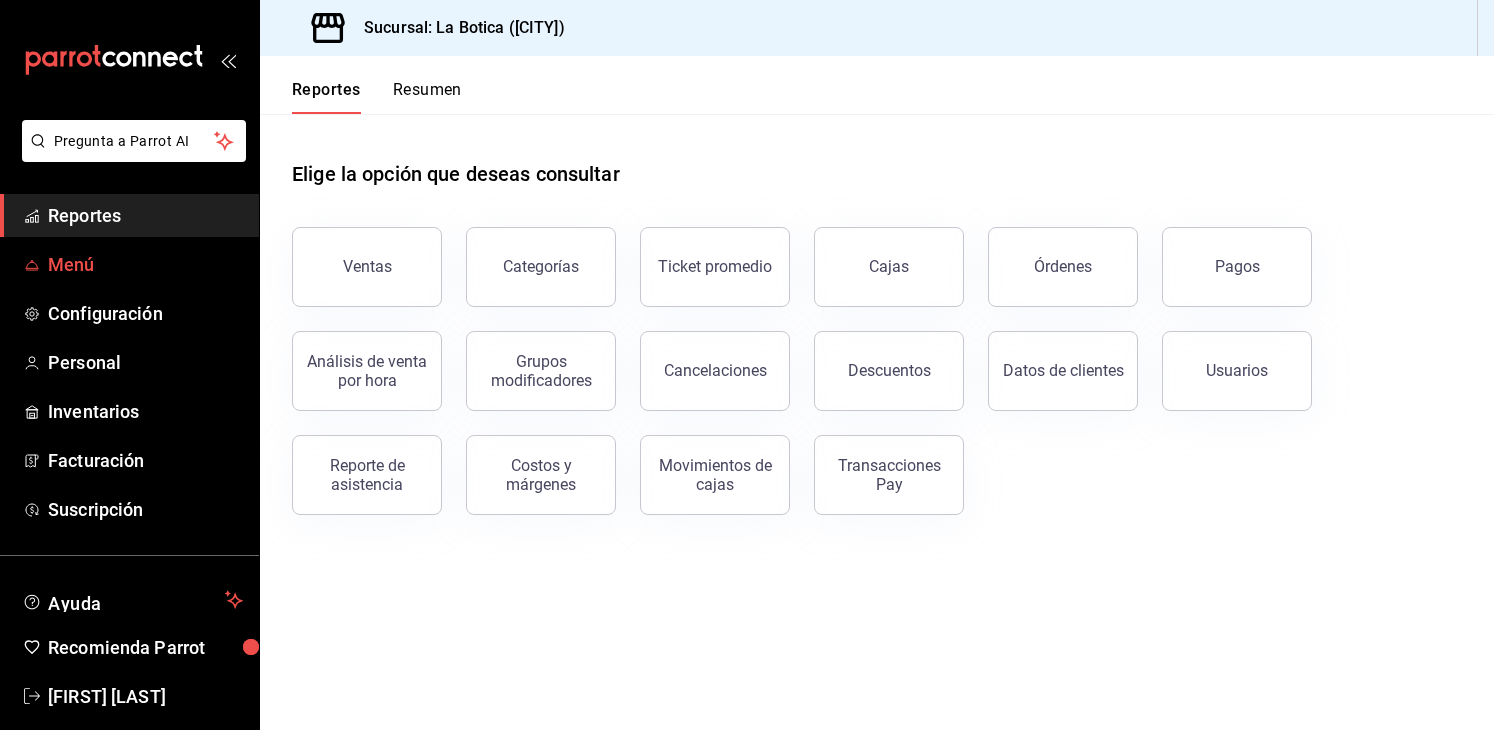 click on "Menú" at bounding box center (145, 264) 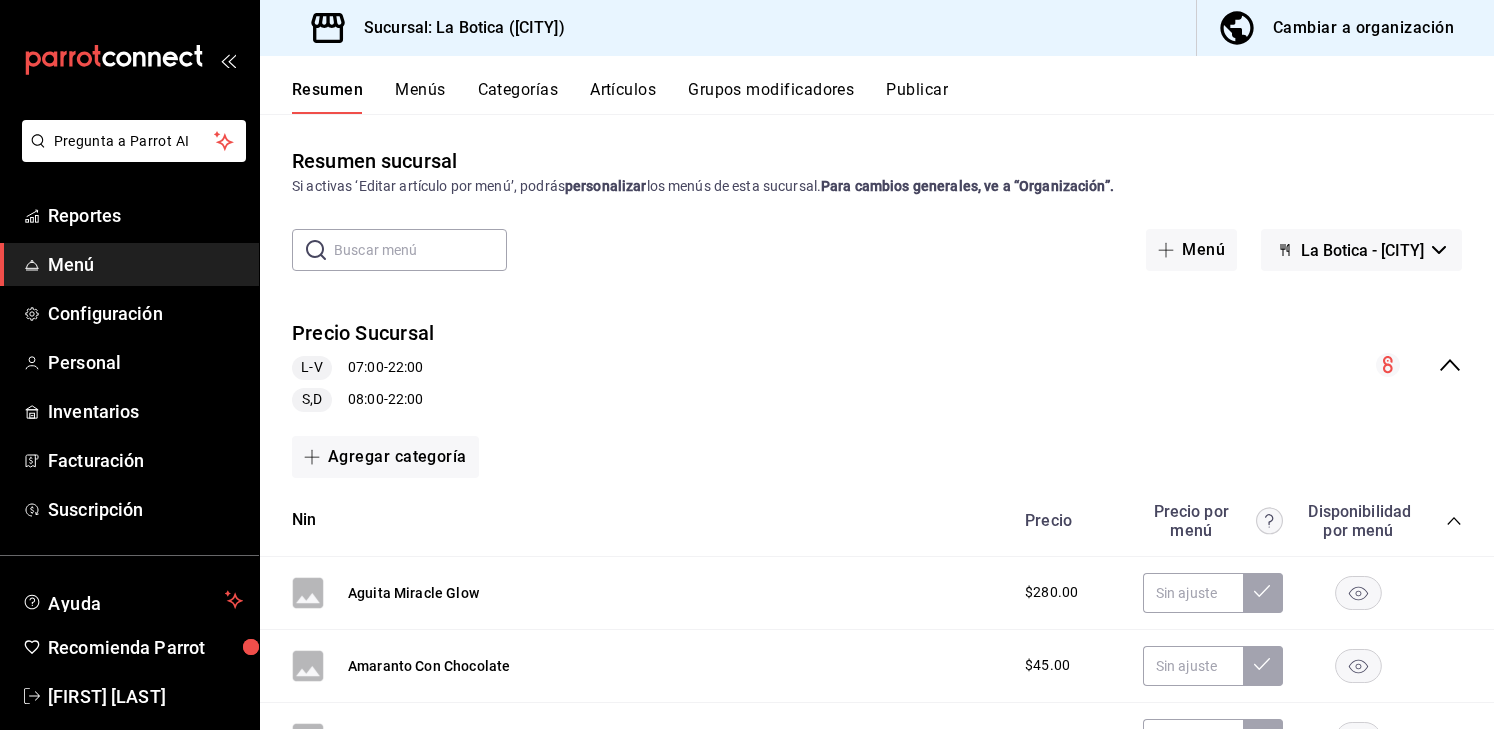 click on "Menús" at bounding box center [420, 97] 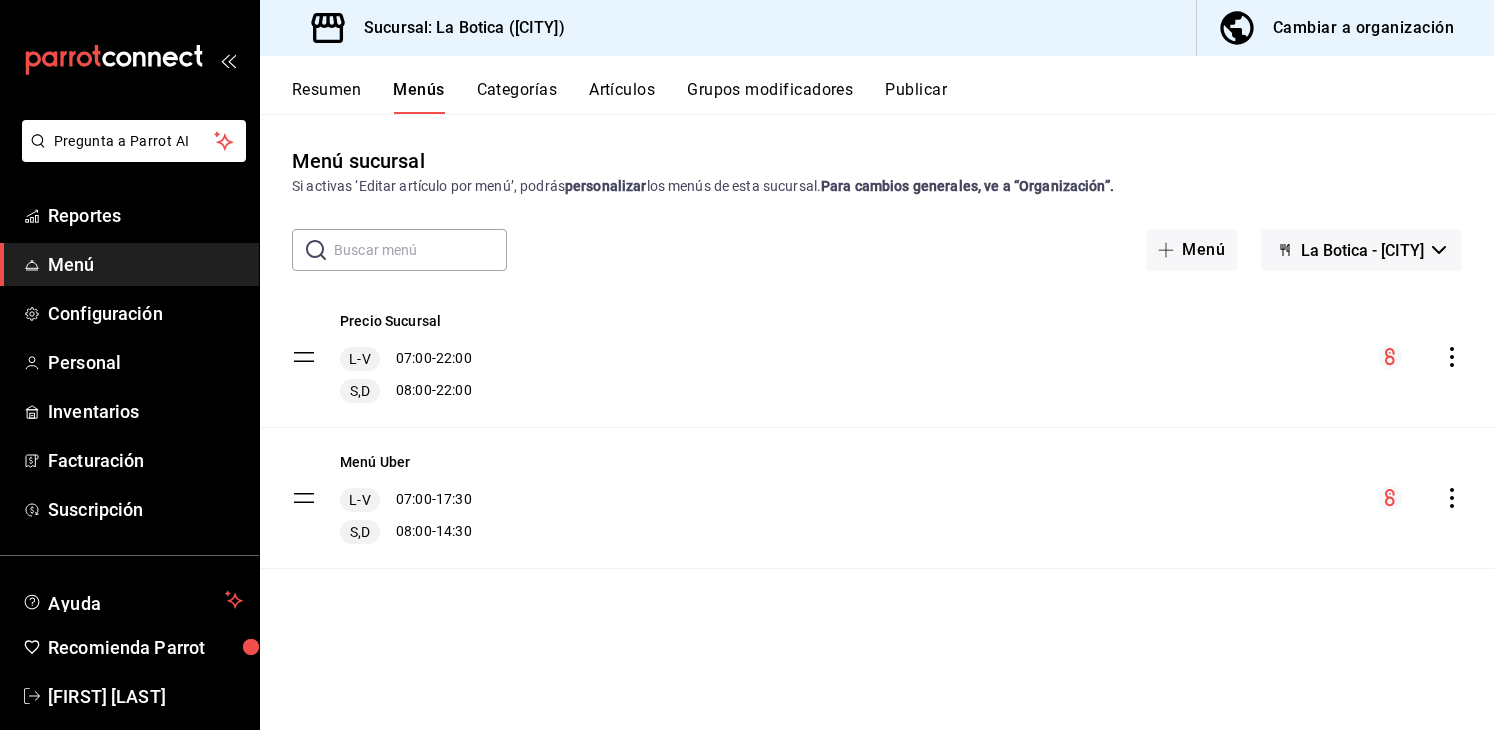 click on "Categorías" at bounding box center [517, 97] 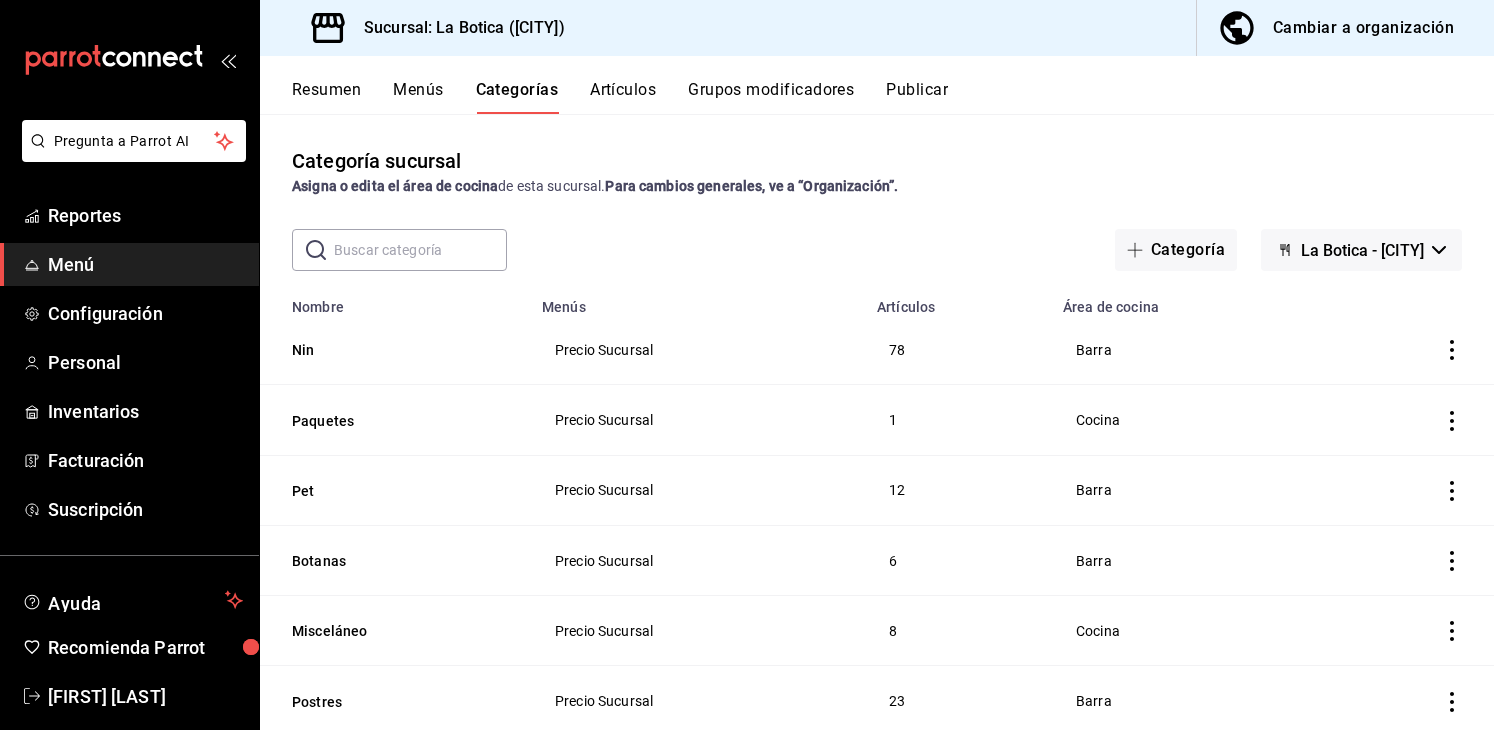 click on "Menú" at bounding box center [145, 264] 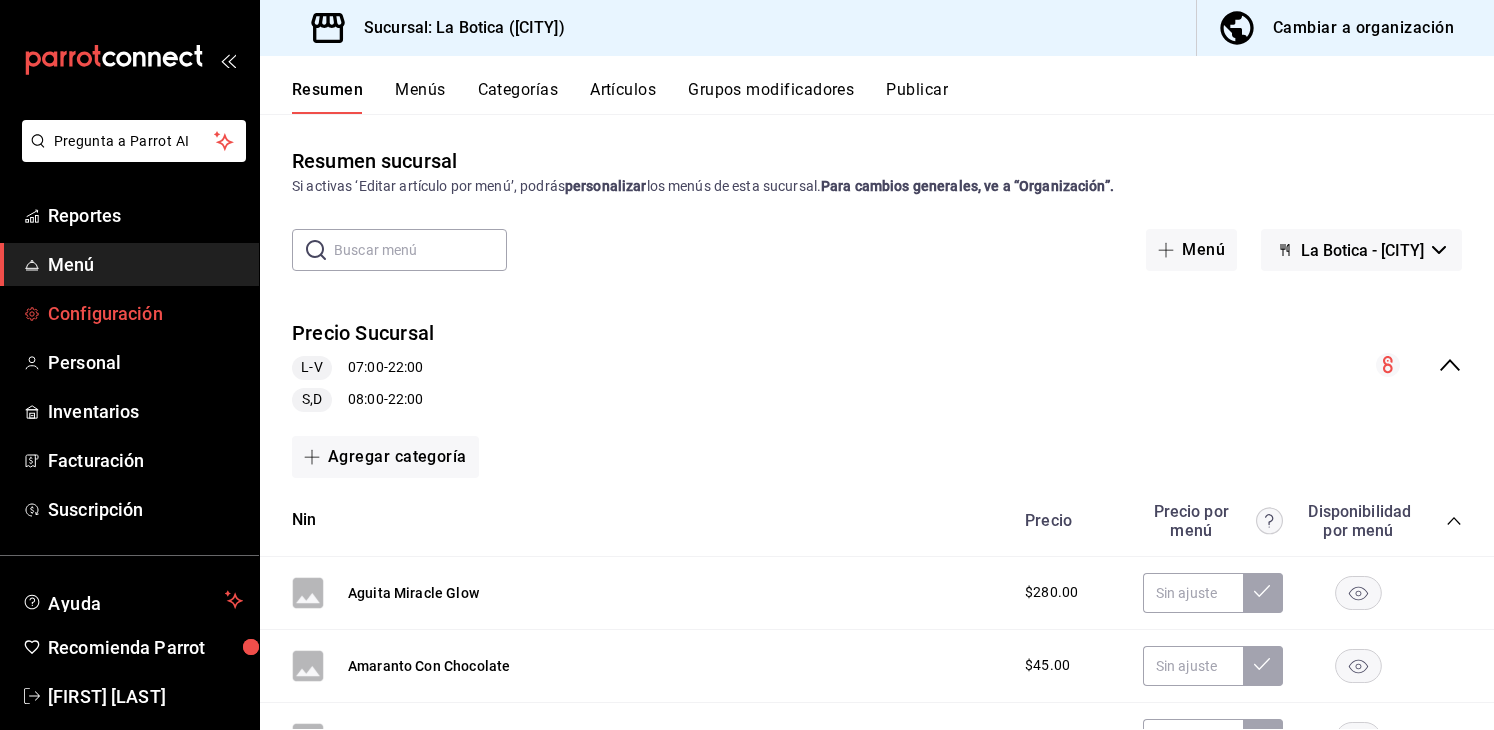 click on "Configuración" at bounding box center (145, 313) 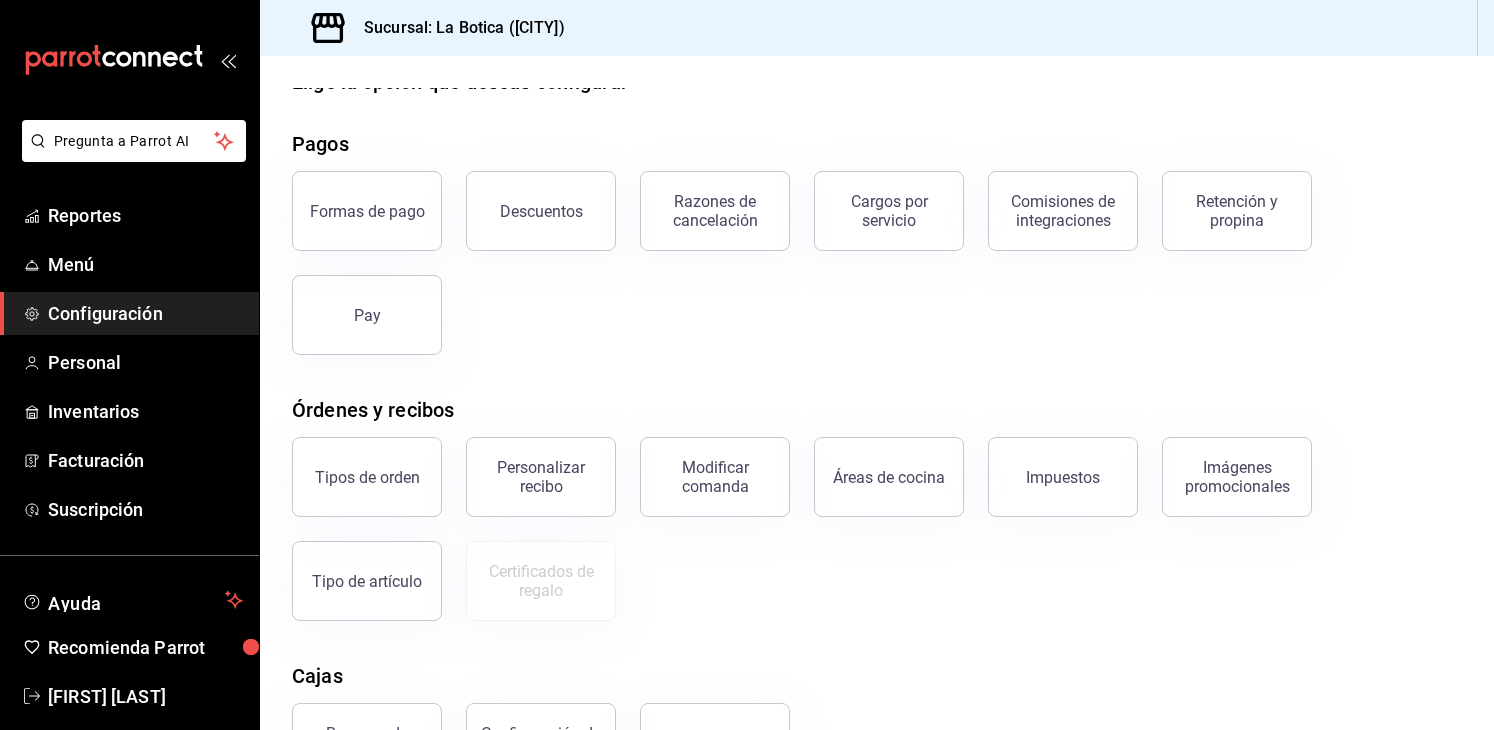 scroll, scrollTop: 0, scrollLeft: 0, axis: both 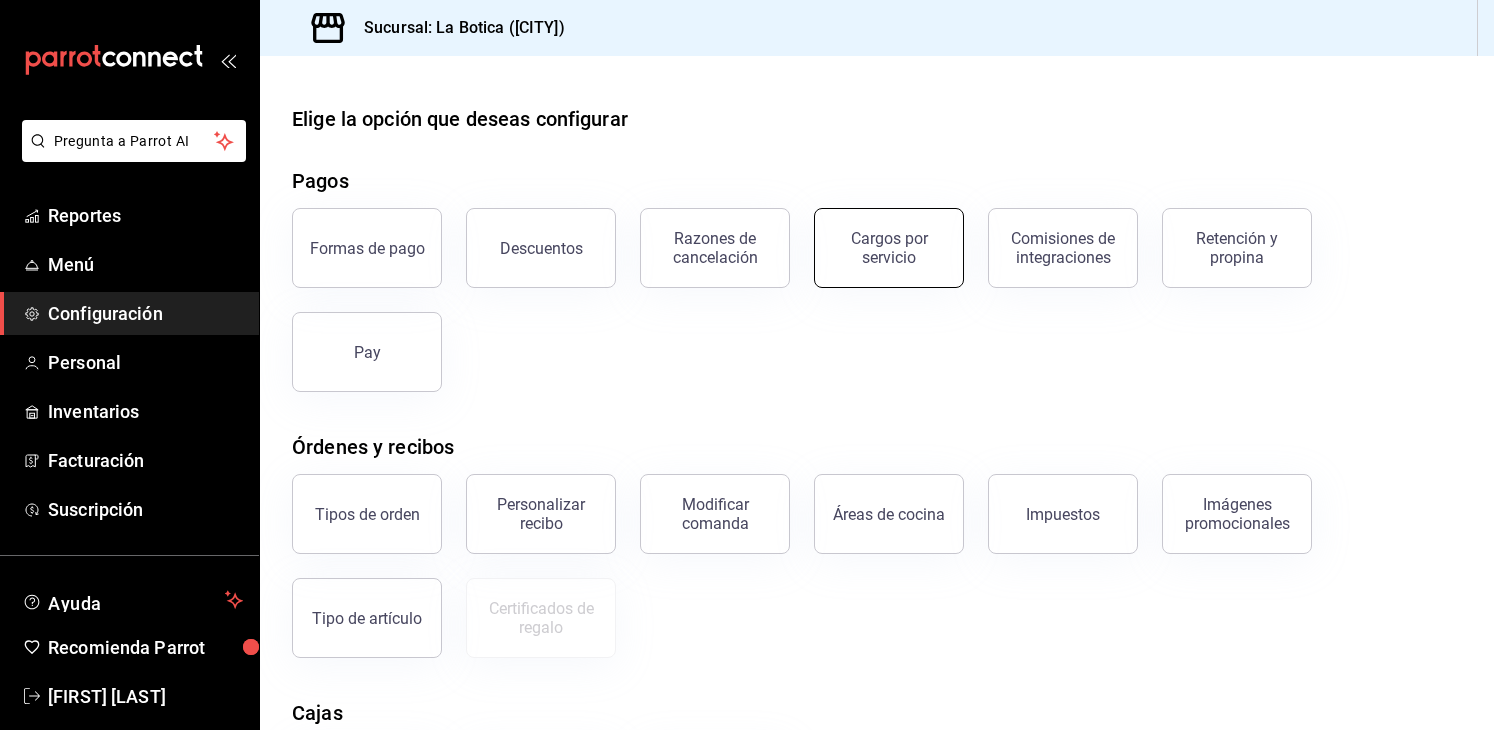 click on "Cargos por servicio" at bounding box center (889, 248) 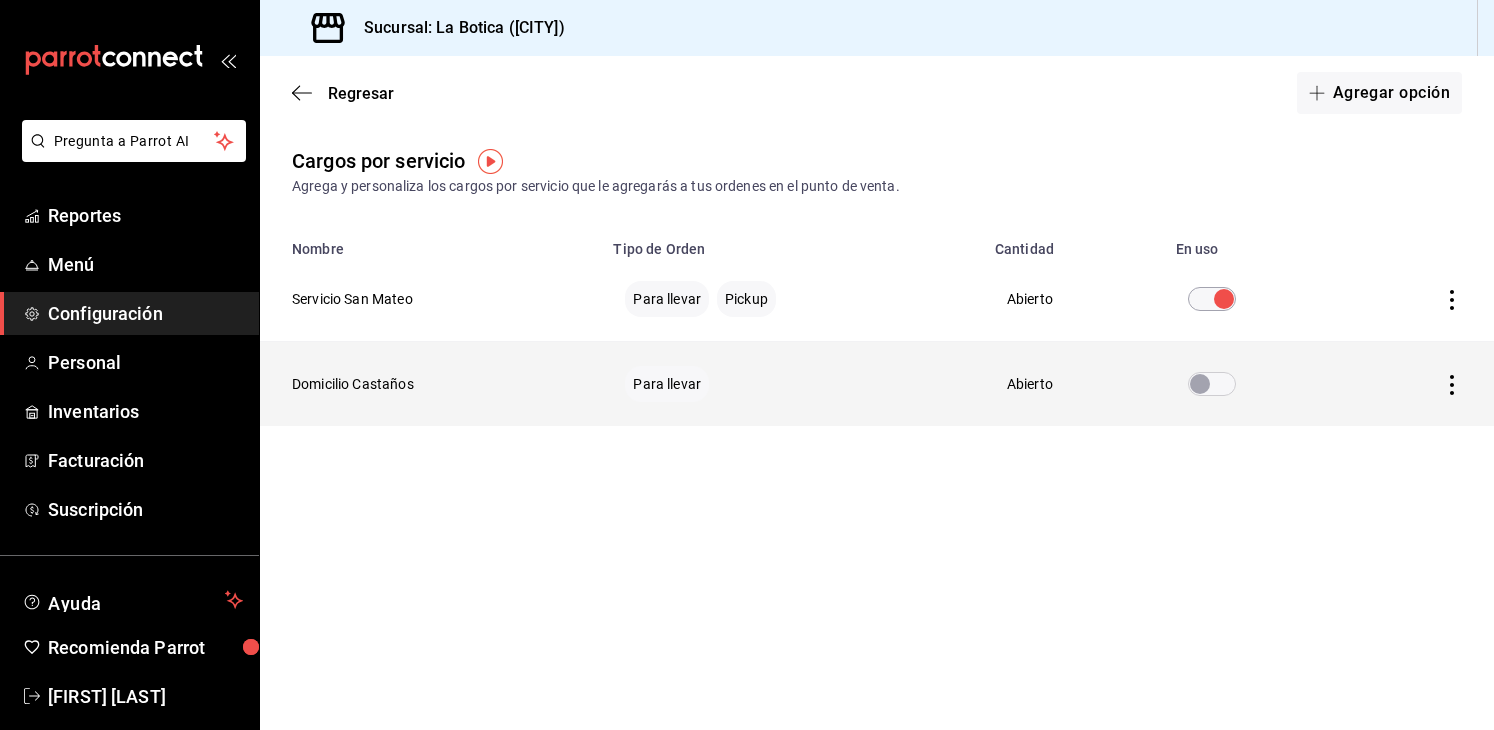 click 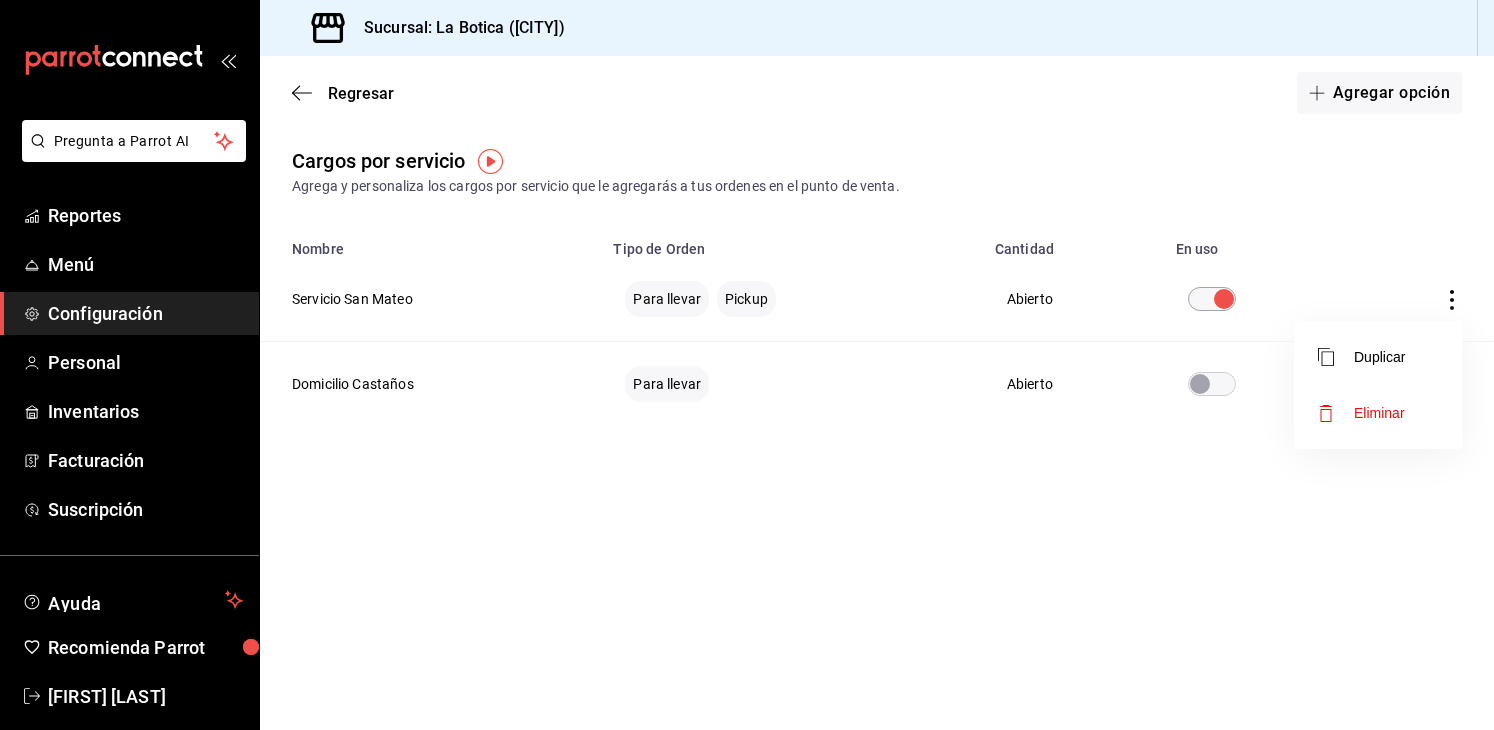 click on "Eliminar" at bounding box center [1378, 413] 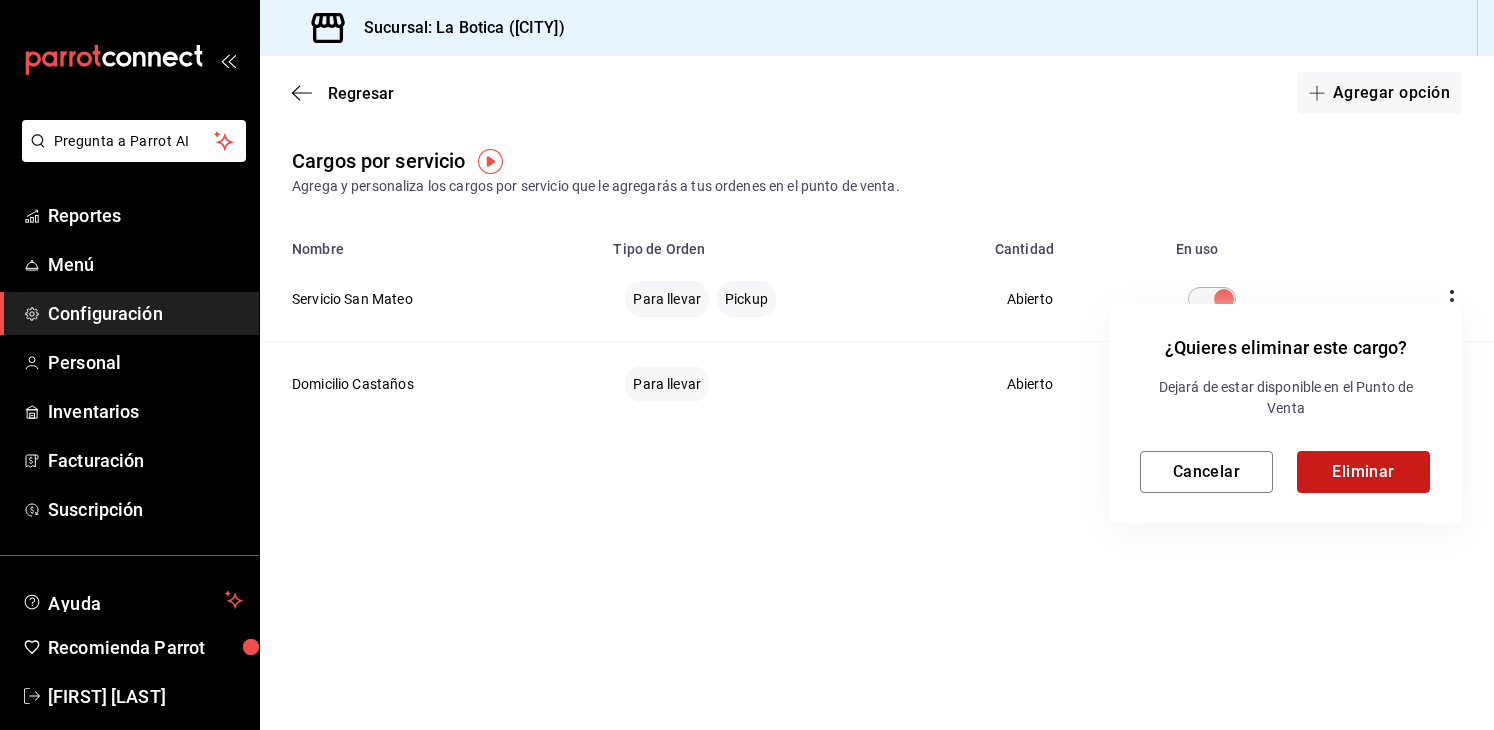 click on "Eliminar" at bounding box center (1363, 472) 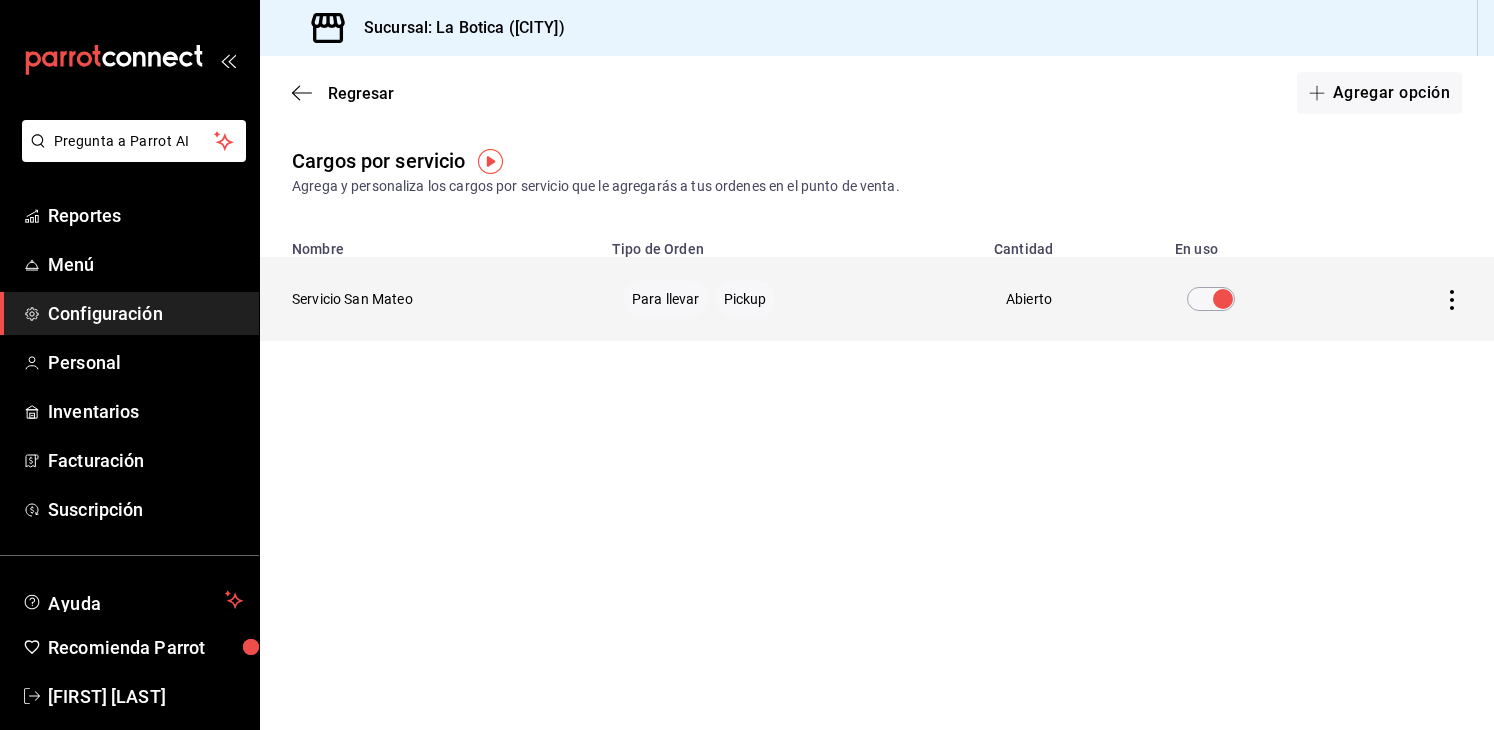 click 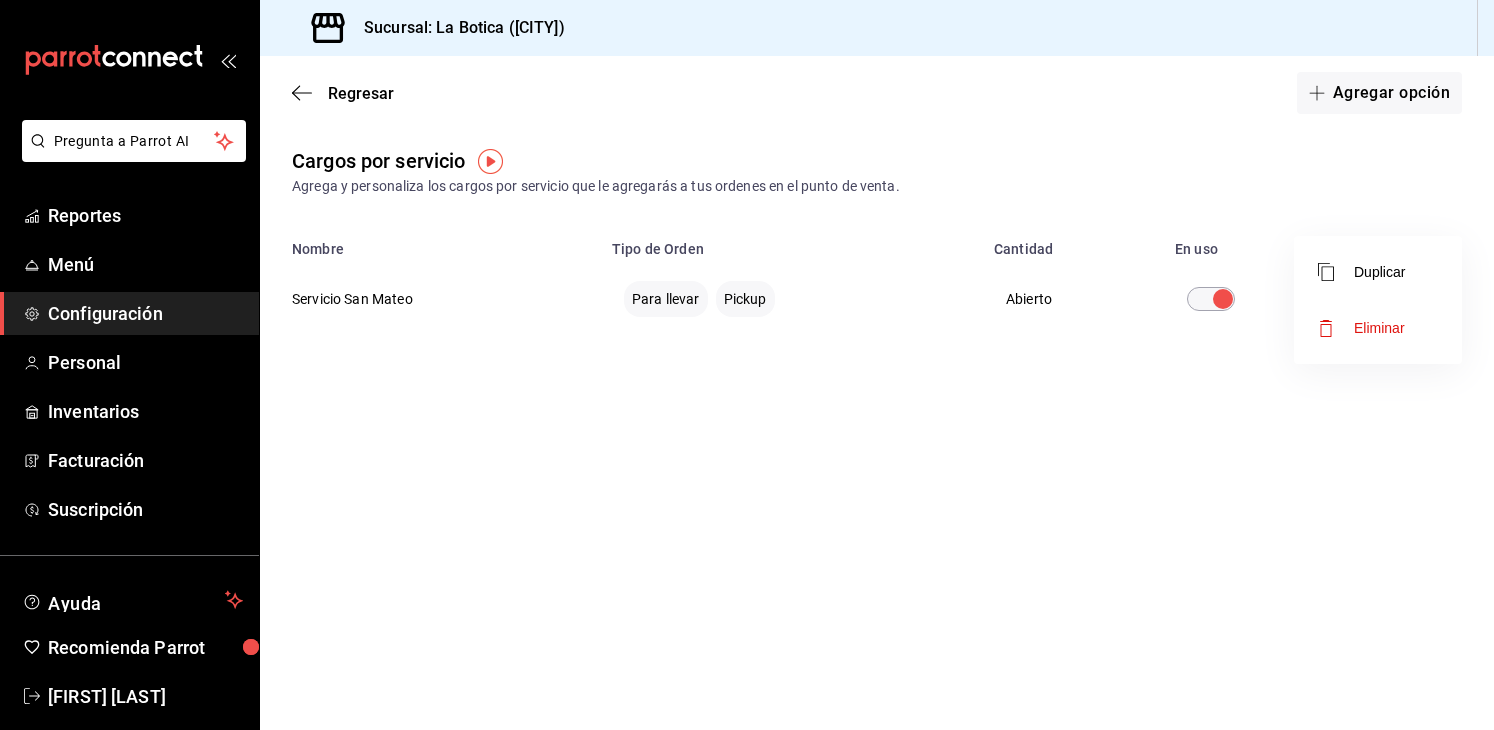 click at bounding box center [747, 365] 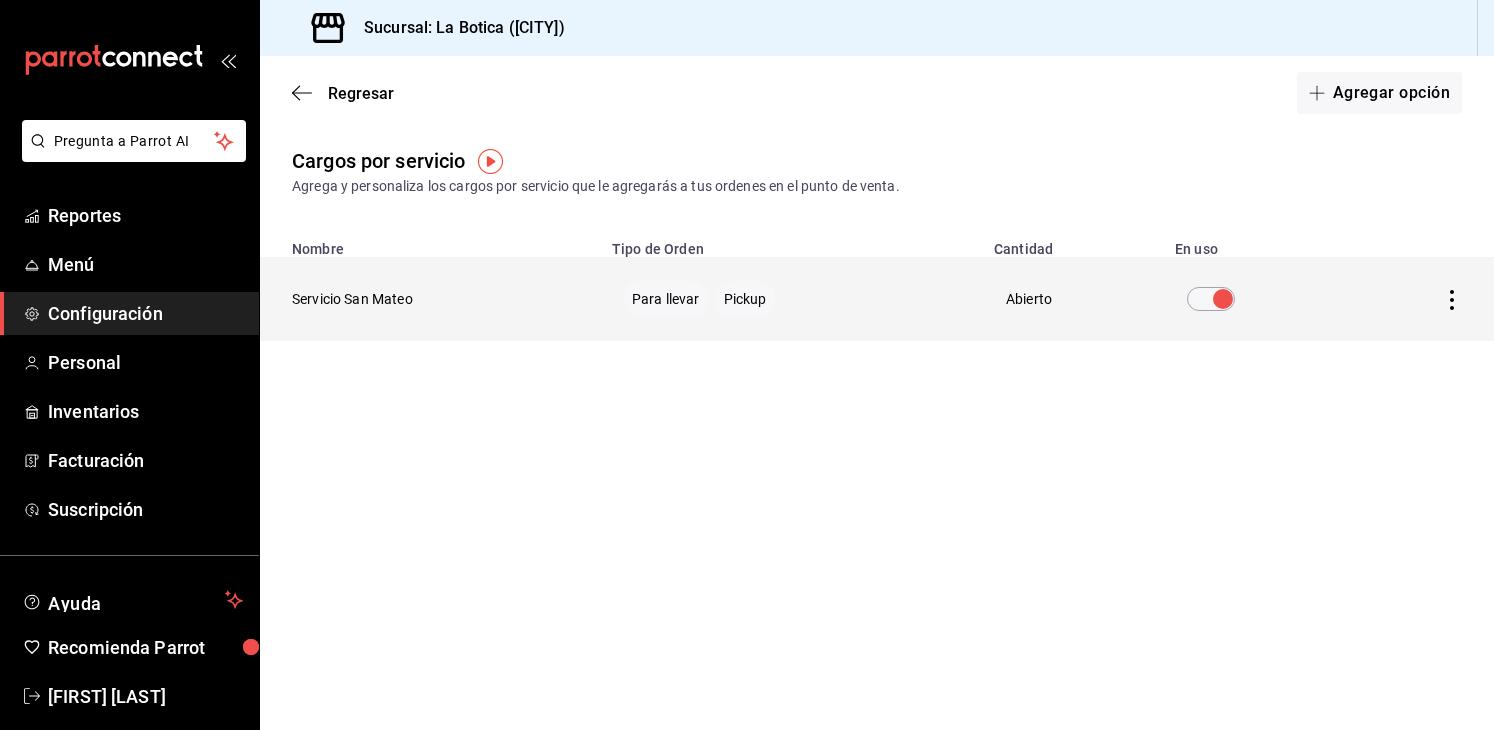 click 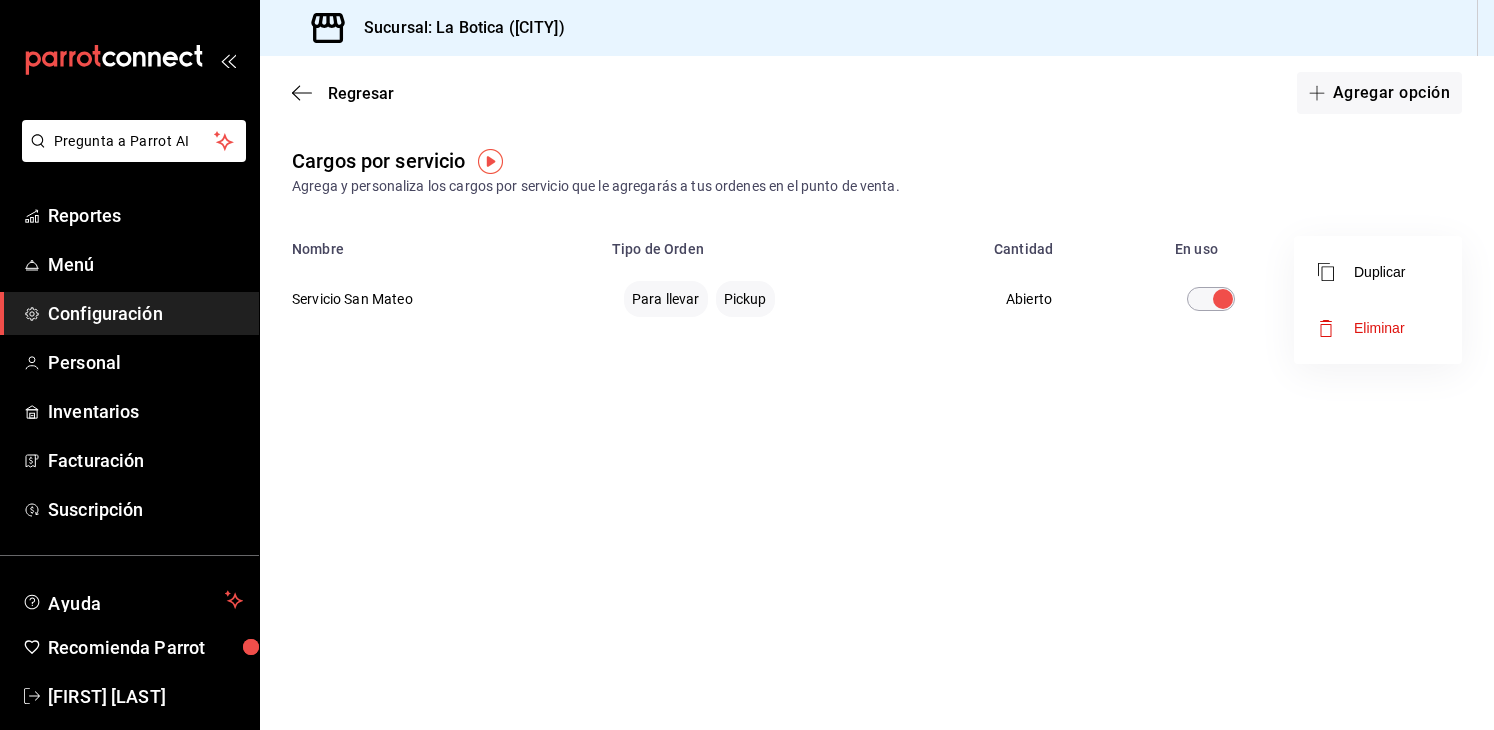 click at bounding box center (747, 365) 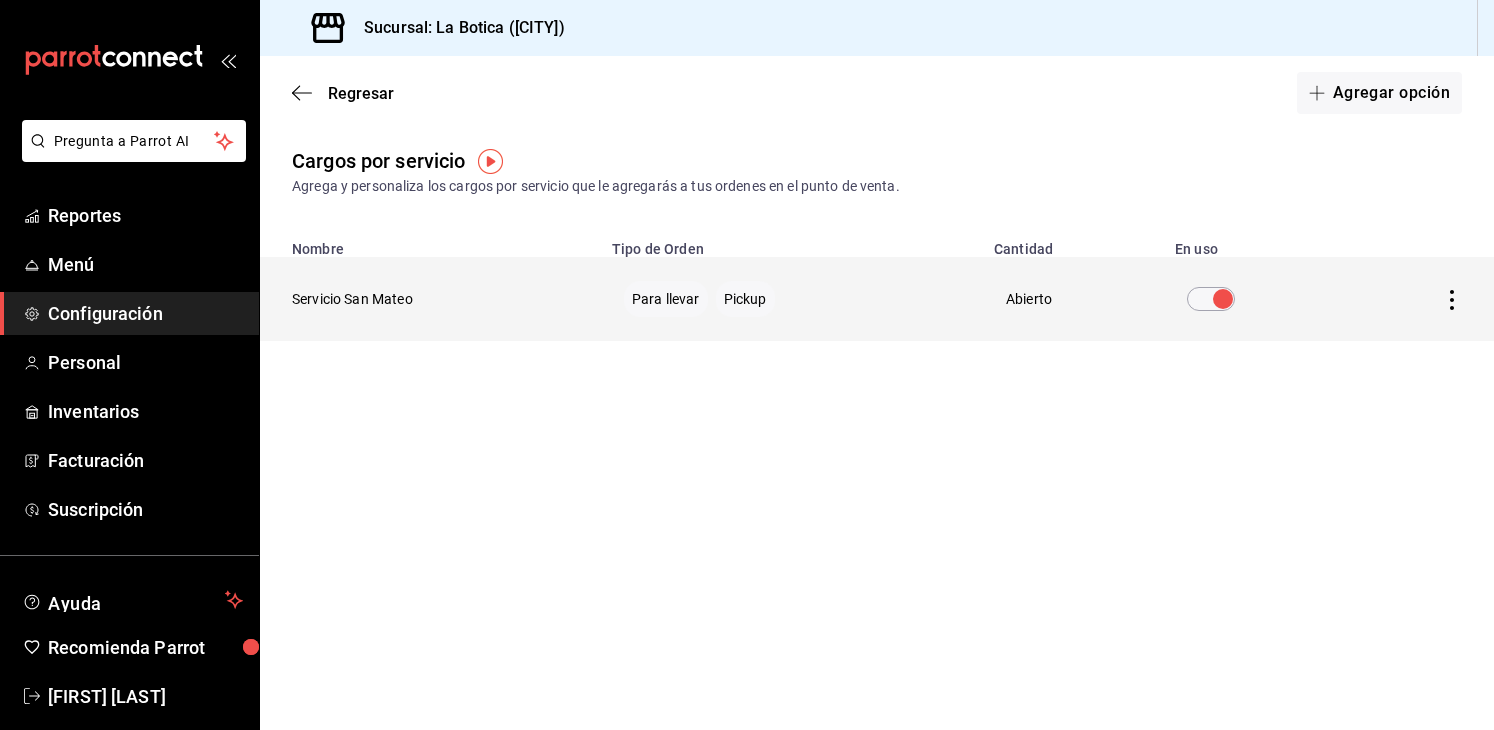 click on "Servicio San Mateo" at bounding box center [430, 299] 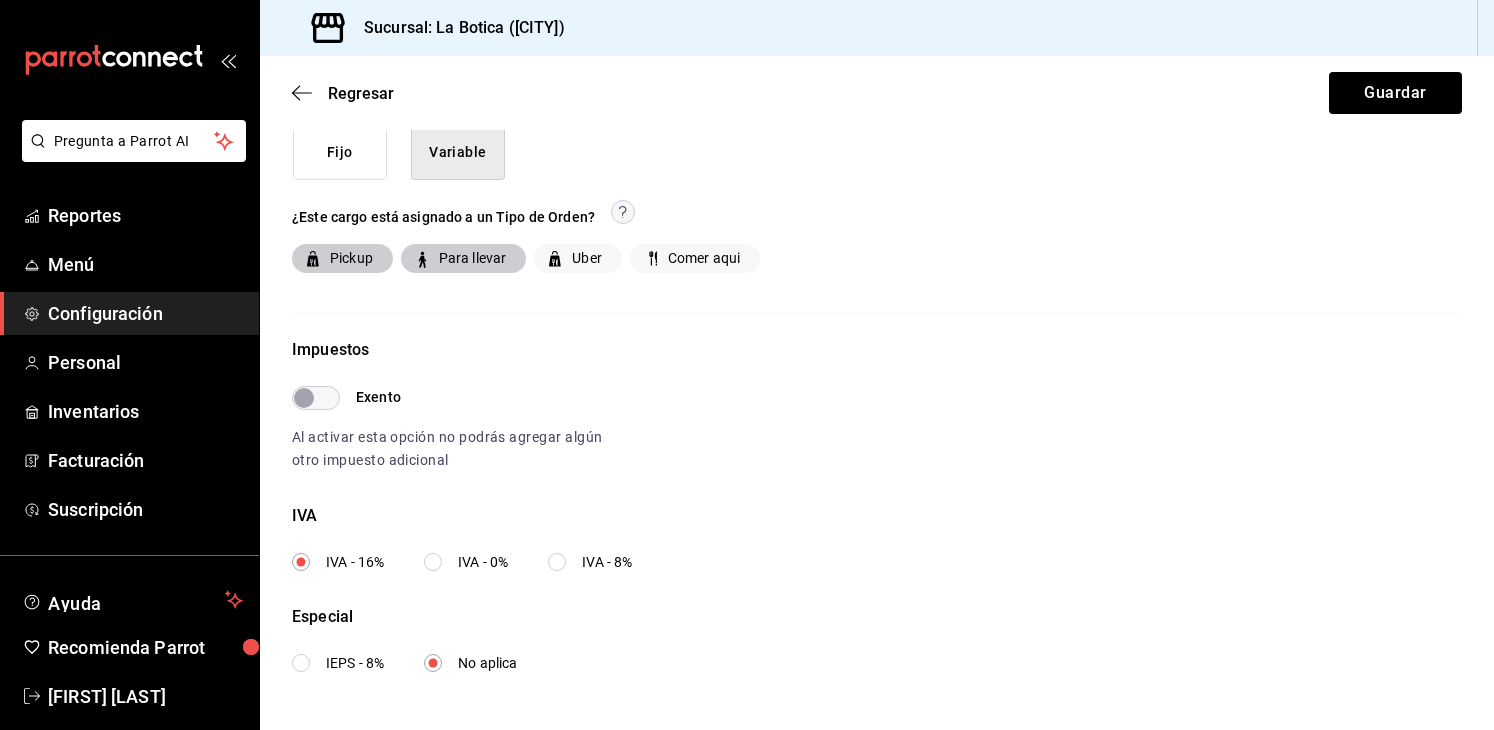 scroll, scrollTop: 0, scrollLeft: 0, axis: both 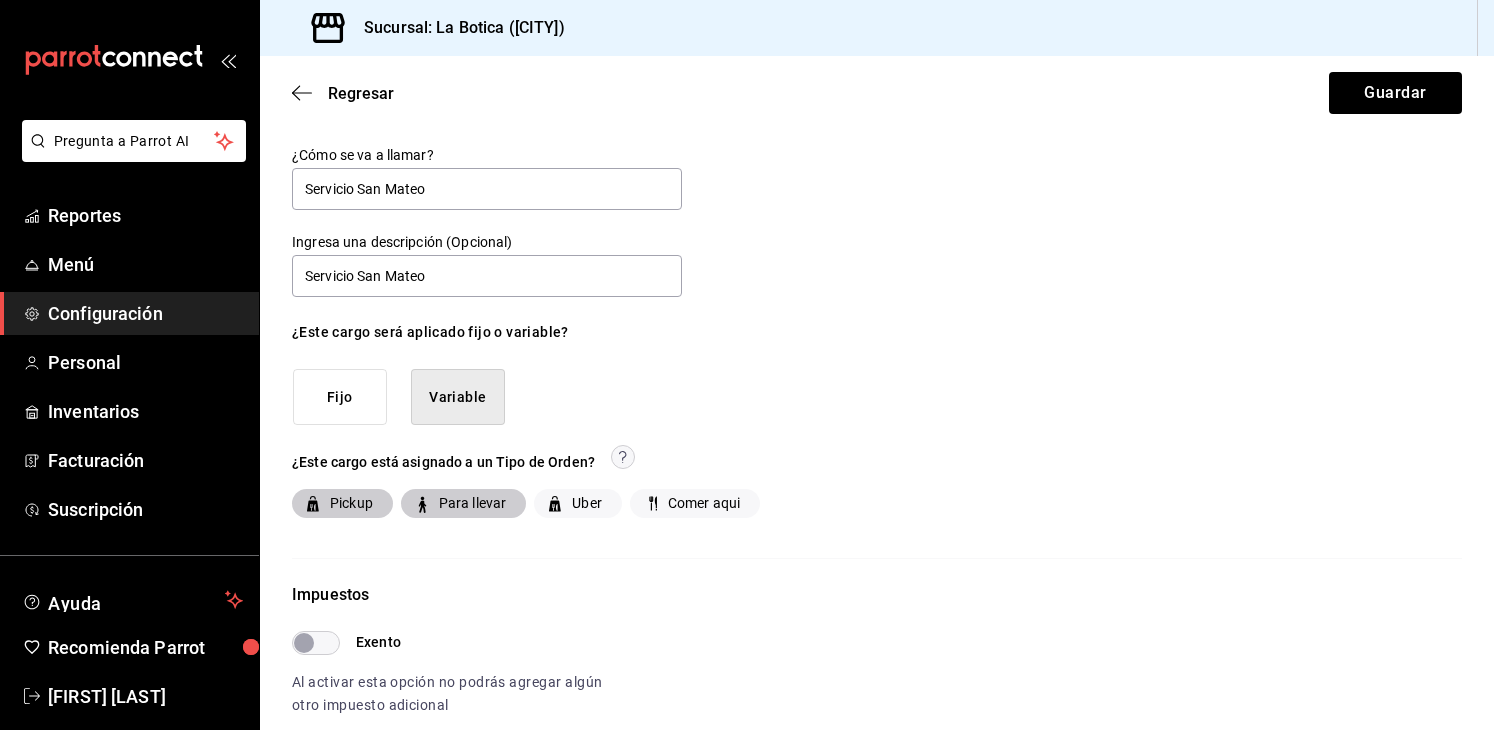 click on "¿Cómo se va a llamar? Servicio San Mateo Ingresa una descripción (Opcional) Servicio San Mateo ¿Este cargo será aplicado fijo o variable? Fijo Variable ¿Este cargo está asignado a un Tipo de Orden? Pickup Para llevar Uber Comer aqui Impuestos Exento Al activar esta opción no podrás agregar algún otro impuesto adicional IVA IVA - 16% IVA - 0% IVA - 8% Especial IEPS - 8% No aplica" at bounding box center [877, 544] 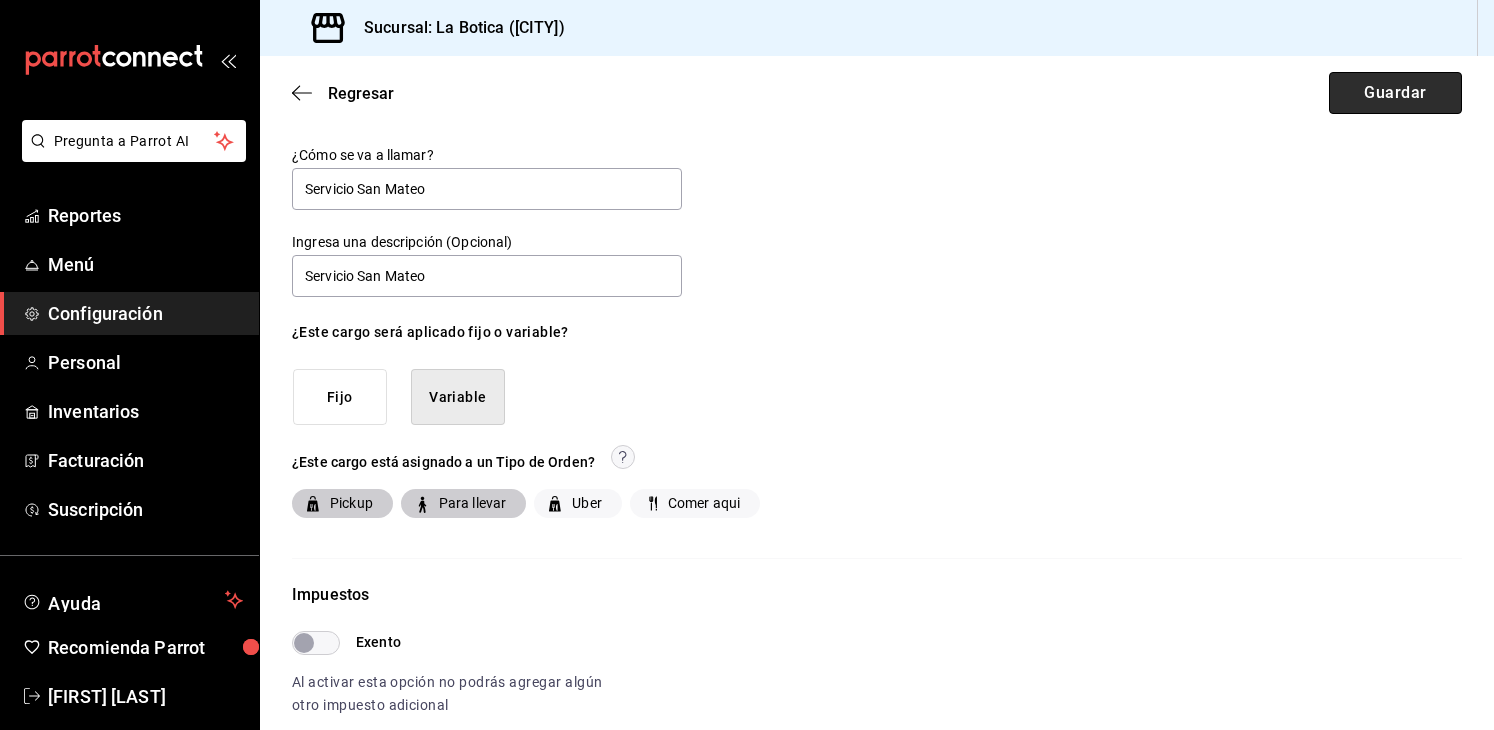 click on "Guardar" at bounding box center [1395, 93] 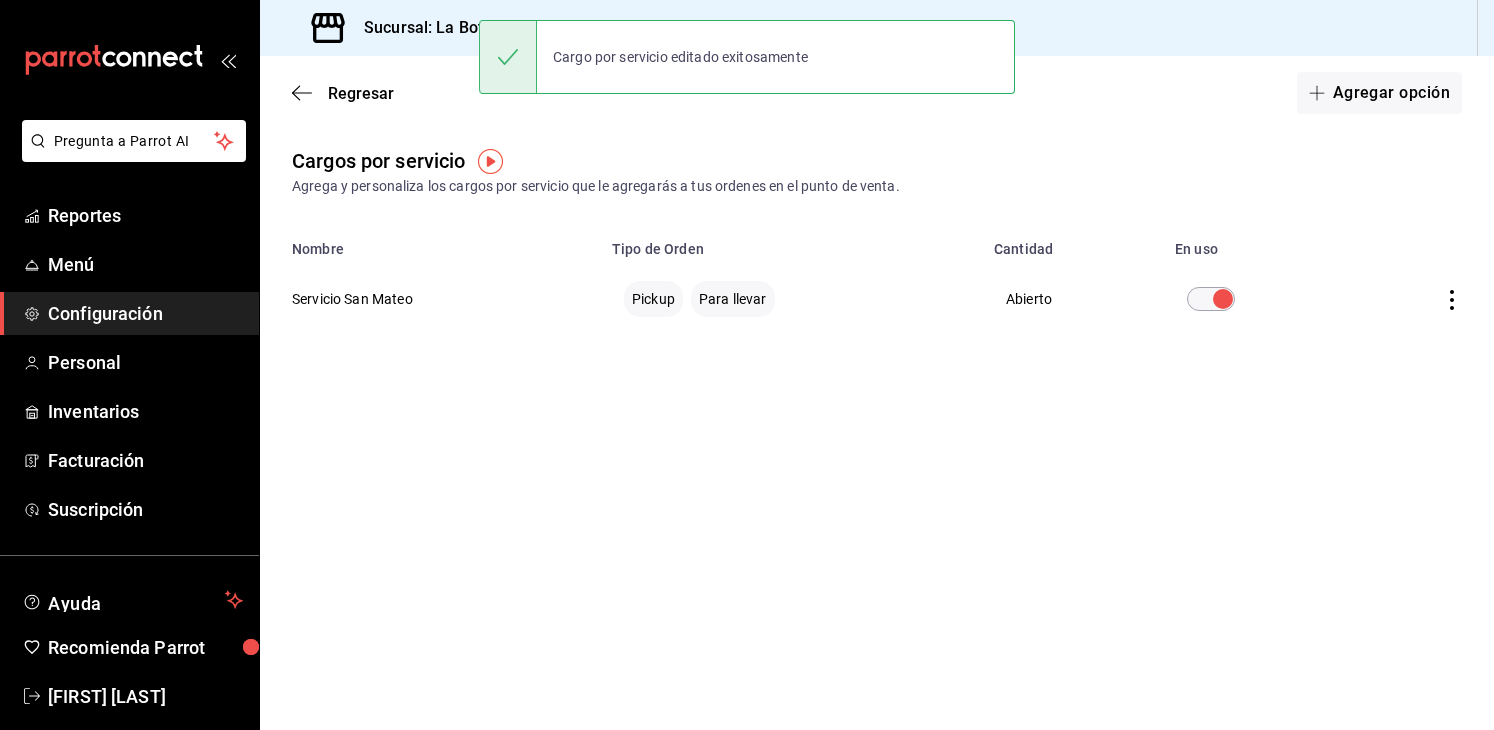 click on "Regresar Agregar opción" at bounding box center (877, 93) 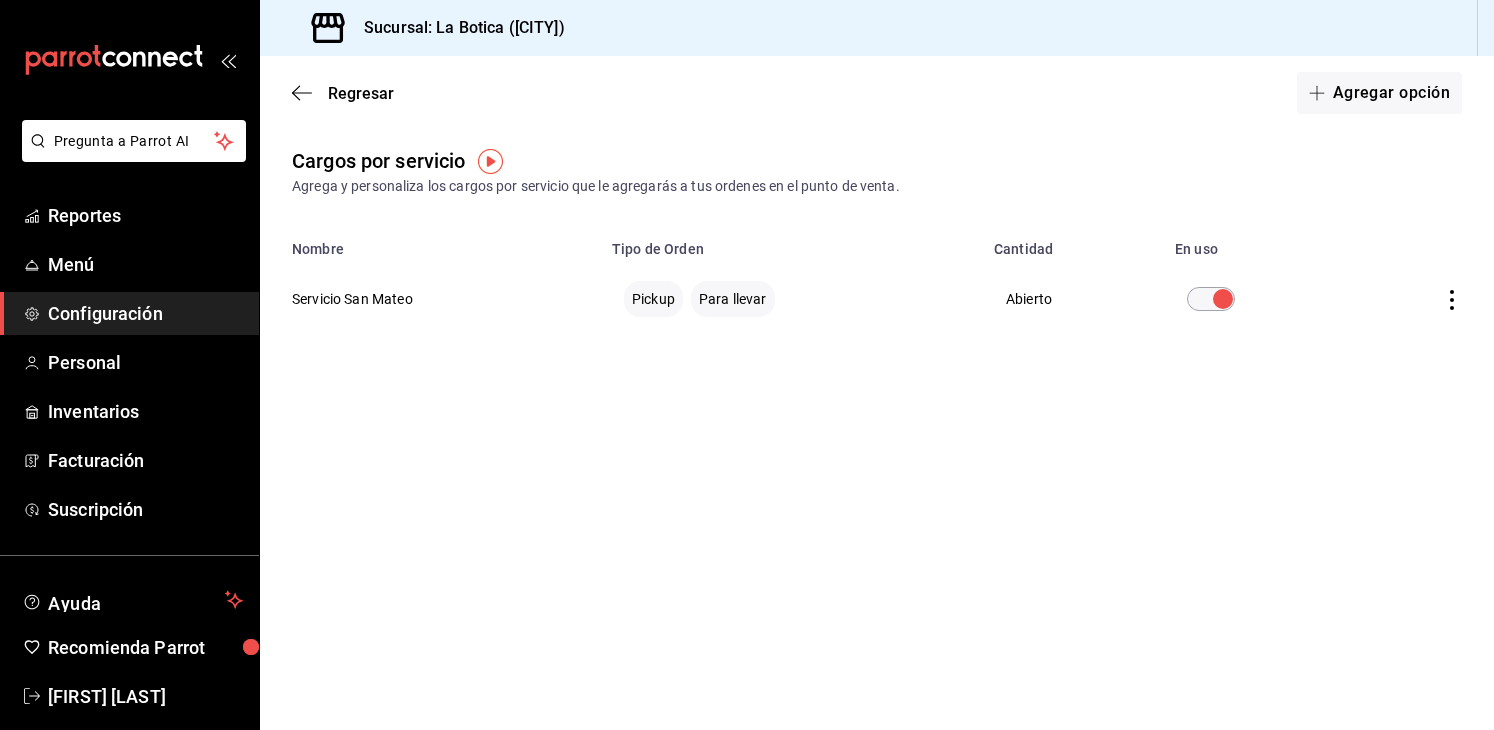 click at bounding box center [490, 161] 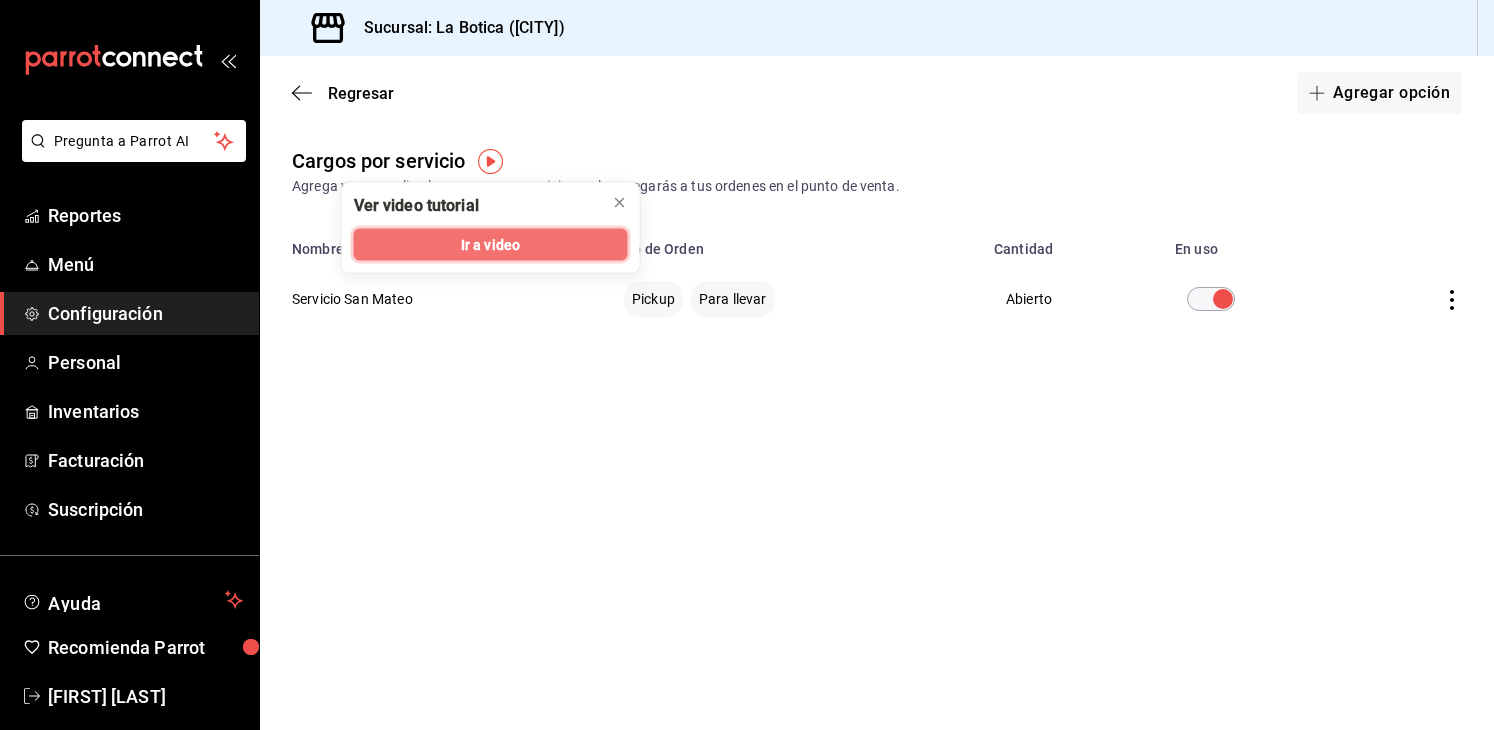 click on "Ir a video" at bounding box center [490, 244] 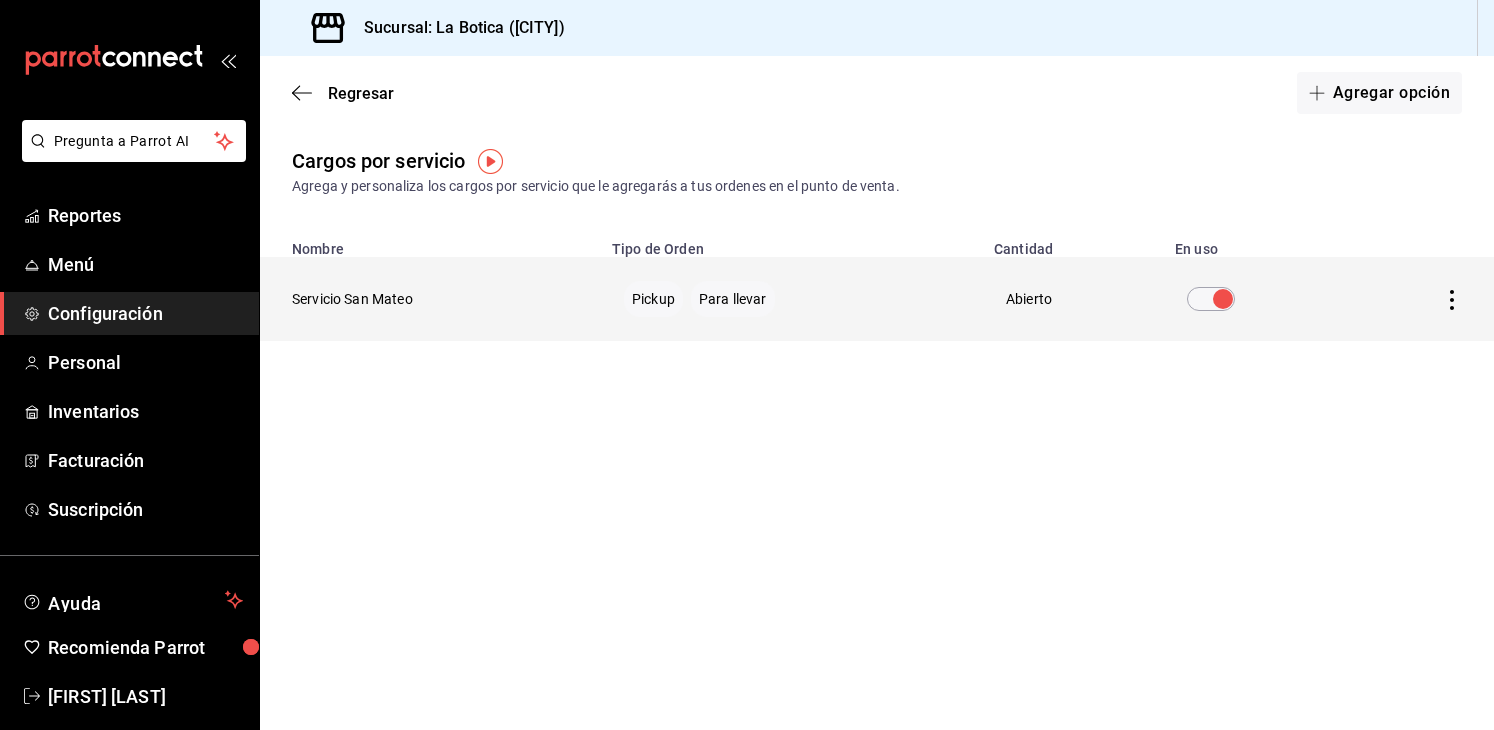 click 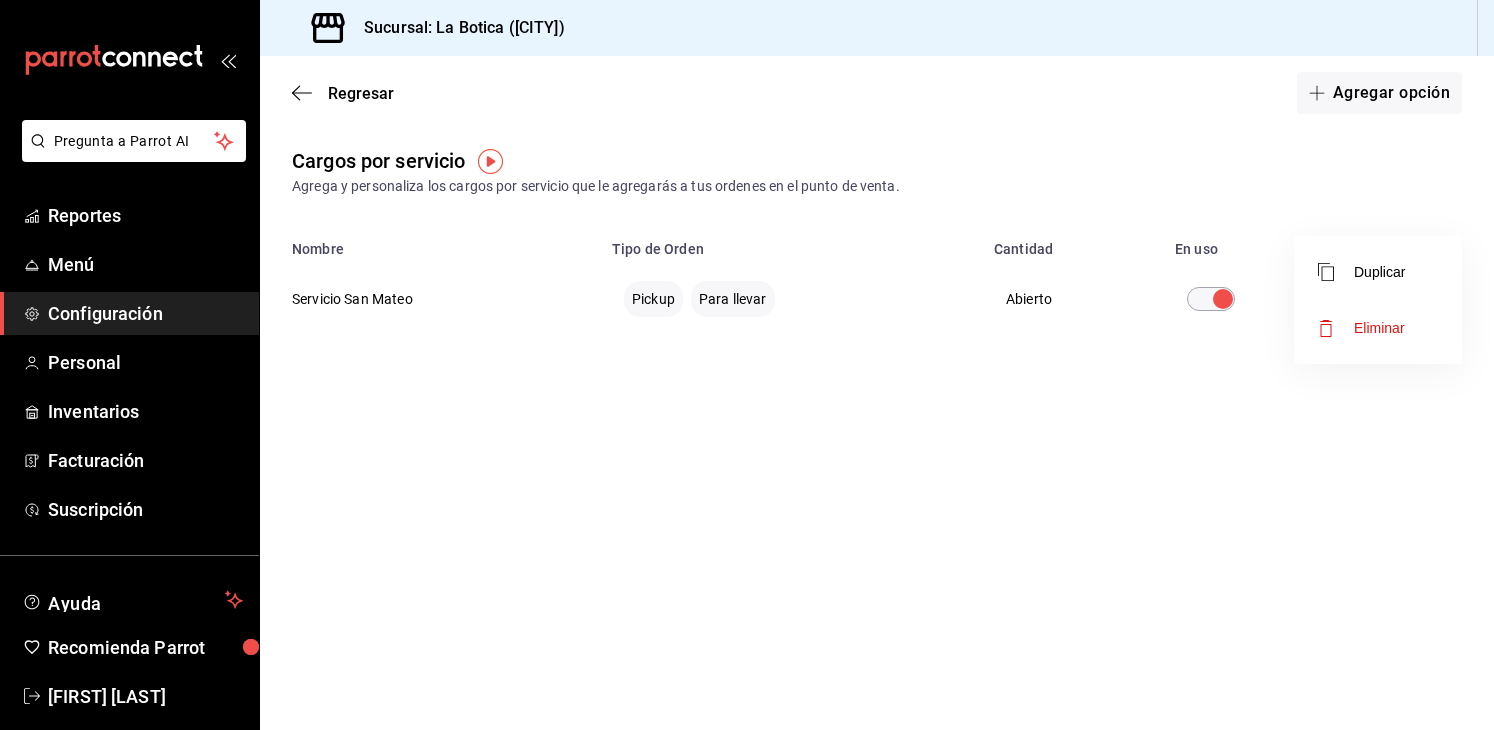 click at bounding box center [747, 365] 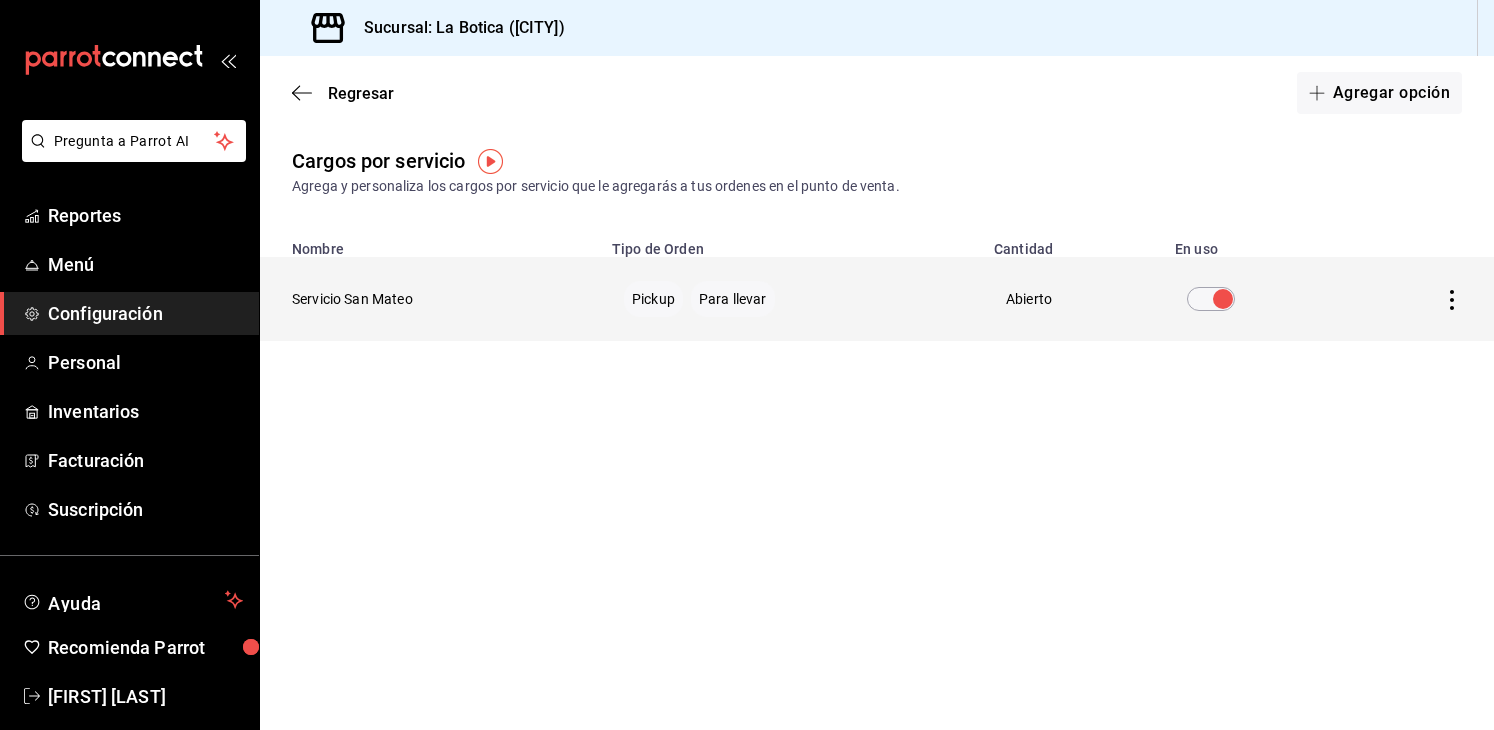 click on "Servicio San Mateo" at bounding box center [430, 299] 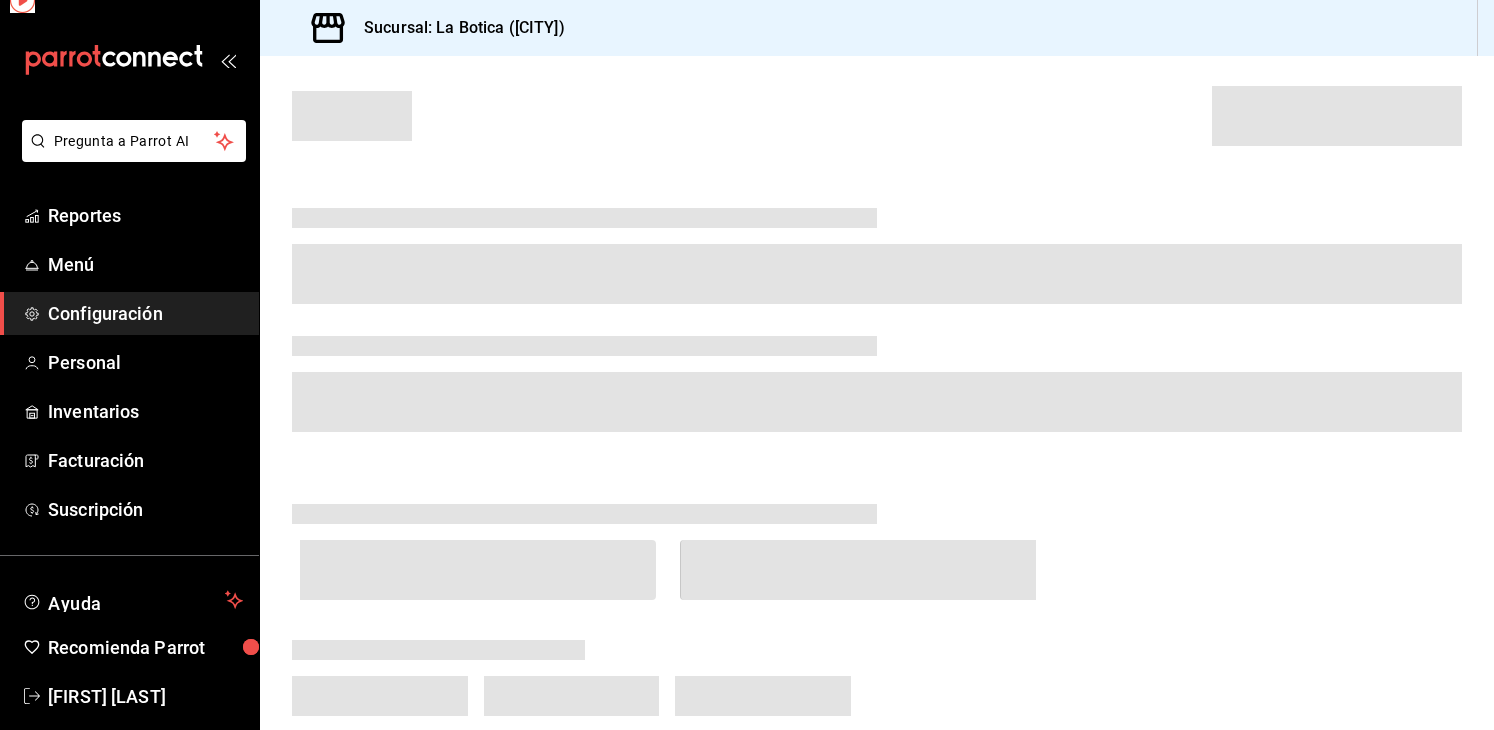 click at bounding box center (877, 274) 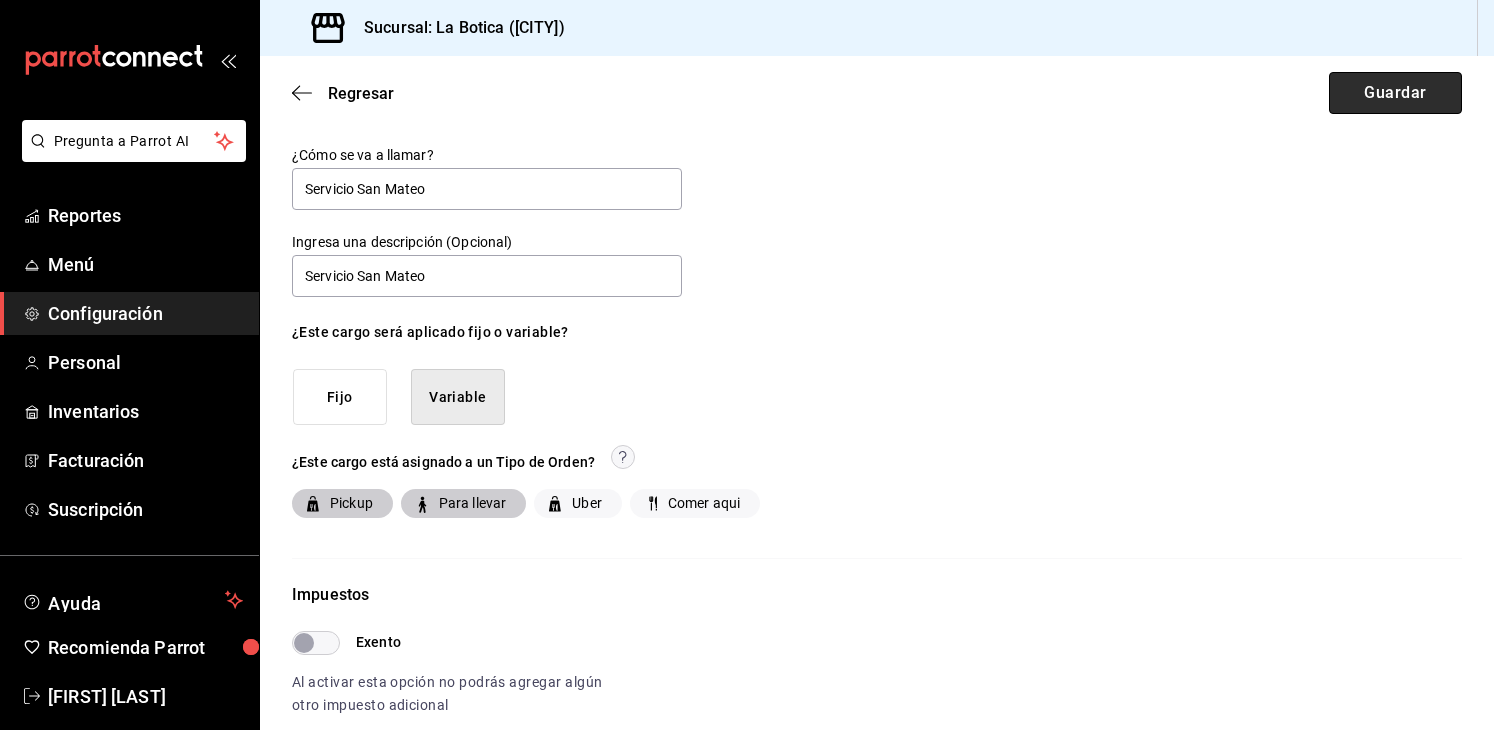 click on "Guardar" at bounding box center [1395, 93] 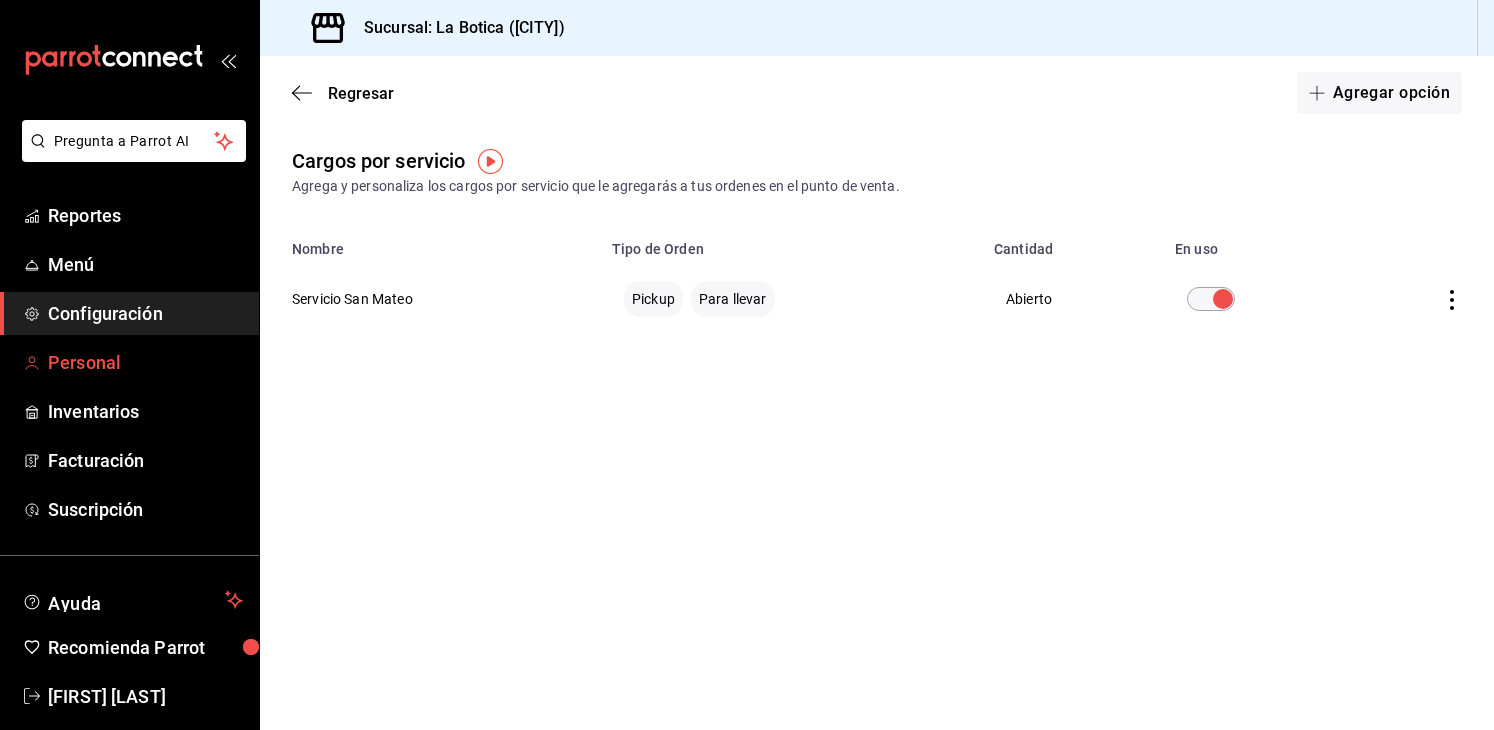 click on "Personal" at bounding box center [145, 362] 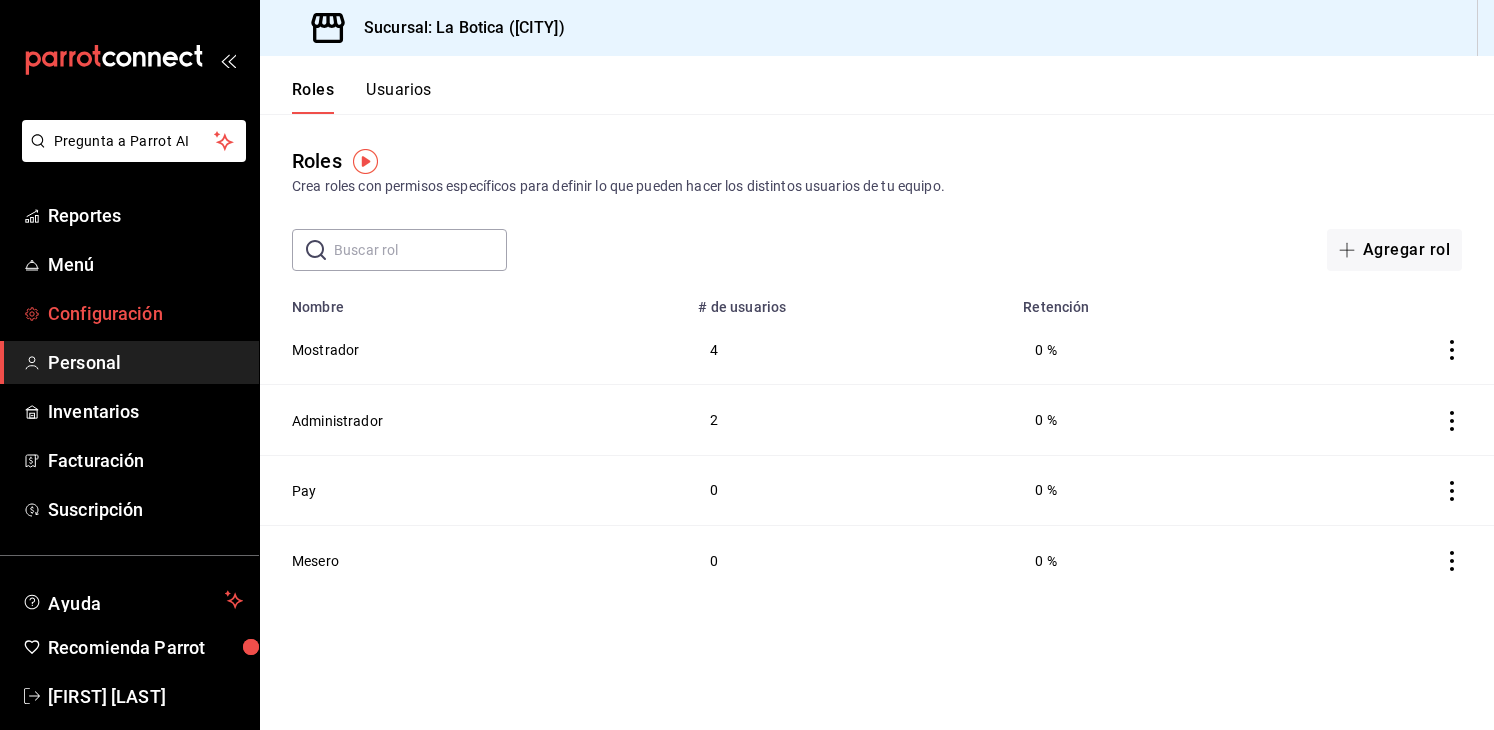 click on "Configuración" at bounding box center (145, 313) 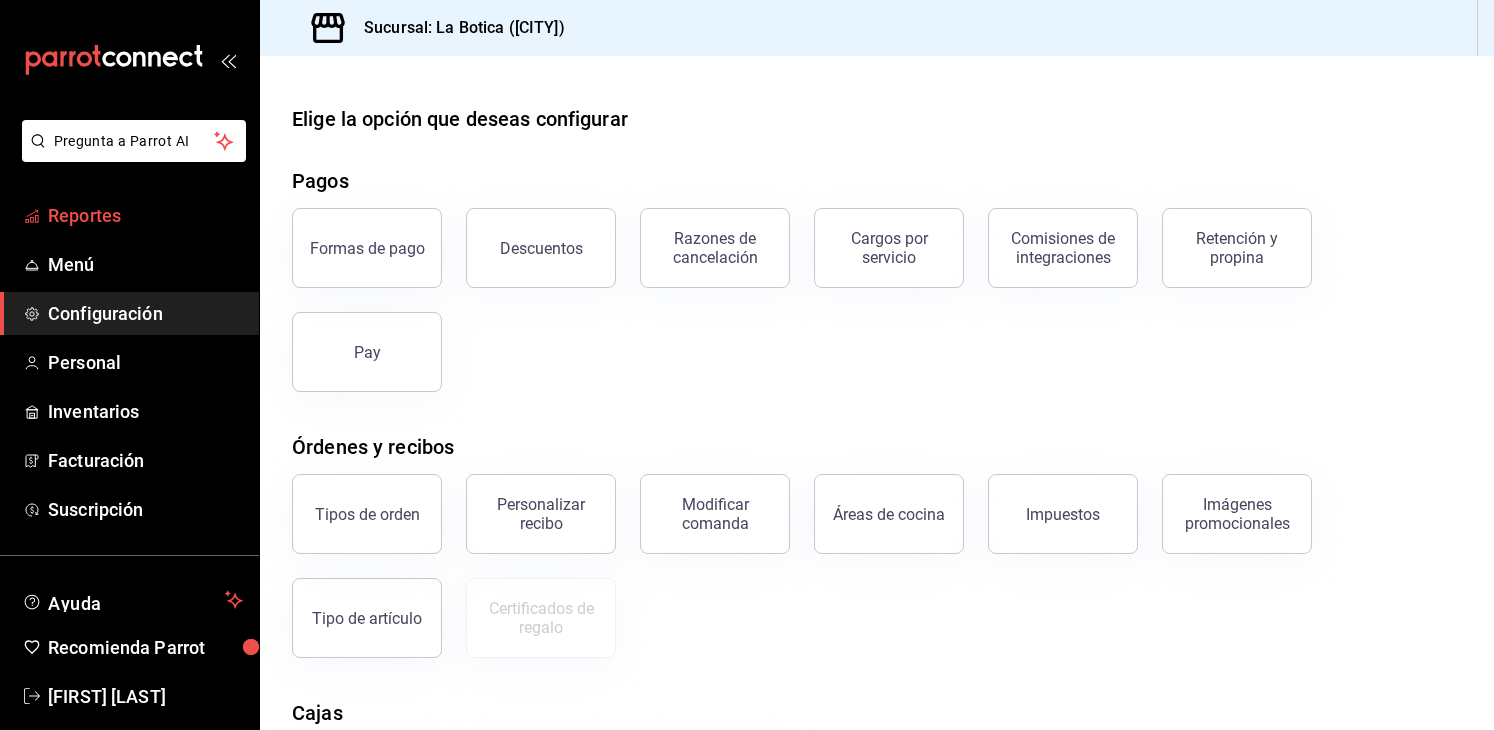 click on "Reportes" at bounding box center (145, 215) 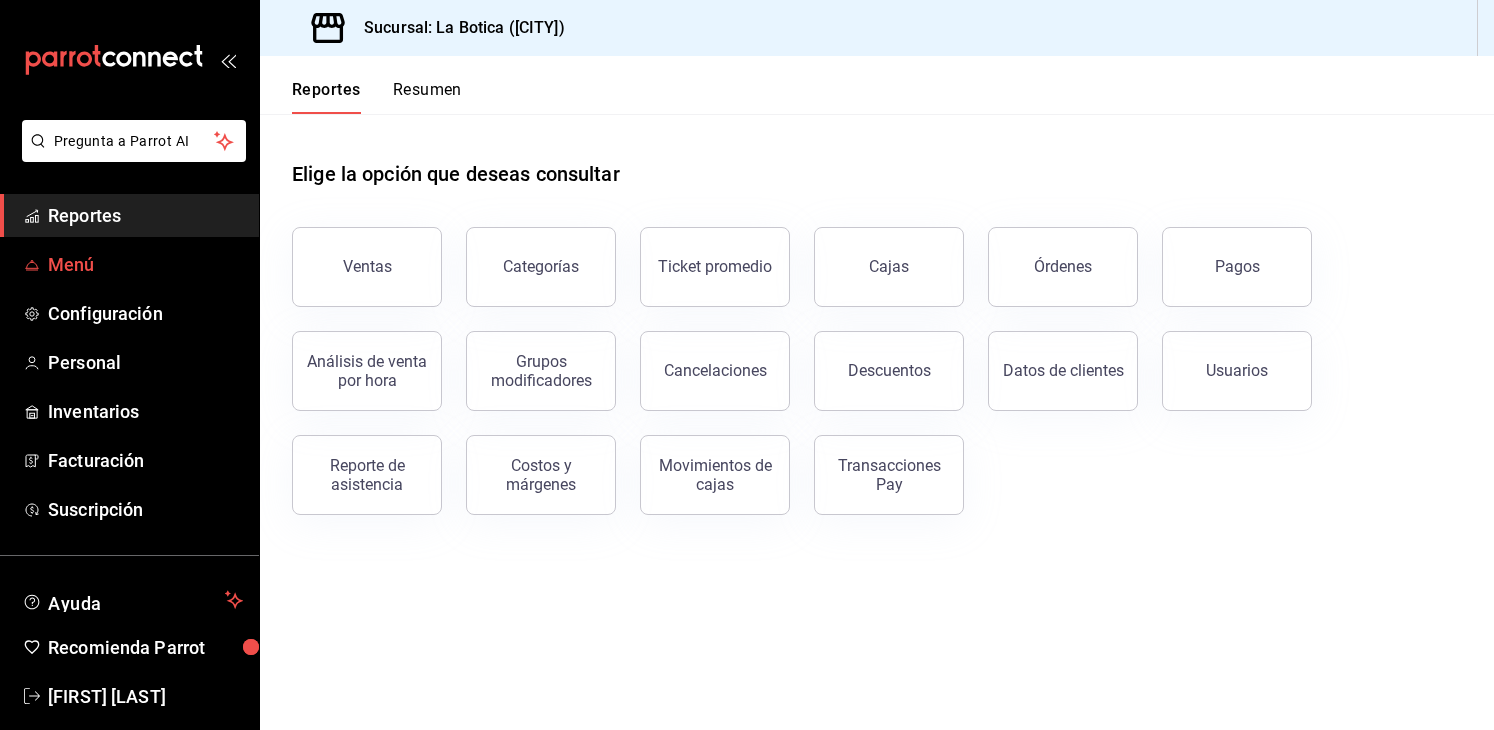 click on "Menú" at bounding box center (145, 264) 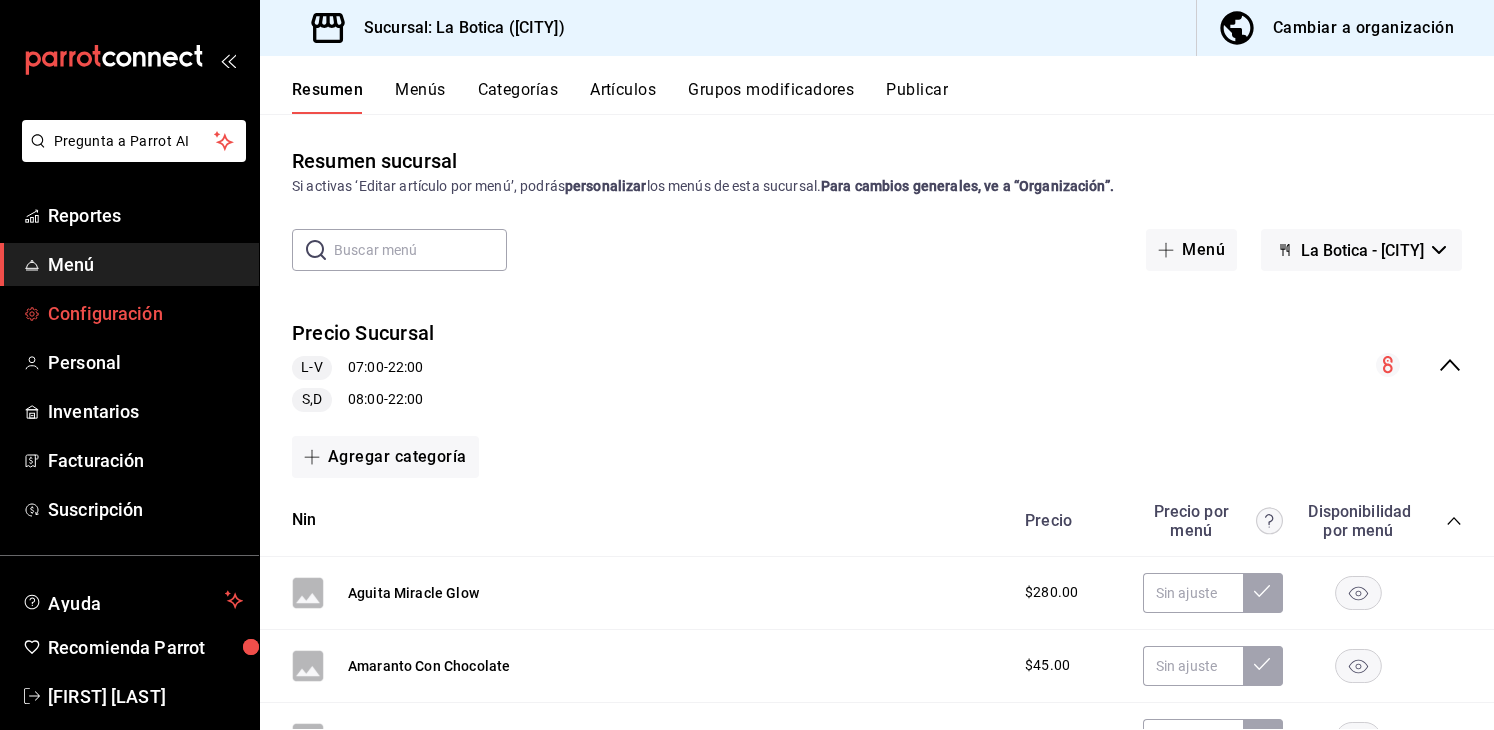 click on "Configuración" at bounding box center (145, 313) 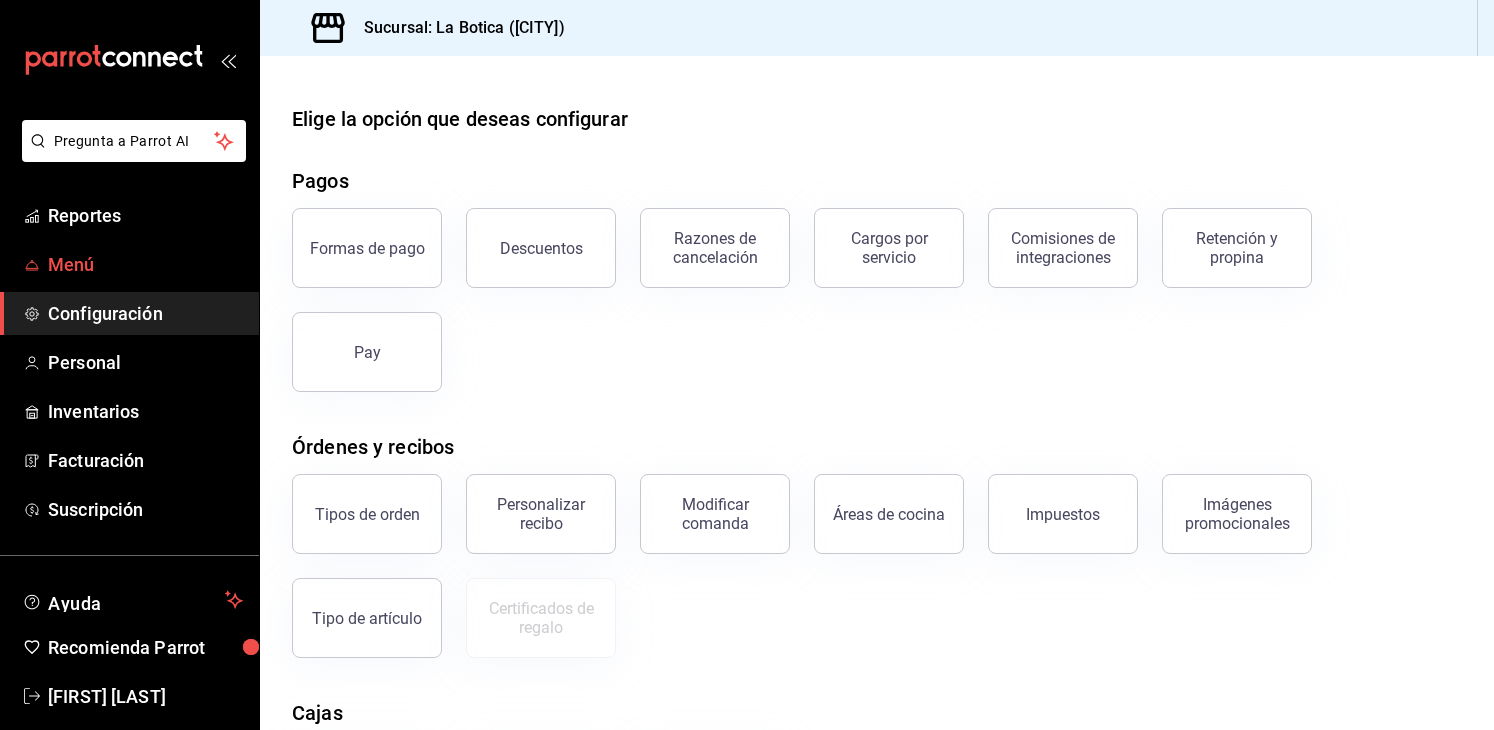 click on "Menú" at bounding box center (145, 264) 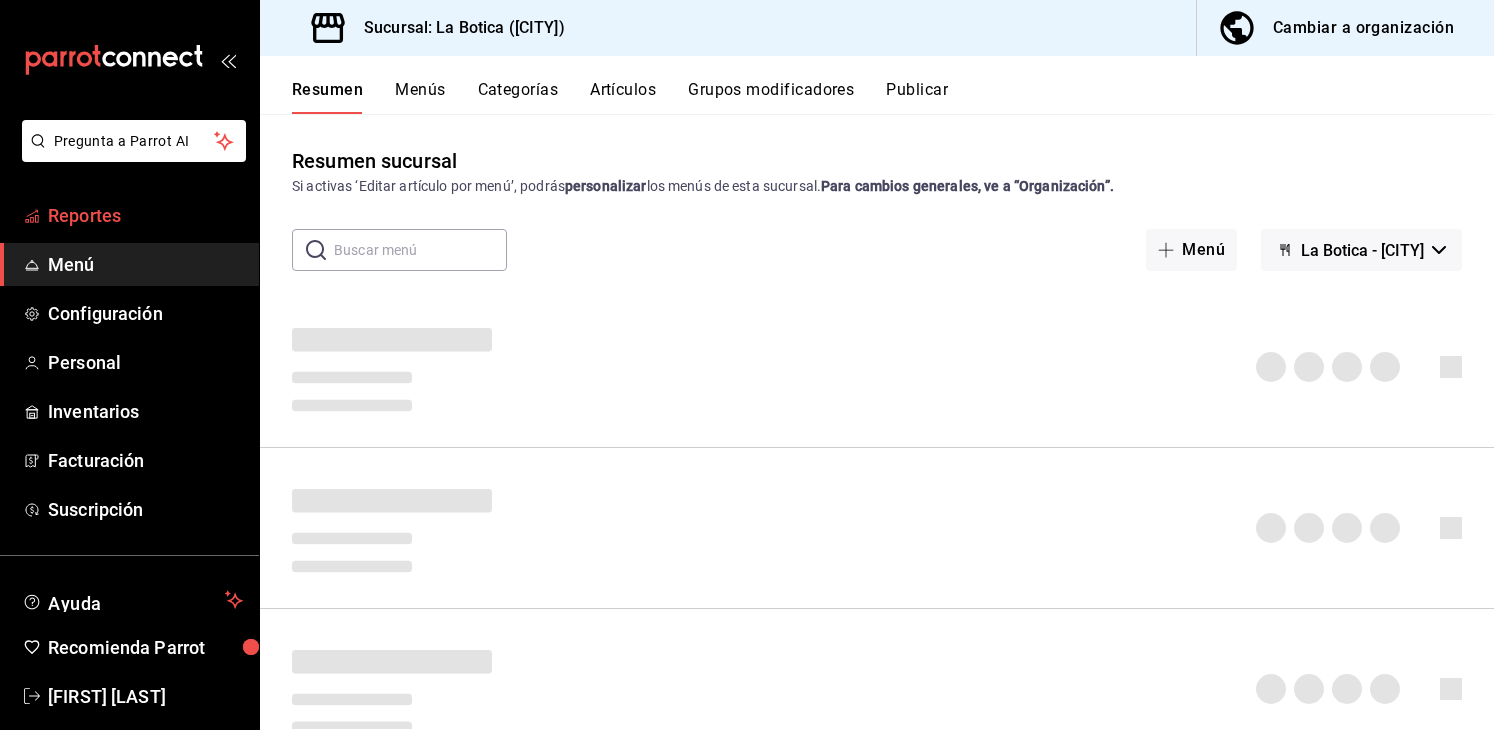 click on "Reportes" at bounding box center (145, 215) 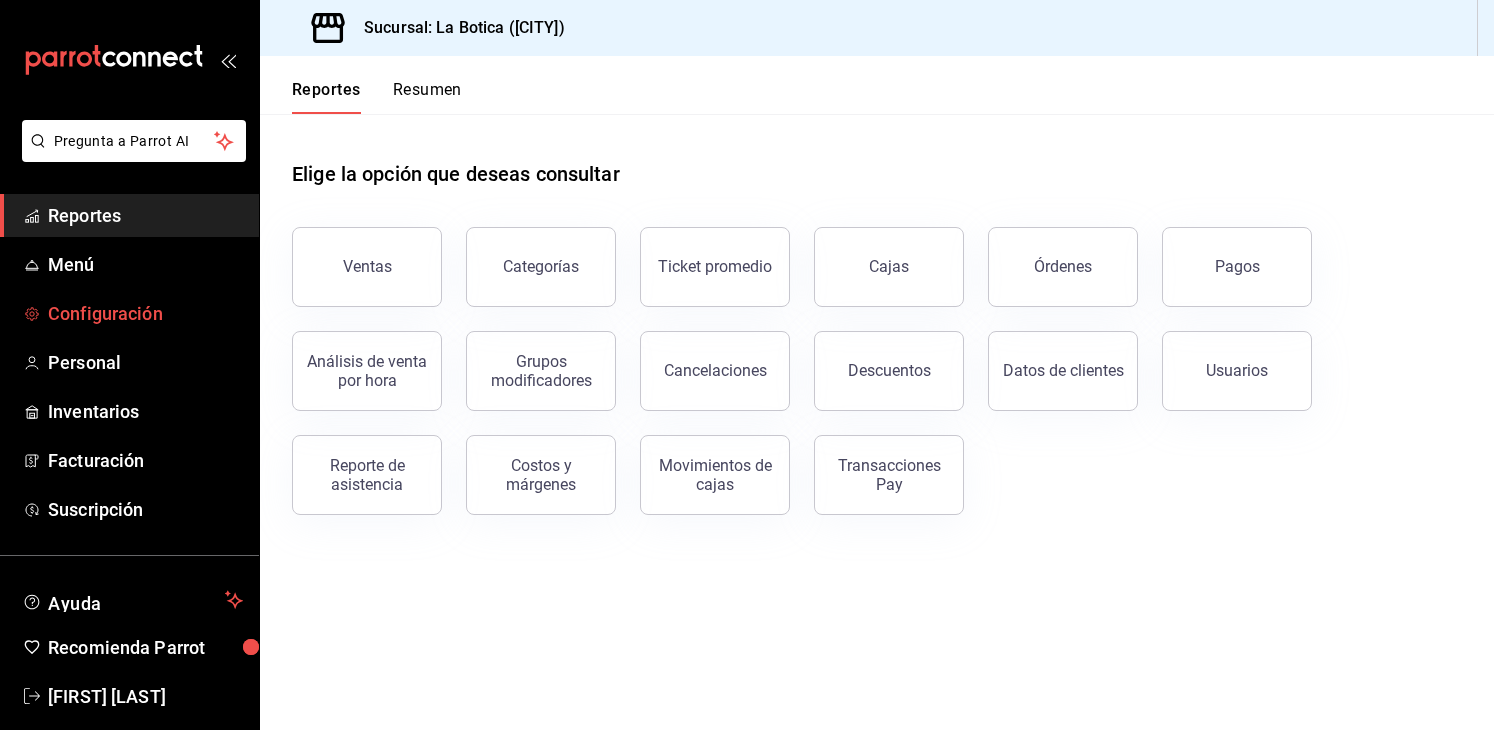 click on "Configuración" at bounding box center (145, 313) 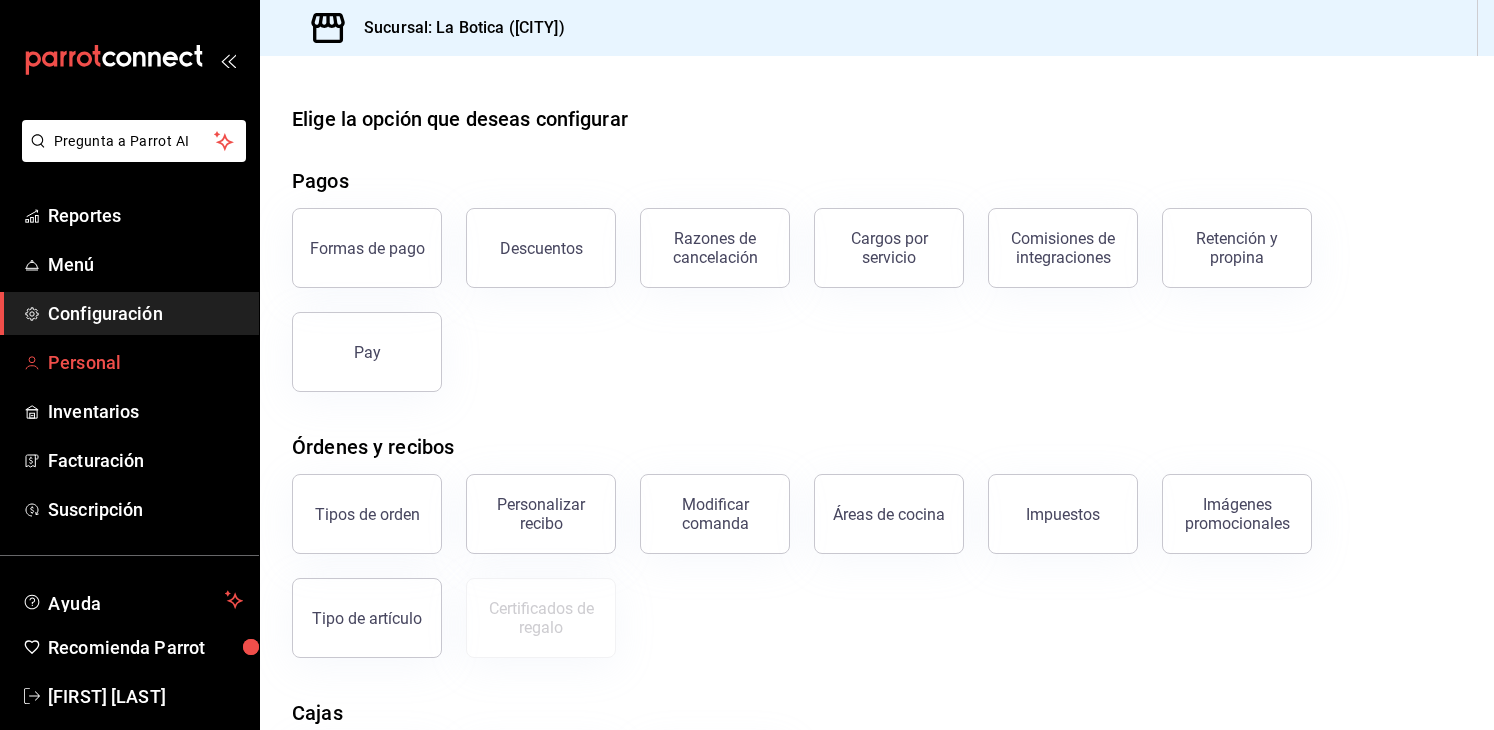 click on "Personal" at bounding box center [145, 362] 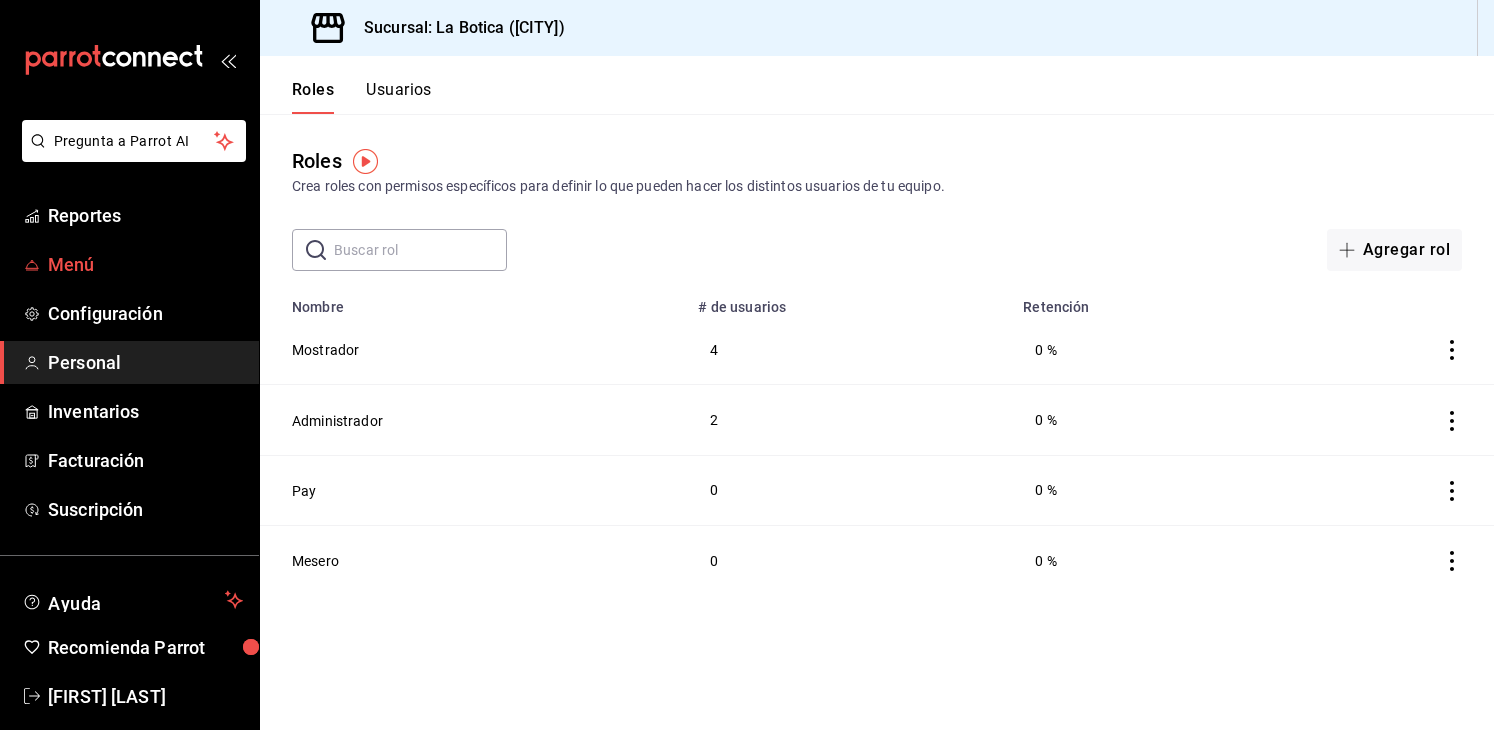 click on "Menú" at bounding box center (145, 264) 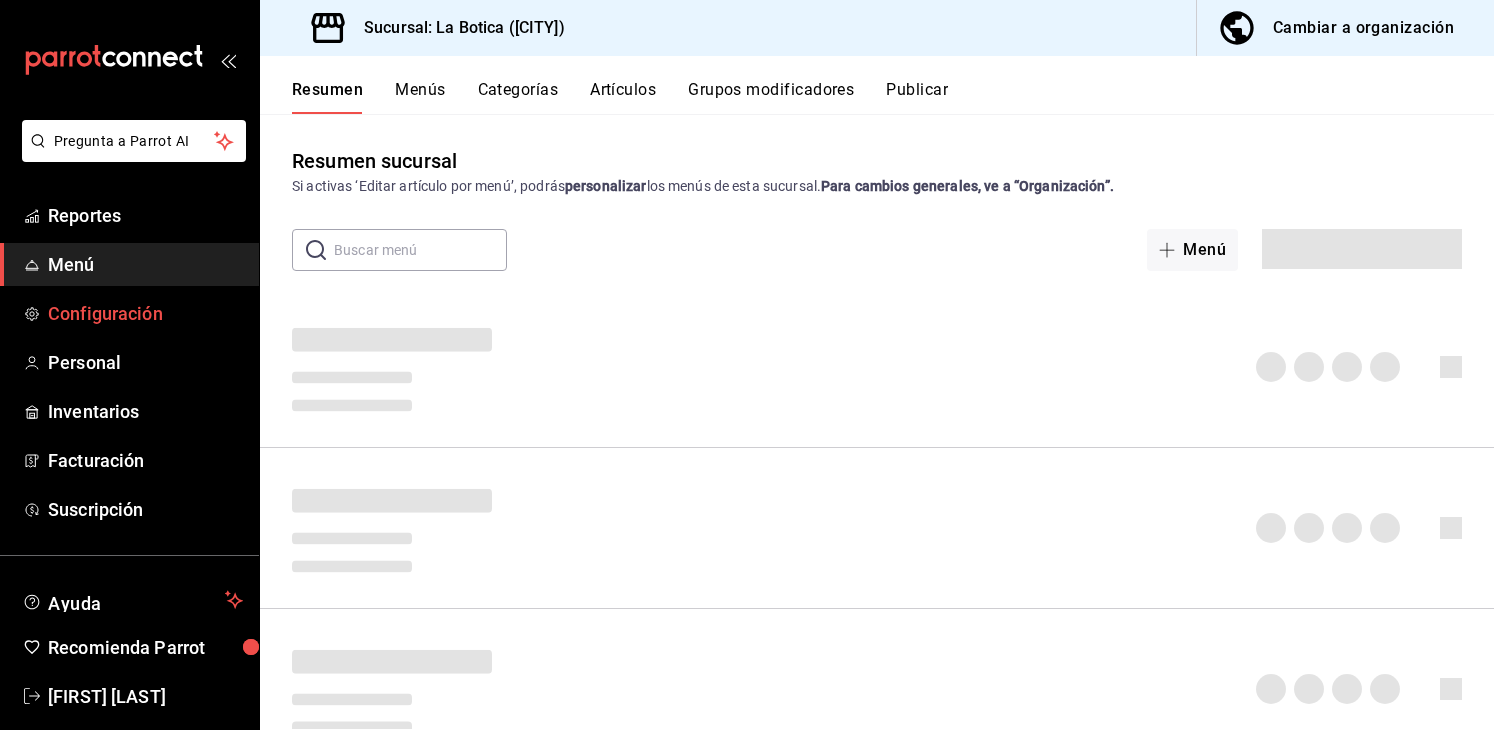 click on "Configuración" at bounding box center (145, 313) 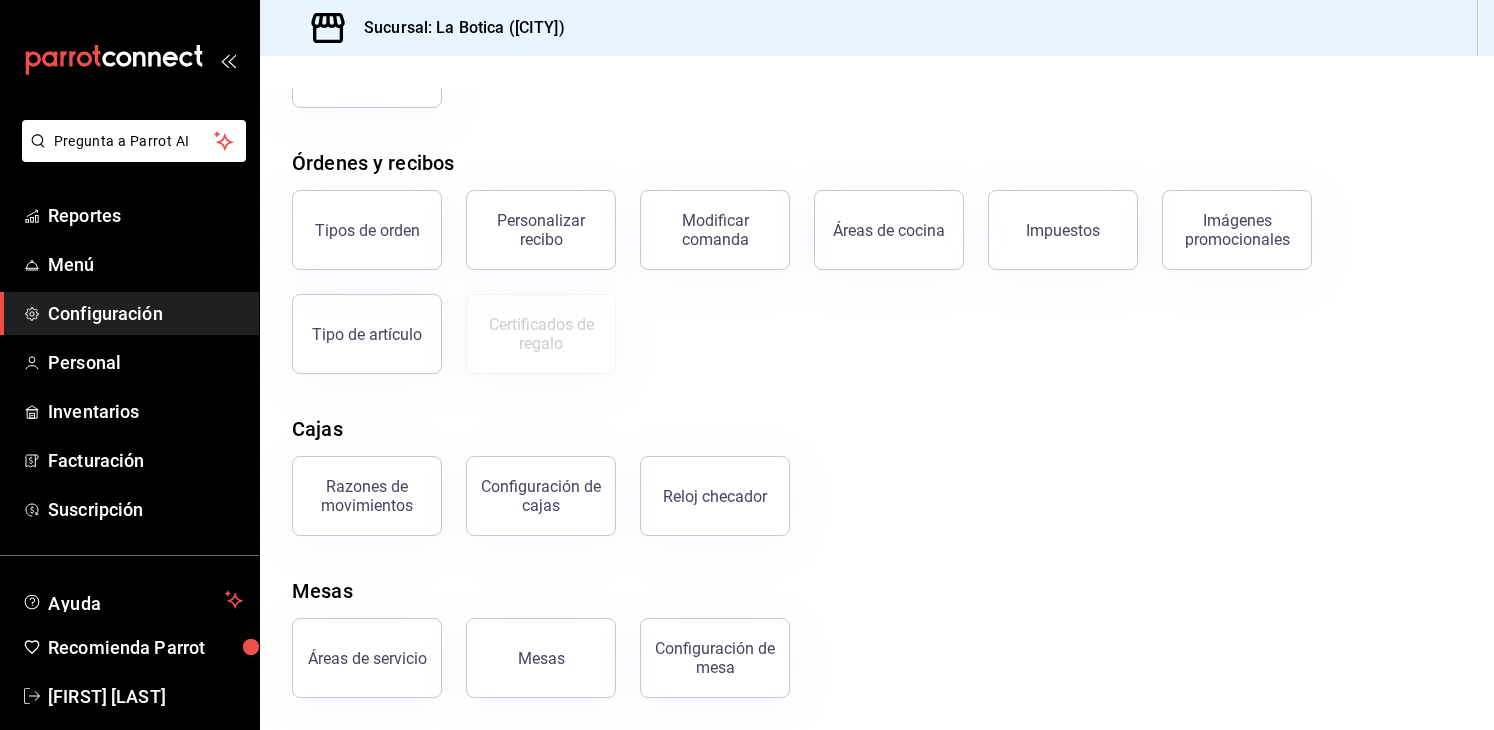 scroll, scrollTop: 0, scrollLeft: 0, axis: both 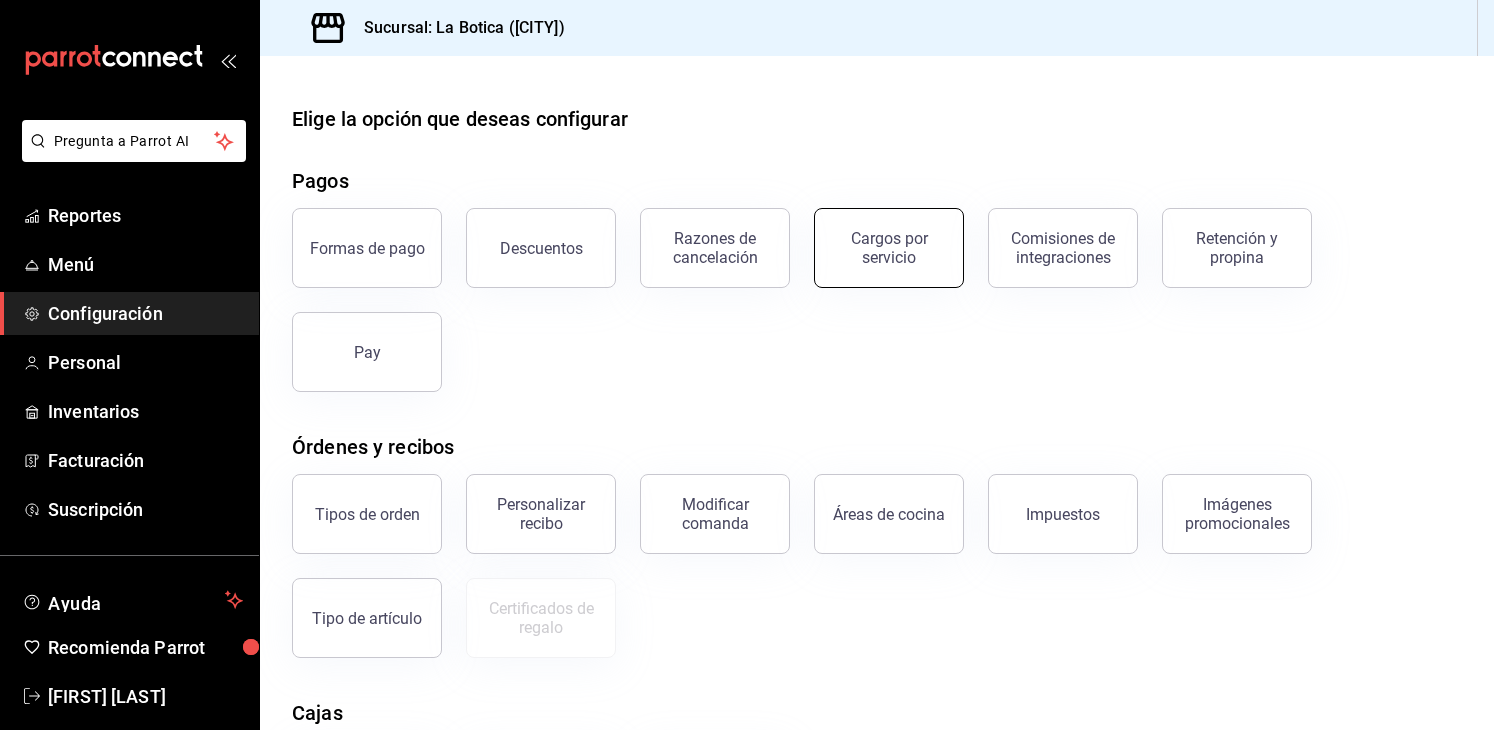 click on "Cargos por servicio" at bounding box center (889, 248) 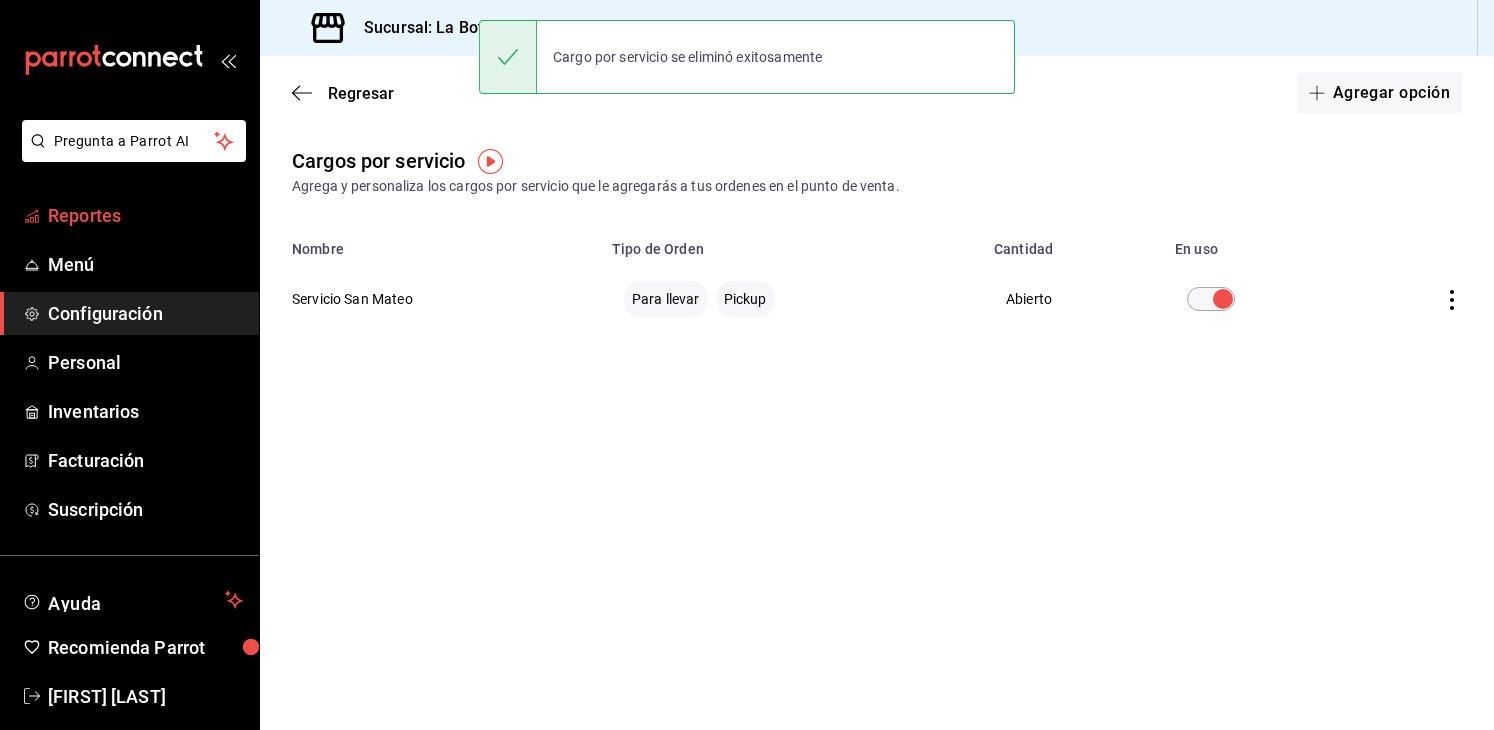click on "Reportes" at bounding box center (145, 215) 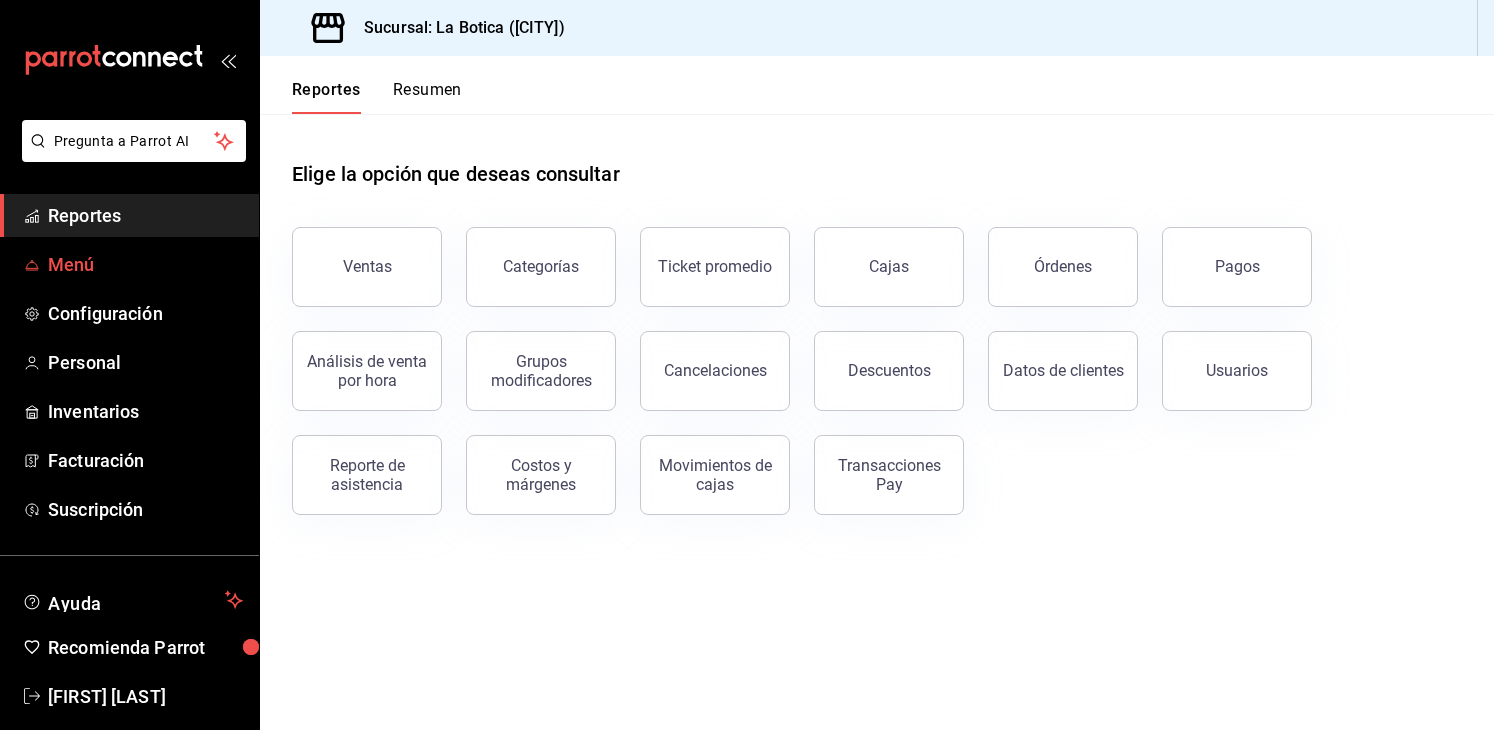 click on "Menú" at bounding box center (145, 264) 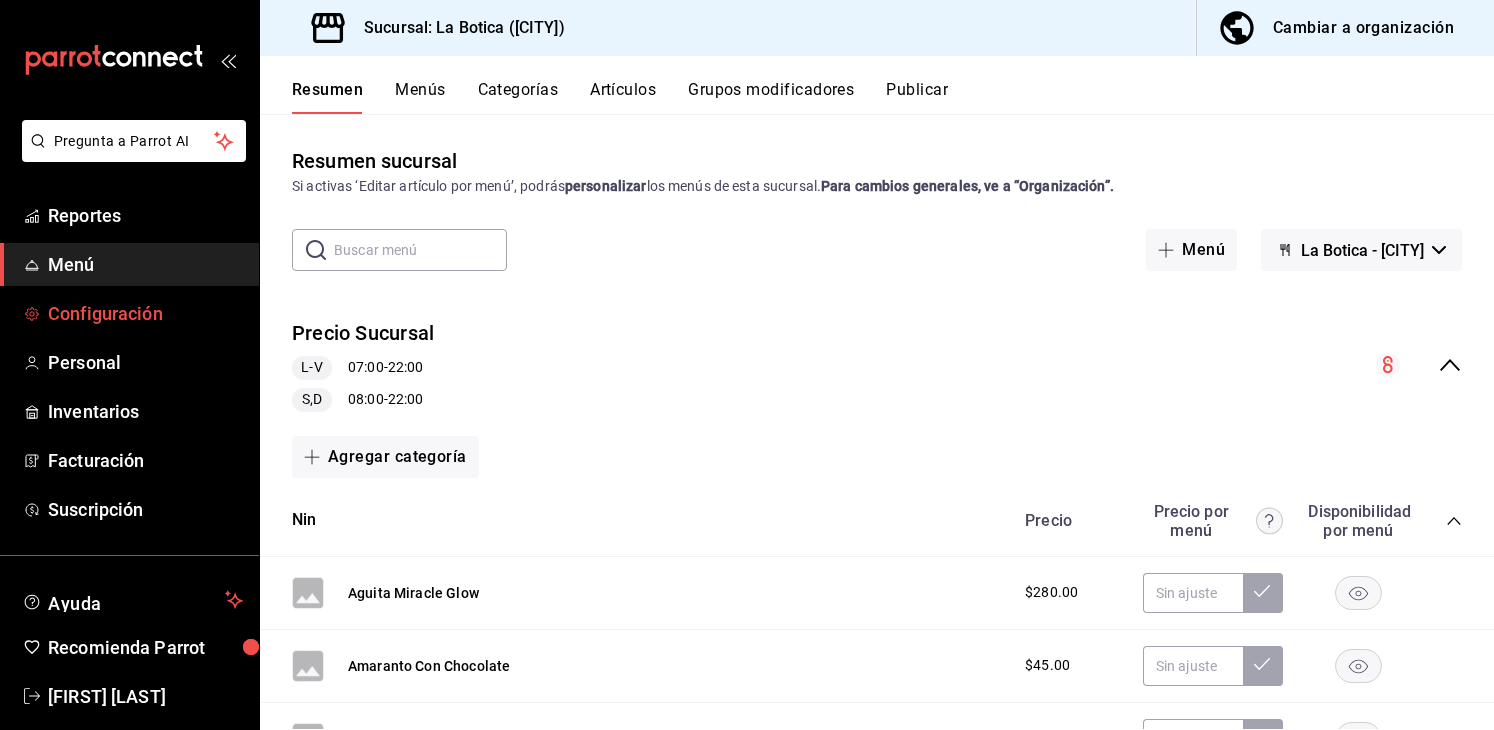 click on "Configuración" at bounding box center [145, 313] 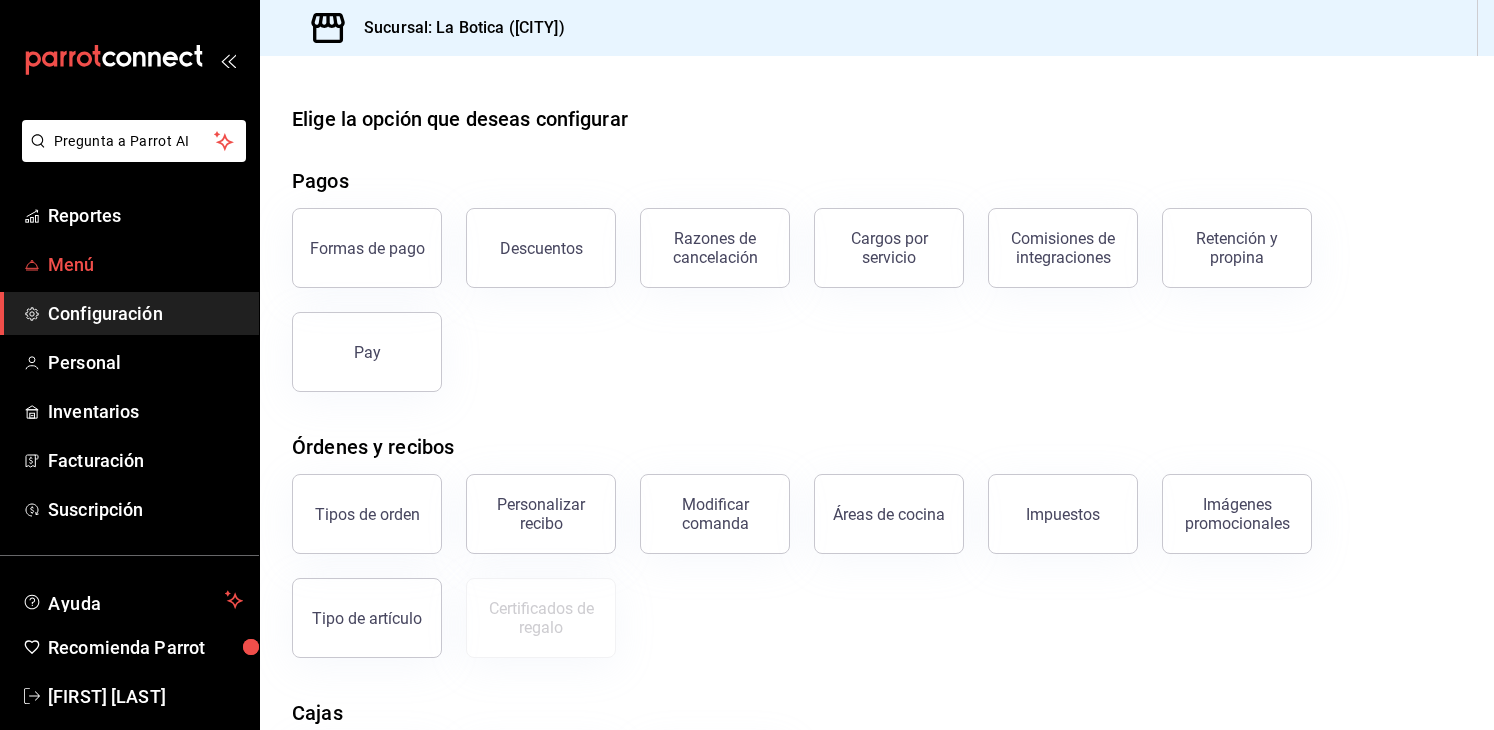 click on "Menú" at bounding box center (145, 264) 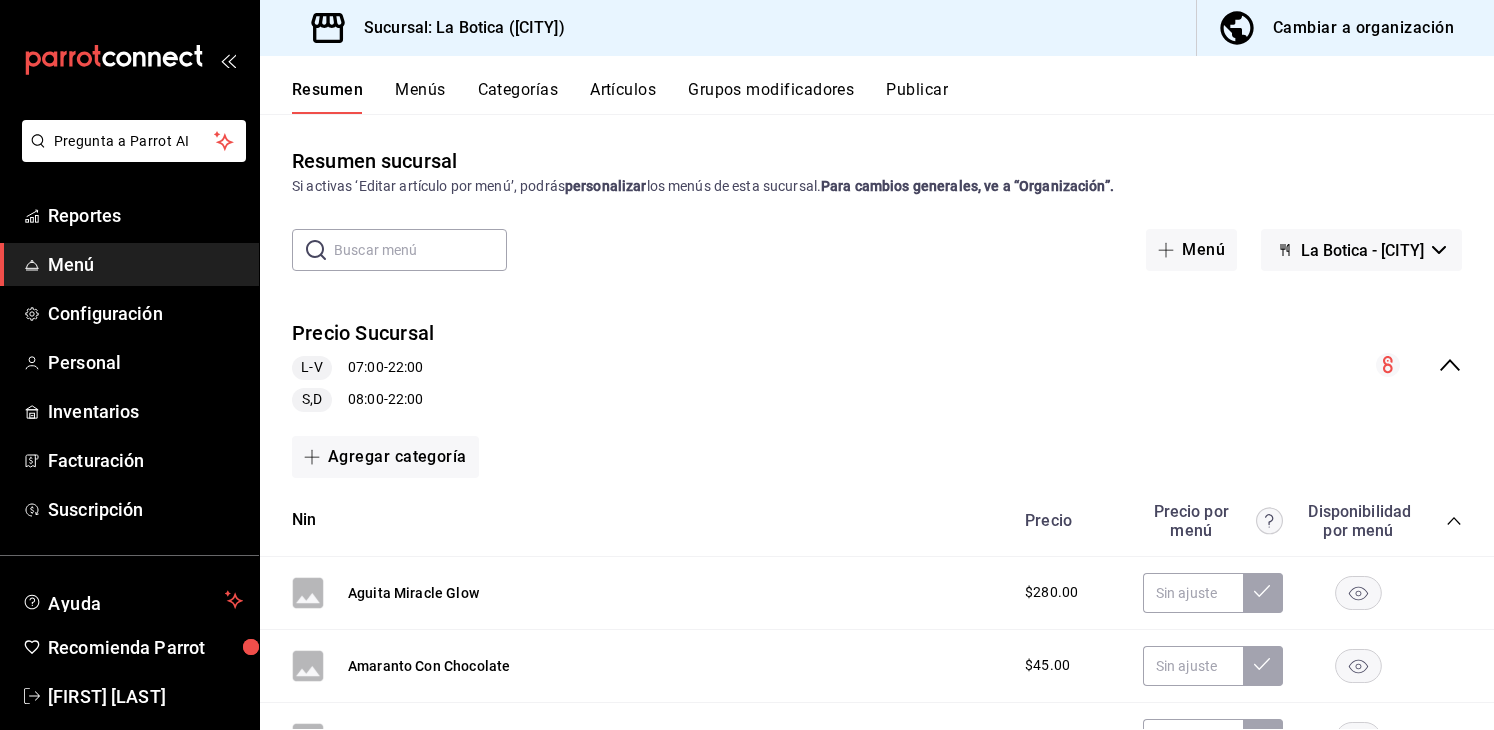 click on "Resumen Menús Categorías Artículos Grupos modificadores Publicar" at bounding box center [893, 97] 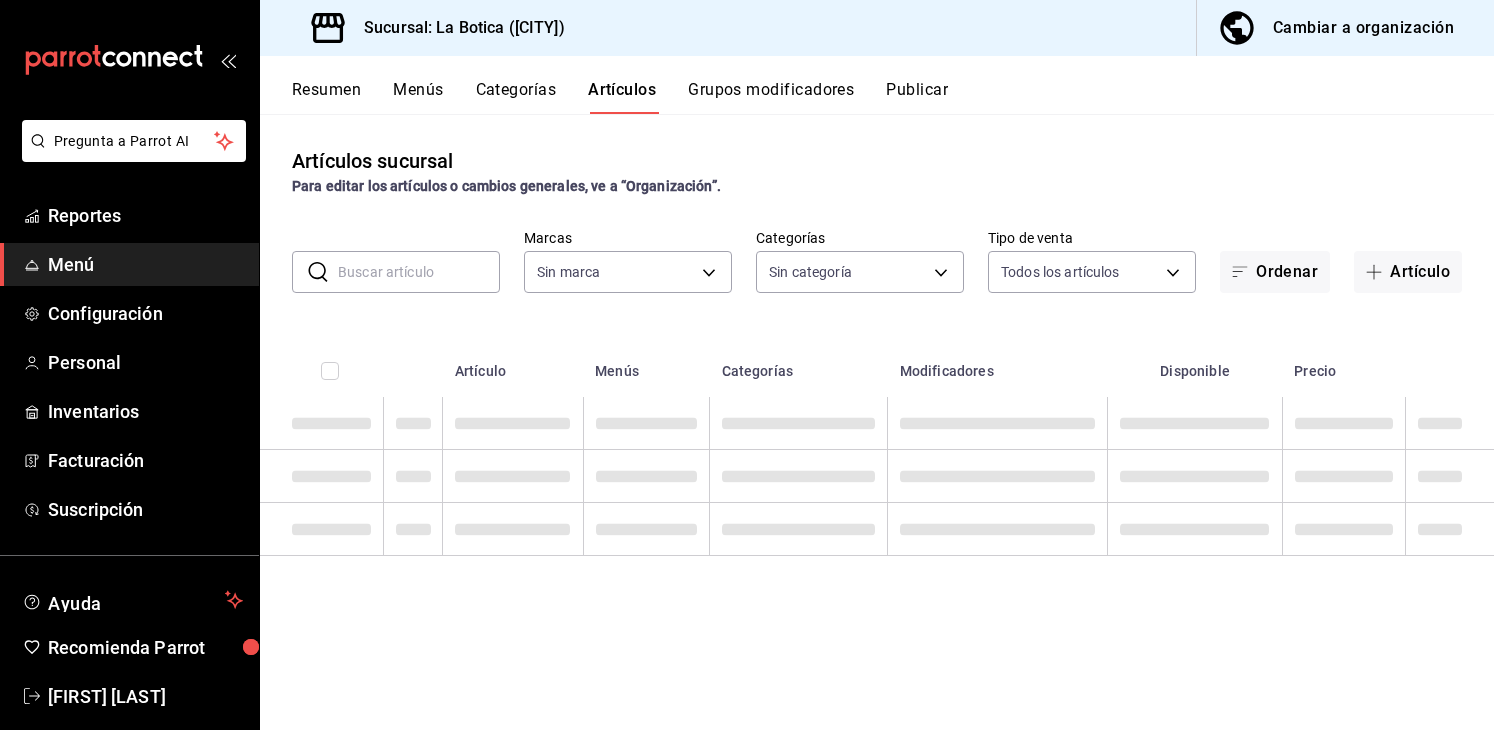 type on "6895b808-dbc8-4a94-b3ec-3f4dc1385796" 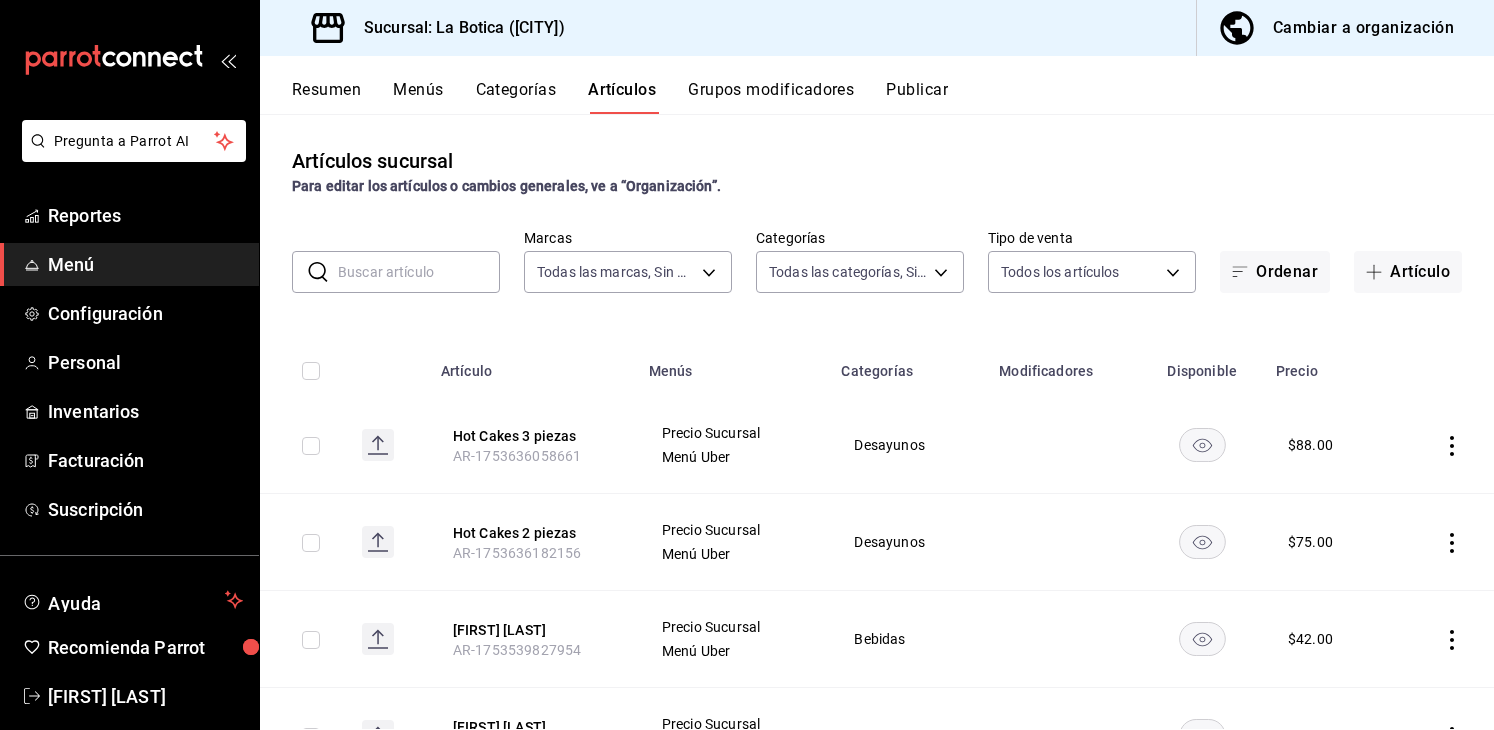 type on "7dd86e9a-ee80-40ca-a76e-bc2025bcc752,30fff027-0221-429e-9033-ac6123848baa,68eeffff-d53d-4200-81b3-858859104a1d,3f0c832d-1f2d-4380-80c9-01eb25e15543,30c14550-d5f8-4a7b-9c62-e7e24d0959f1,d1c0949d-6055-4fae-ae7b-9cf5688aaedf,54e73dec-48da-4c5a-bf96-b021e78a1c55,5feea94a-72a9-452a-b95d-9b9fcf4f1493,da2787fb-82d7-41e9-9f84-71482c3d39fe,75e62aa9-770c-44c6-a9b0-da0a67b06c7a,8a736489-bd2f-4605-b6a9-032e7e0bc21d,aafd262d-4006-40c2-8623-398290499d80,a0fef620-4675-41e9-be47-ac543b1a1fd0,9a9fd3a8-0811-405e-9e7e-cc5e2d555411,379af915-e392-4df9-ad5e-02ebdd119730,0e7ed33d-7461-47ba-b3c9-1b84834d5e43,be415f75-9cea-4a98-baa1-55c4d886c0c7,cad8704d-f9f3-466c-8477-35b304d649b2,5dec9bf7-0ae9-4d91-bce5-10735908bab3" 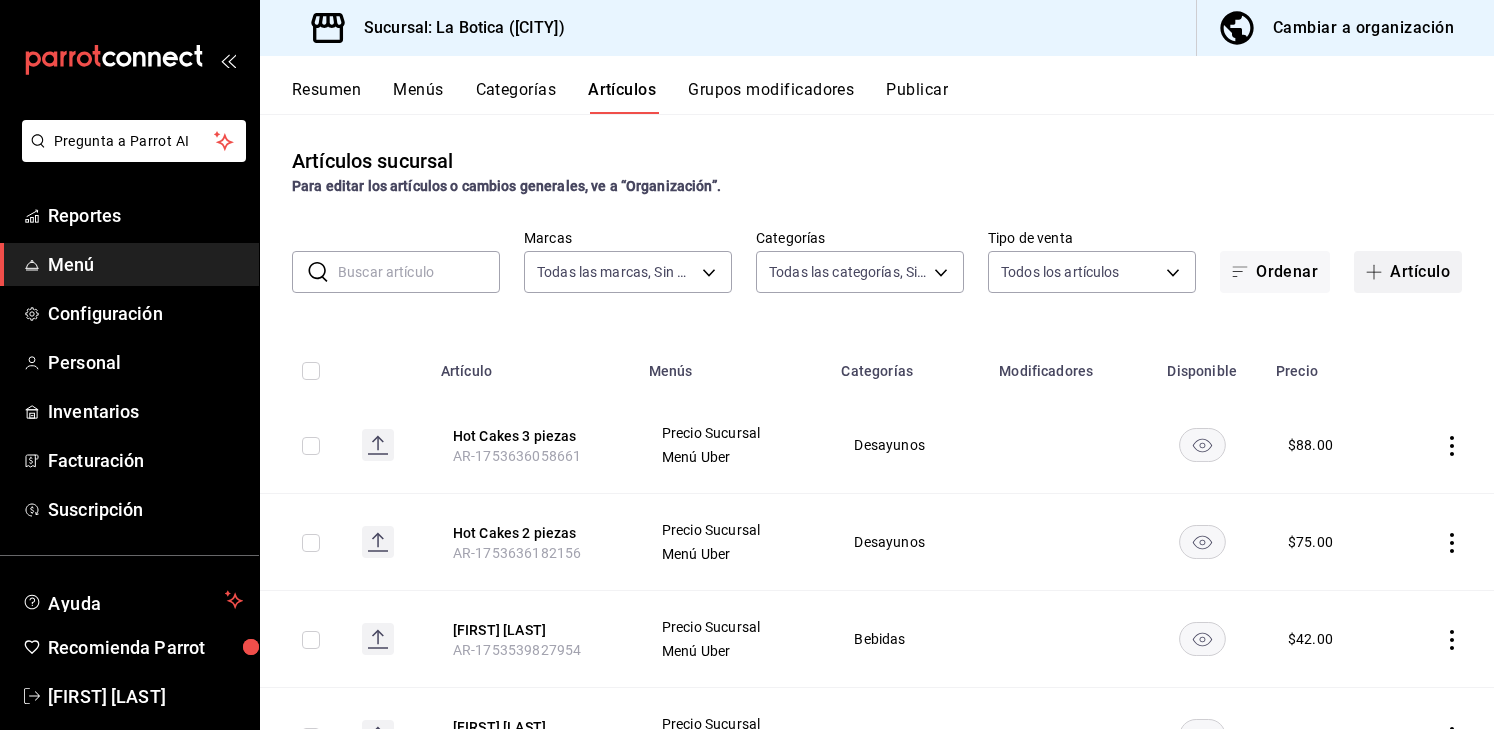 click on "Artículo" at bounding box center (1408, 272) 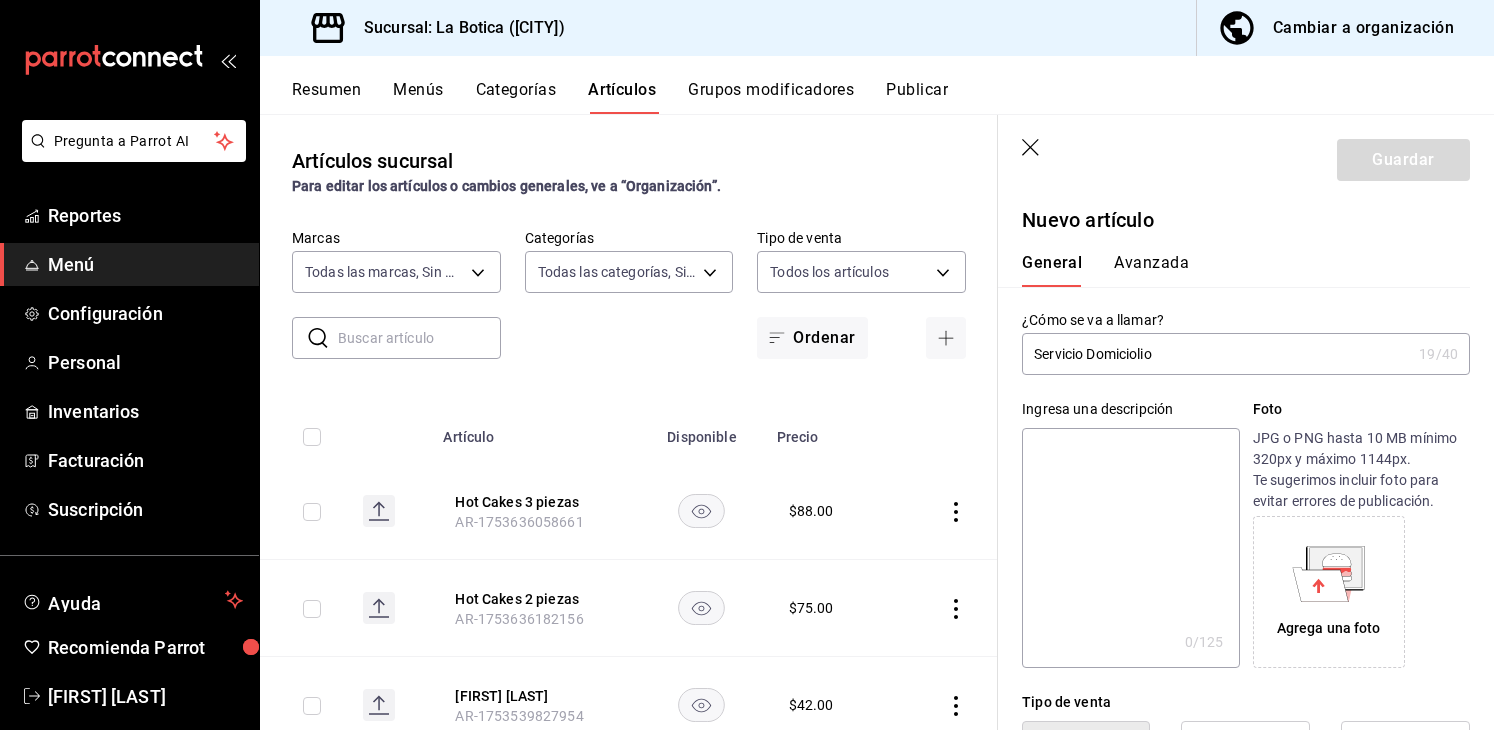 click on "Servicio Domiciolio" at bounding box center (1216, 354) 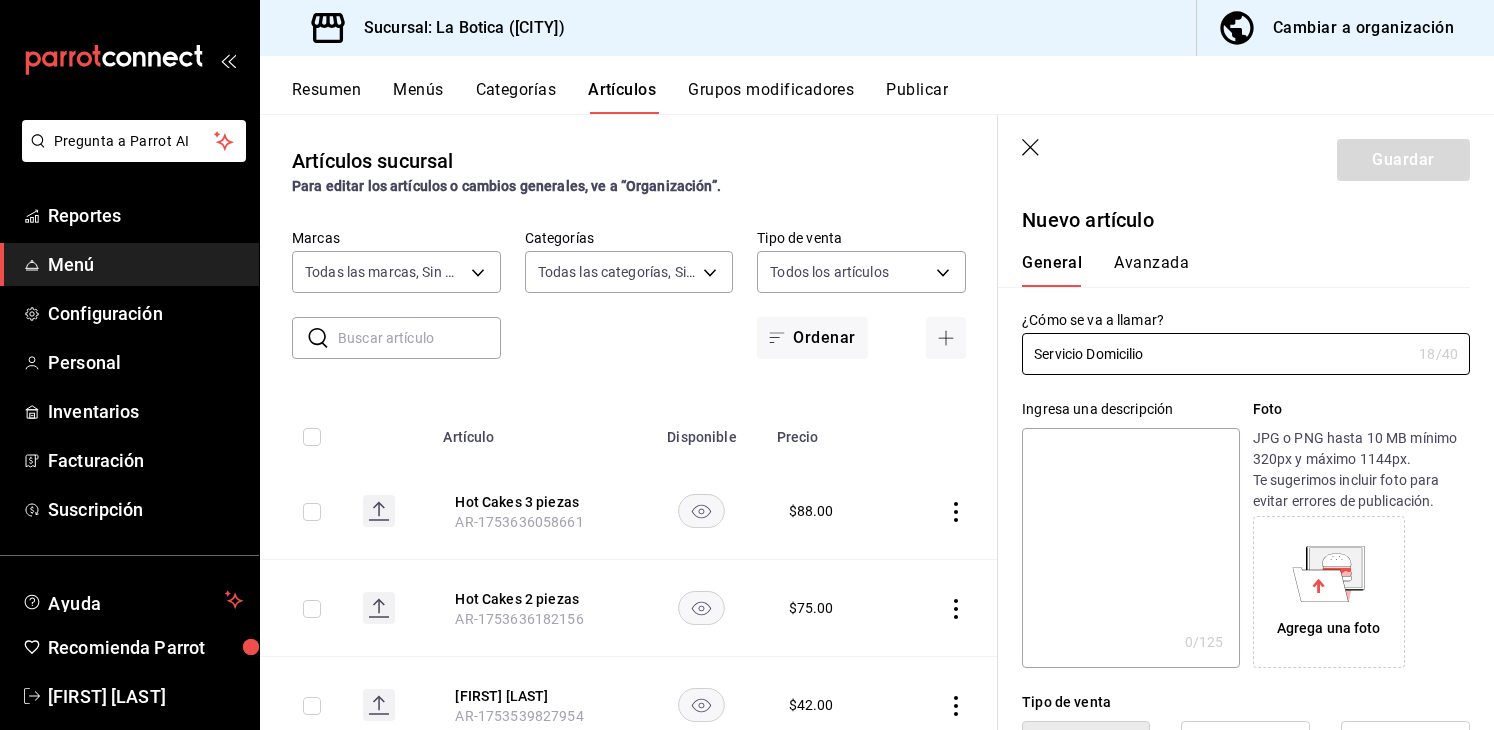 type on "Servicio Domicilio" 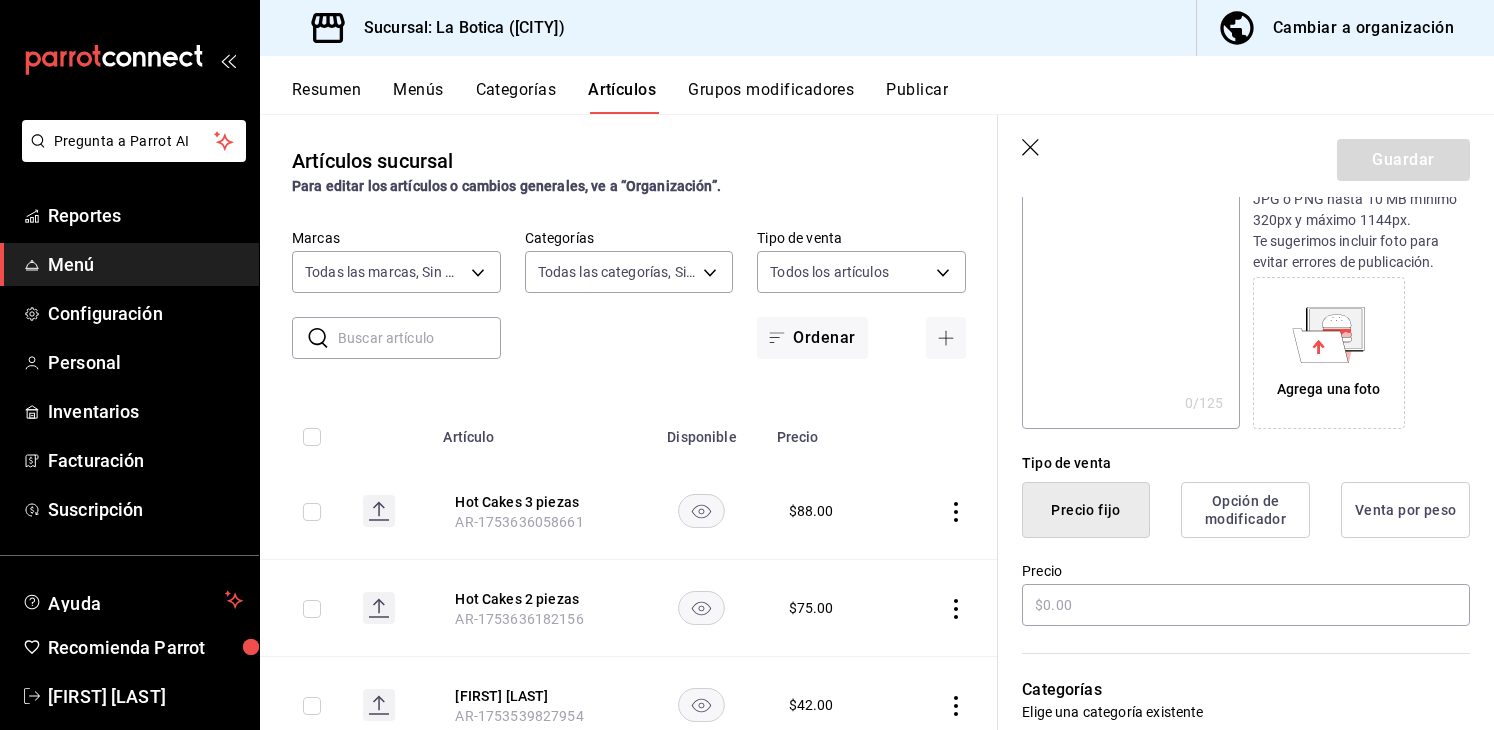 scroll, scrollTop: 251, scrollLeft: 0, axis: vertical 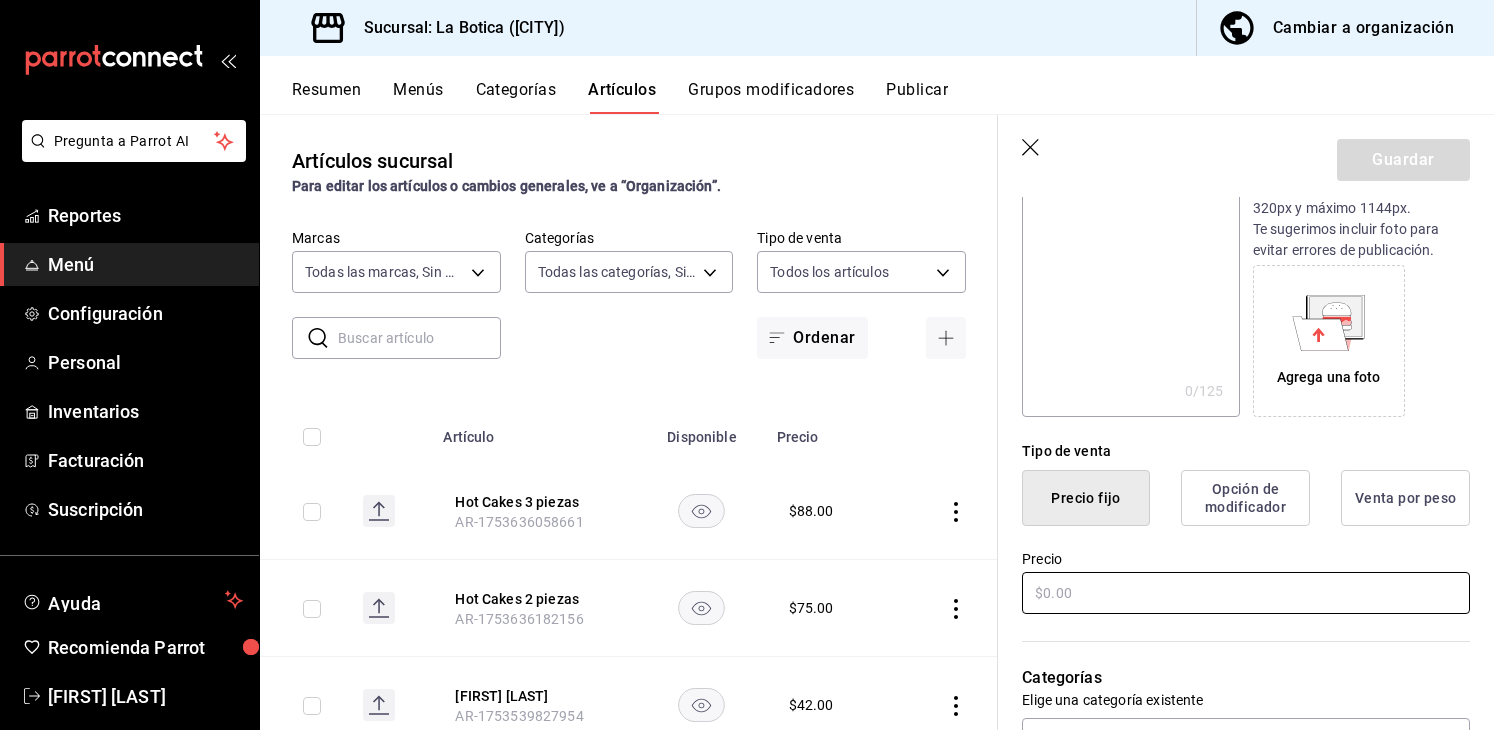 click at bounding box center (1246, 593) 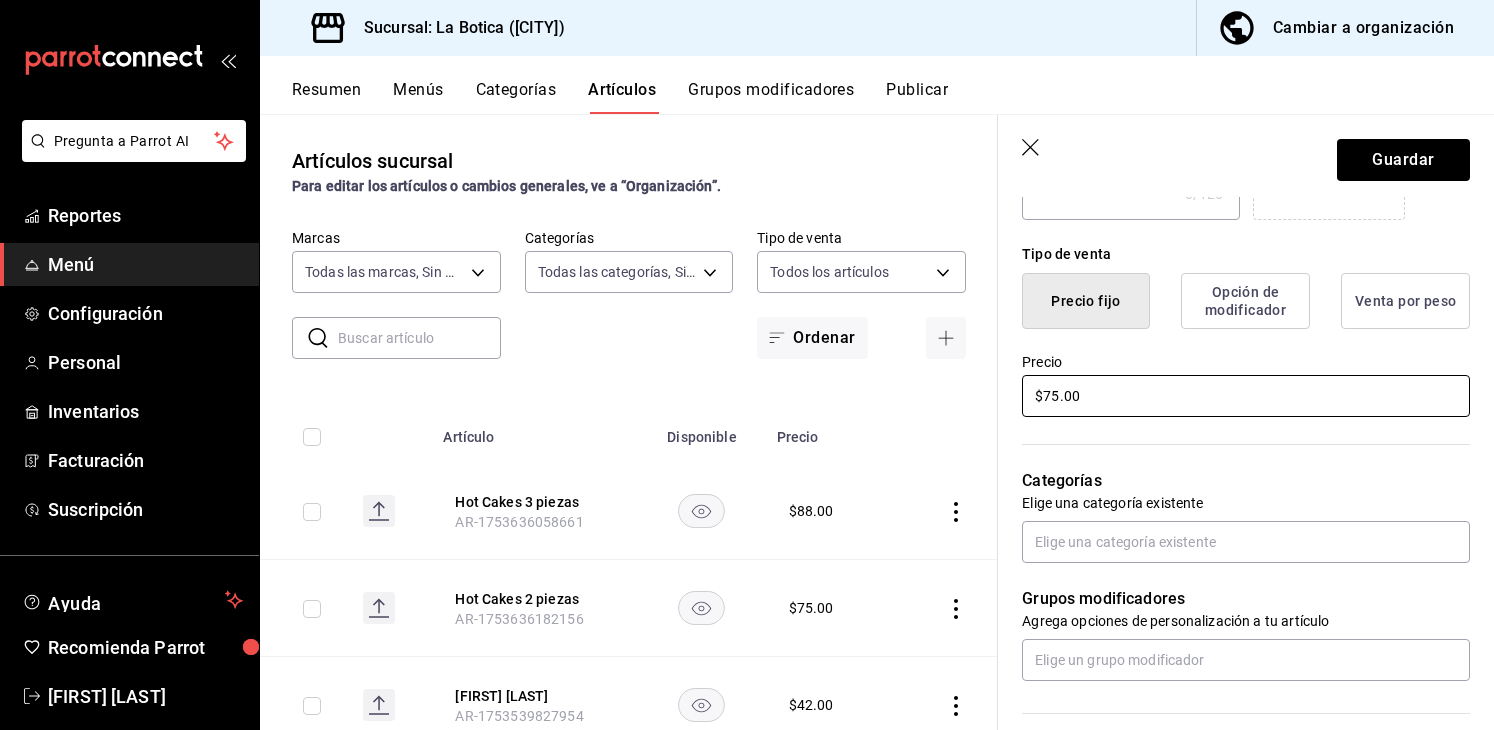scroll, scrollTop: 538, scrollLeft: 0, axis: vertical 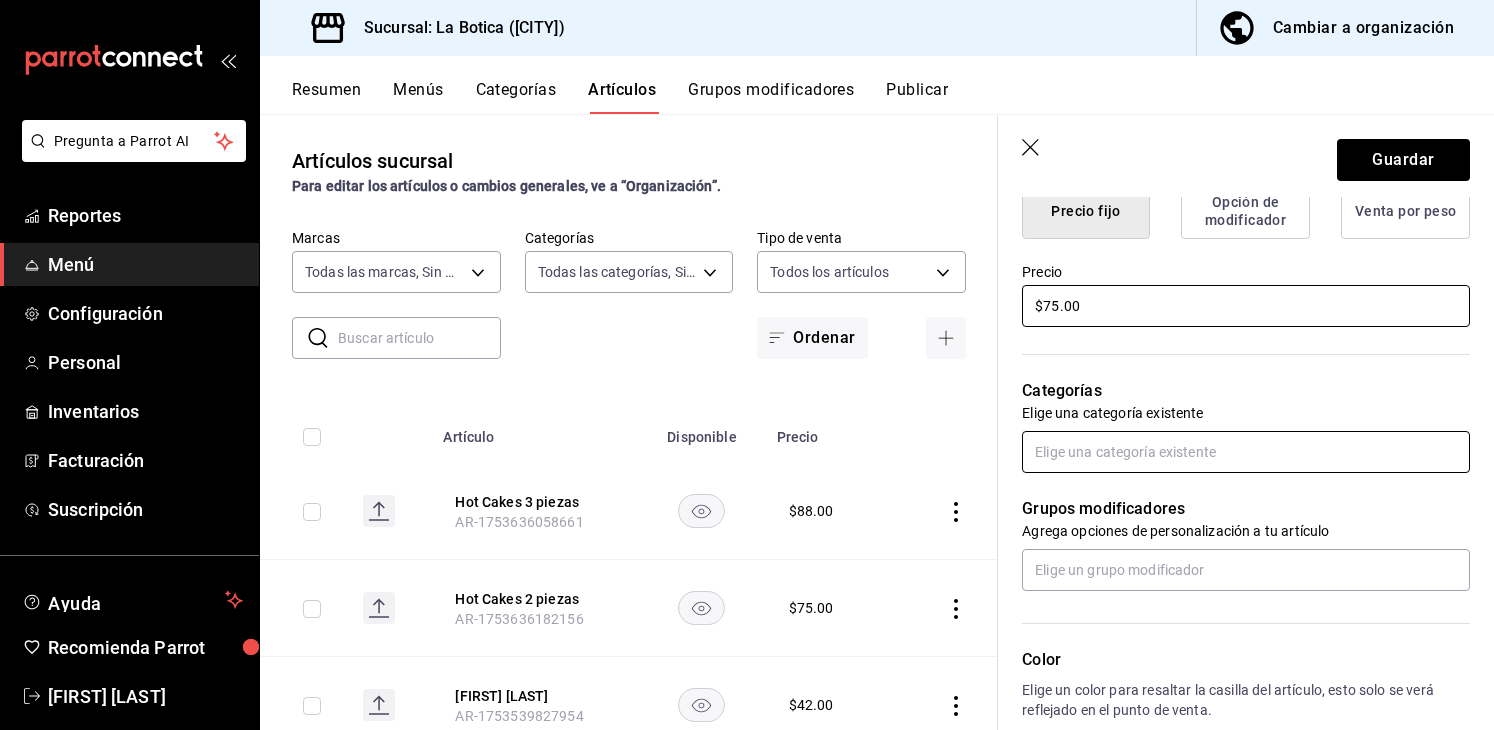 type on "$75.00" 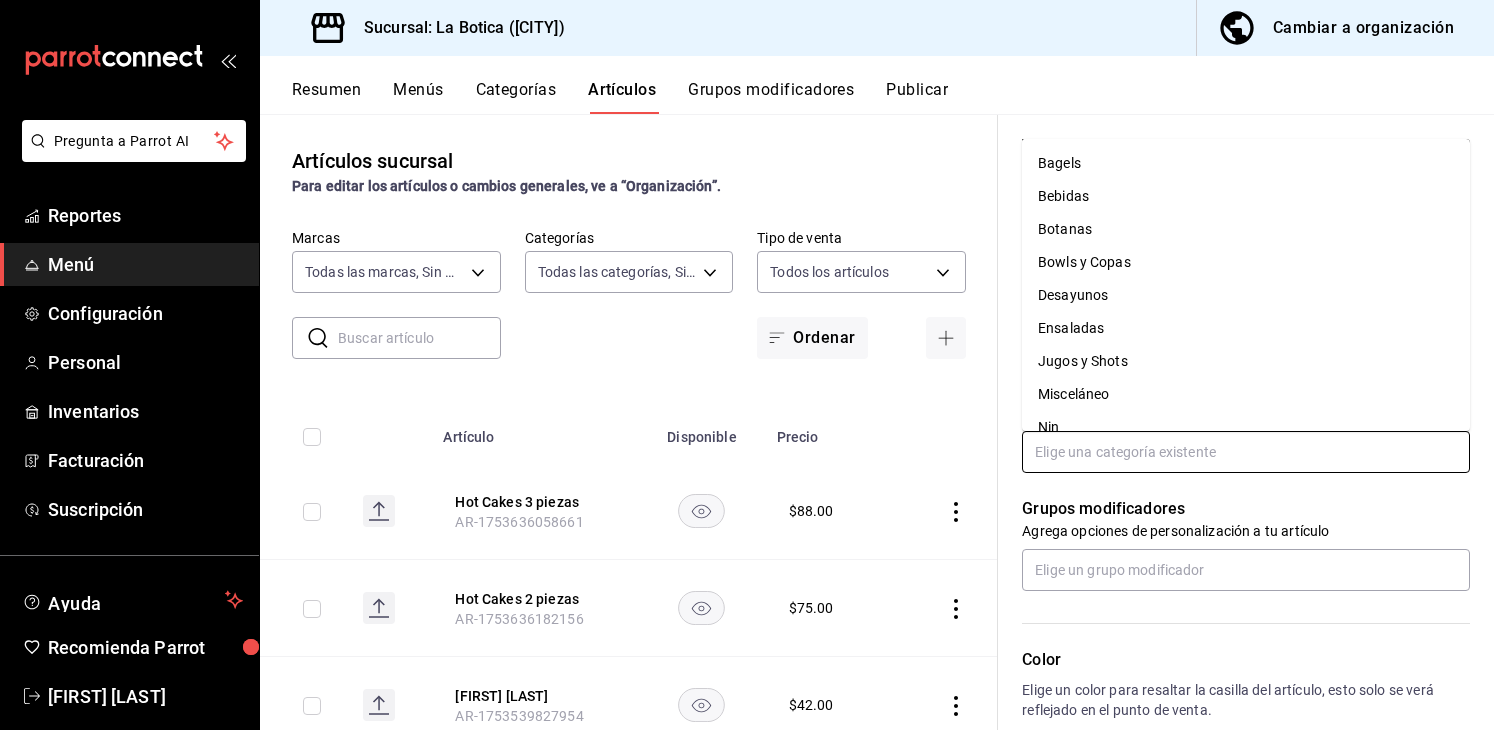click at bounding box center (1246, 452) 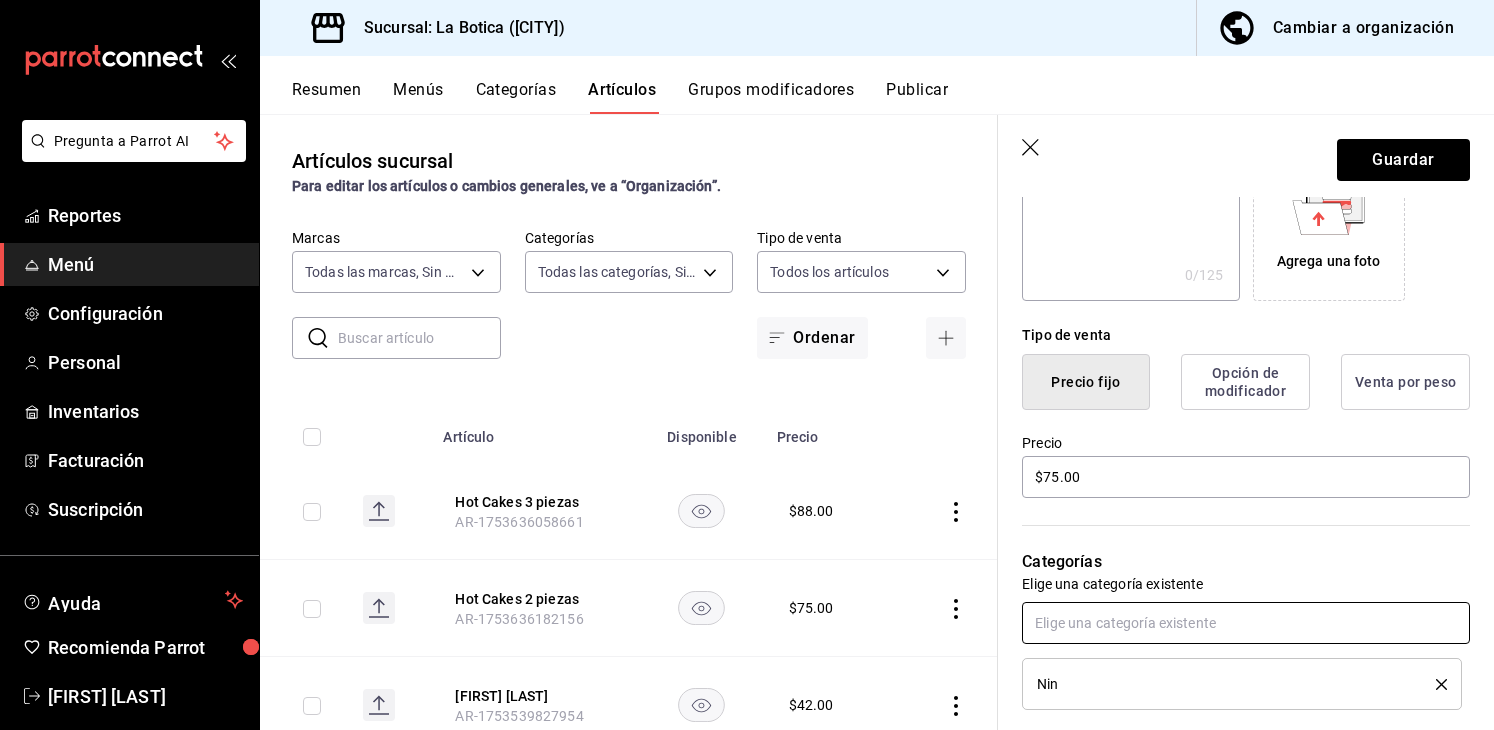 scroll, scrollTop: 4, scrollLeft: 0, axis: vertical 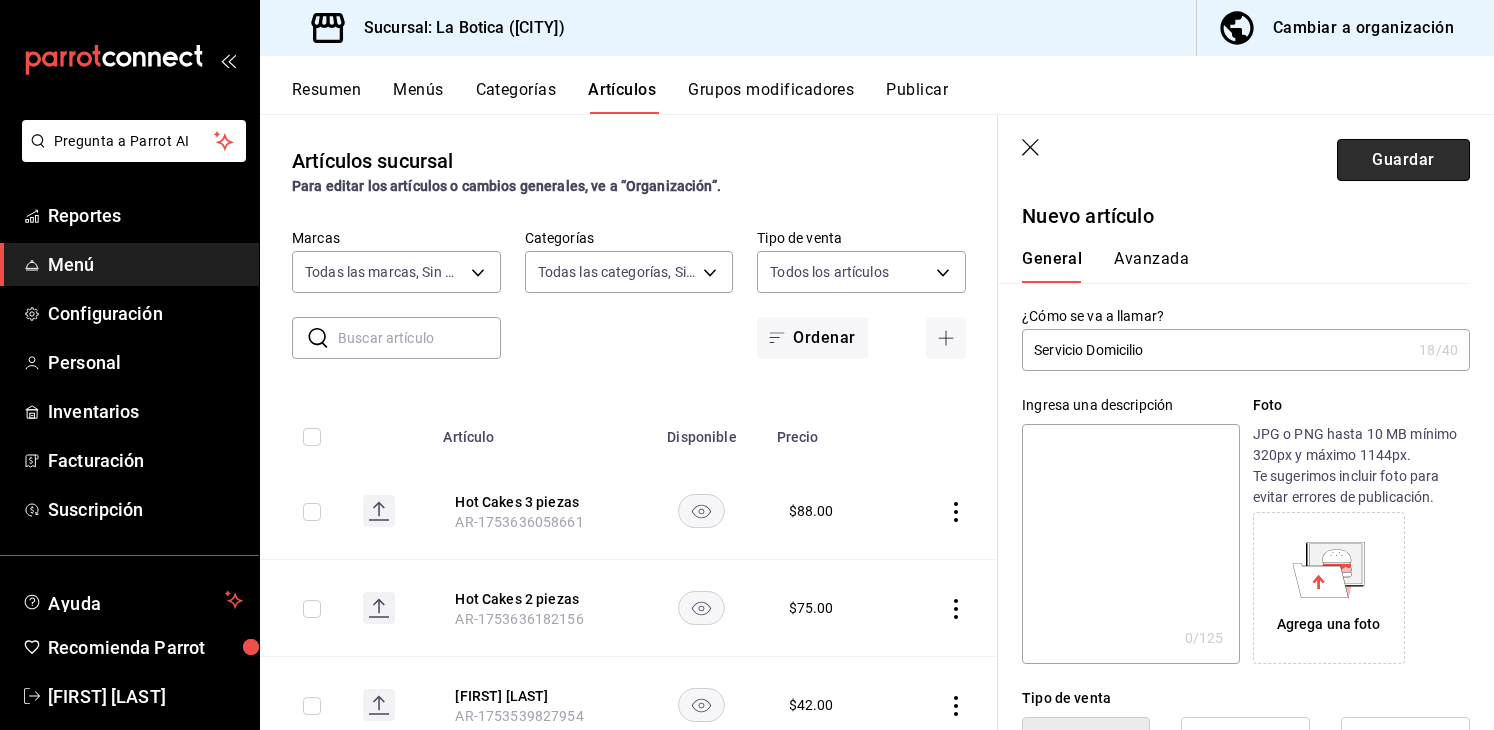 click on "Guardar" at bounding box center [1403, 160] 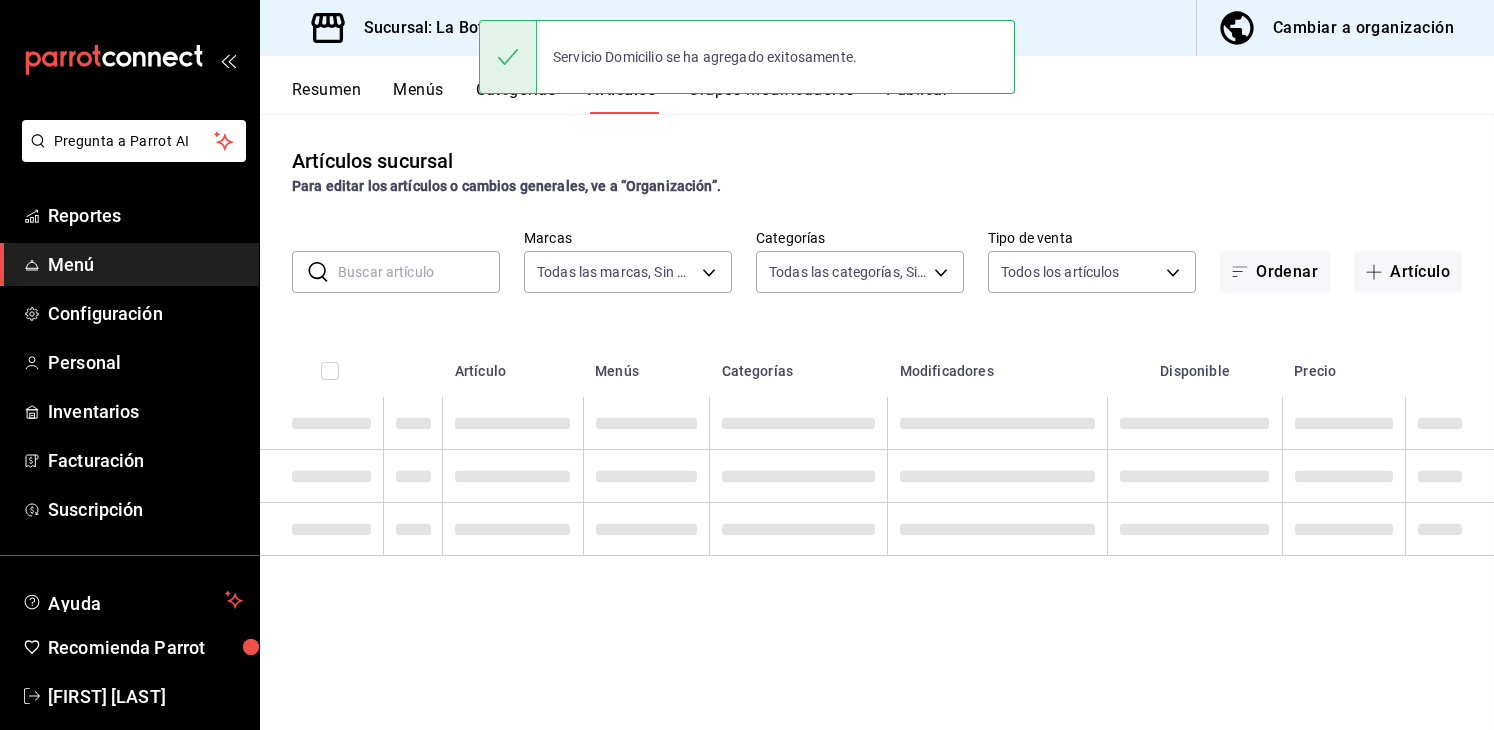 scroll, scrollTop: 0, scrollLeft: 0, axis: both 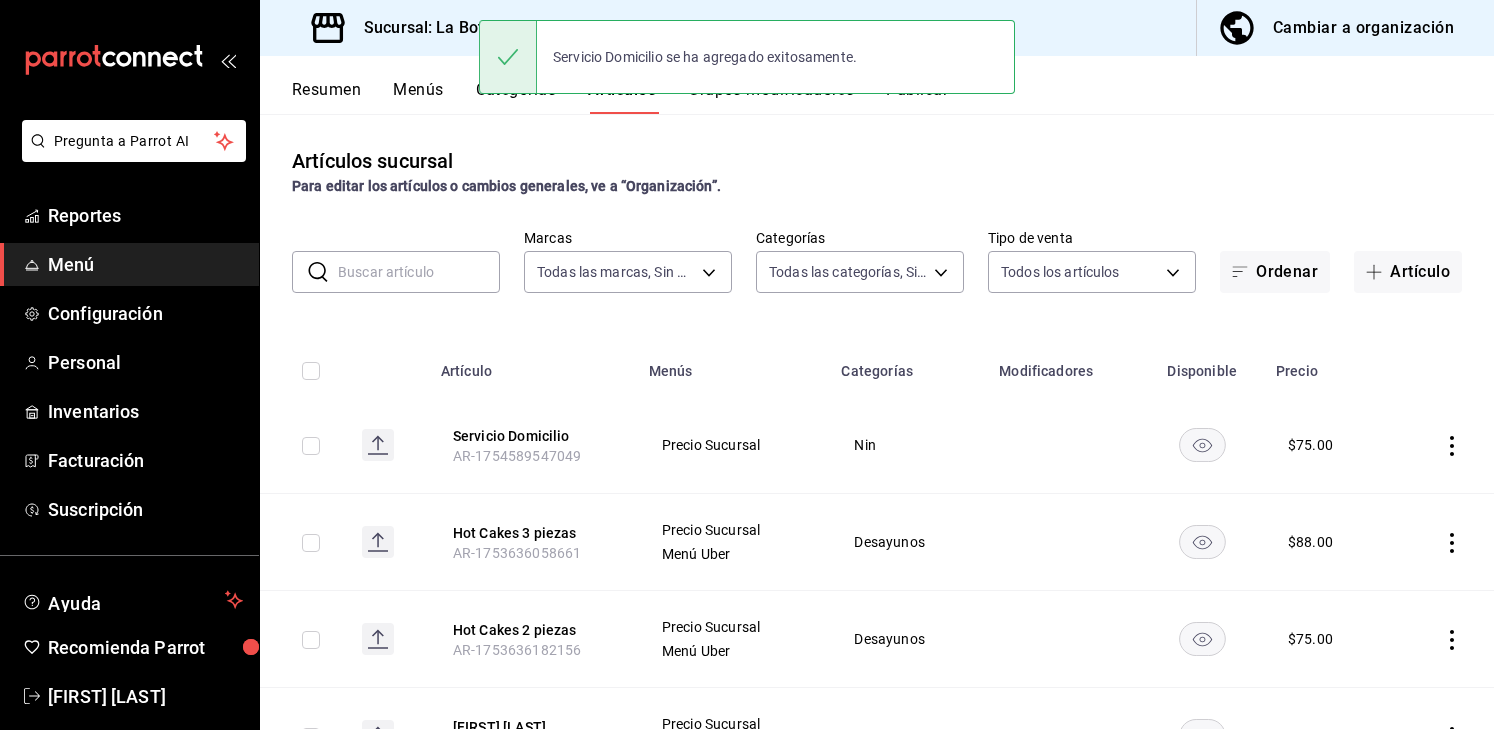click on "Menús" at bounding box center (418, 97) 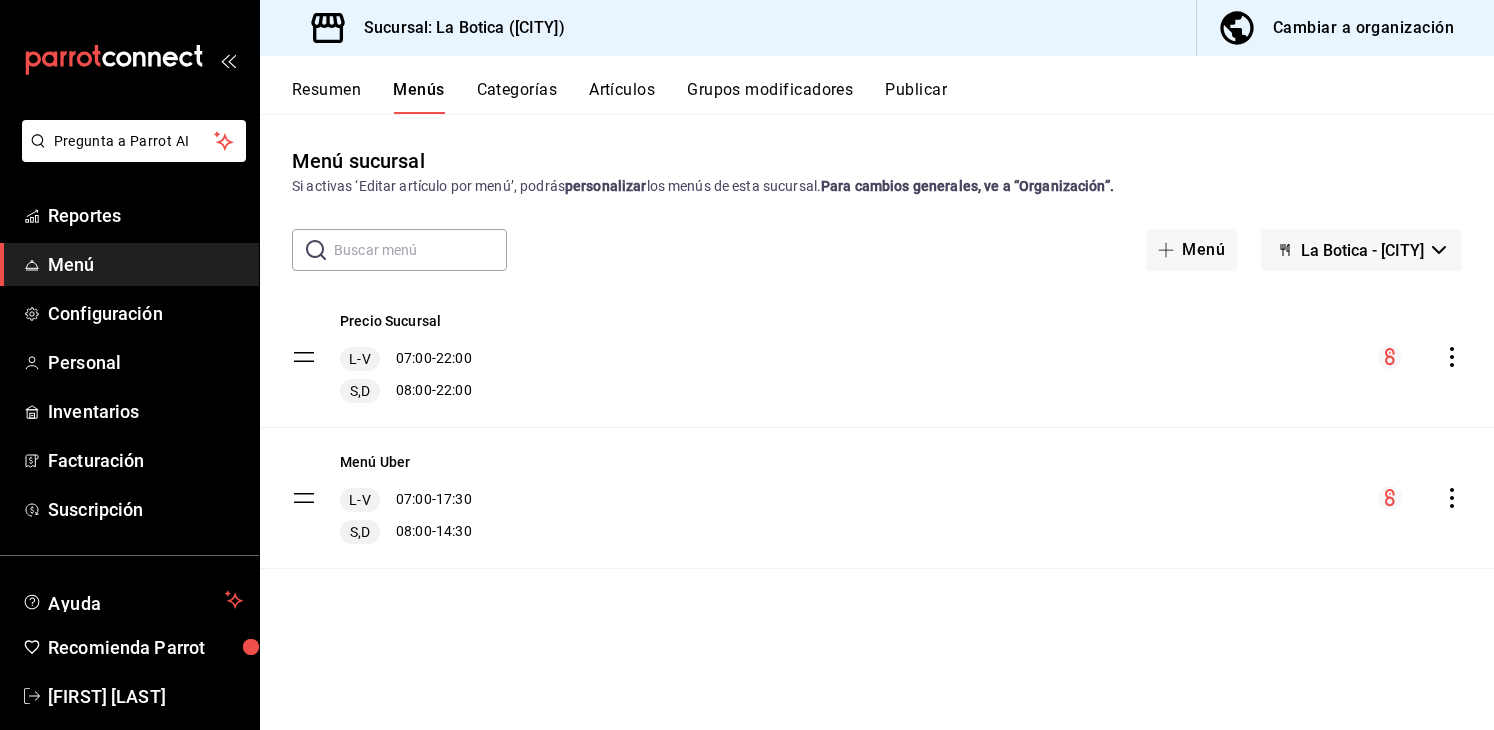click on "Cambiar a organización" at bounding box center (1363, 28) 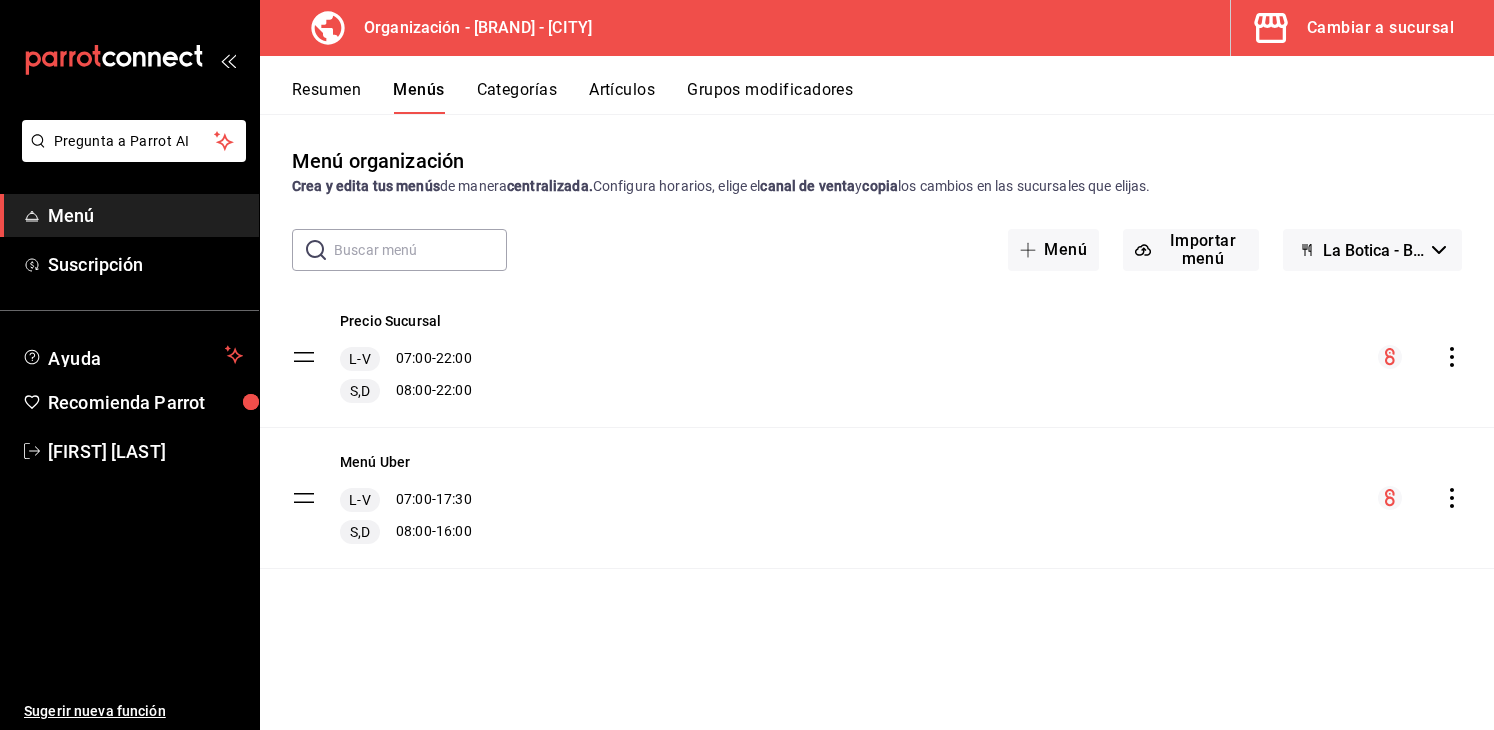 scroll, scrollTop: 0, scrollLeft: 0, axis: both 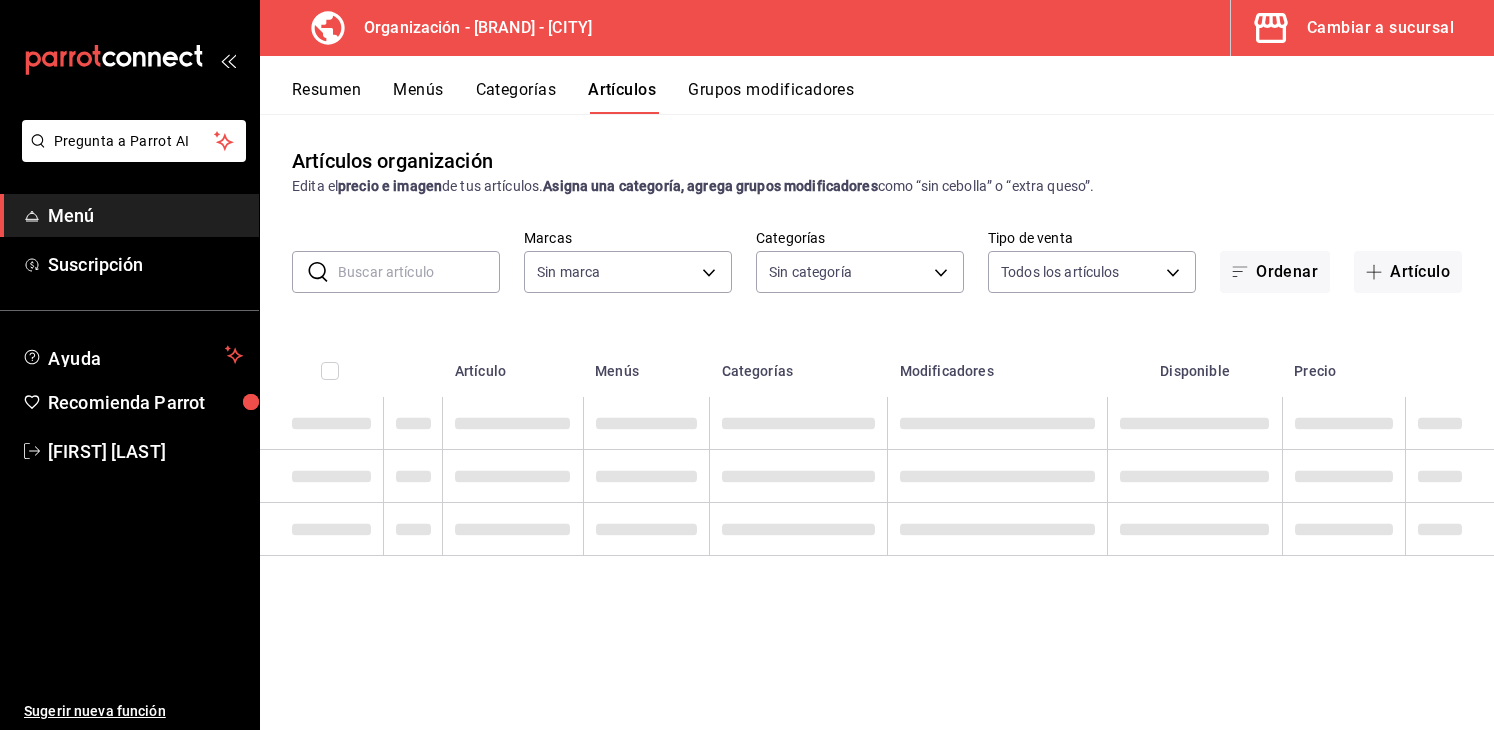 type on "b32d2f33-6b83-45cc-aecd-08272863b2dd" 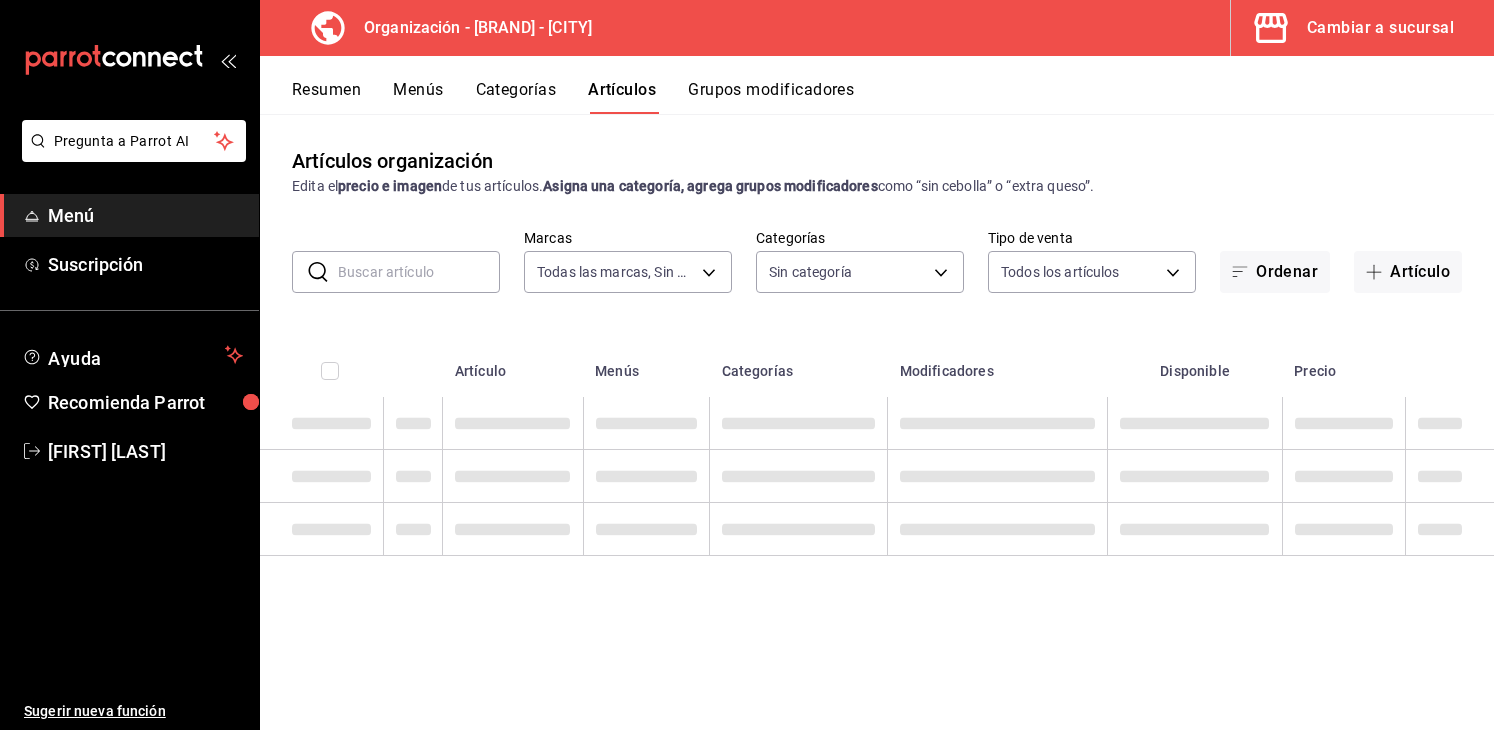 type on "6c59ea5c-af80-4a54-ae56-9ef23e162c9a,89f12616-3e8f-4e78-a39e-3333f4ff4d4e,4760ae9e-8f4b-4753-8425-e13d3802b8fa,11703a64-3cf5-4066-98ef-1a3511ce5250,b9c74968-8b9c-4056-abc6-747a2ebb5ae9,861ea1a8-c642-4cfc-8880-babc2d2a1905,149c7966-9090-4fff-8a39-16bd1f8407ad,a71b1272-ddee-4923-8027-89892a806fa7,ac7f6158-6d5e-4980-85ca-7bfdbb197e2c,889dee9e-bcdd-4bf2-82ca-755488109512,b1b9bb96-8cbd-4f17-86ff-a16c769d84e9,33d88833-193a-4376-82c4-bac1747ae4aa,1378bd81-b954-4770-9160-bffc5d117212,04e181a1-d807-4ab3-892b-6e6da1e9e690,db7367d7-fd46-4d57-8d61-04a0cedf8a36,d93c104d-1cfc-4859-851e-16c770f91a66,8e22509d-03d5-4d05-acd7-4a96ec2c8240" 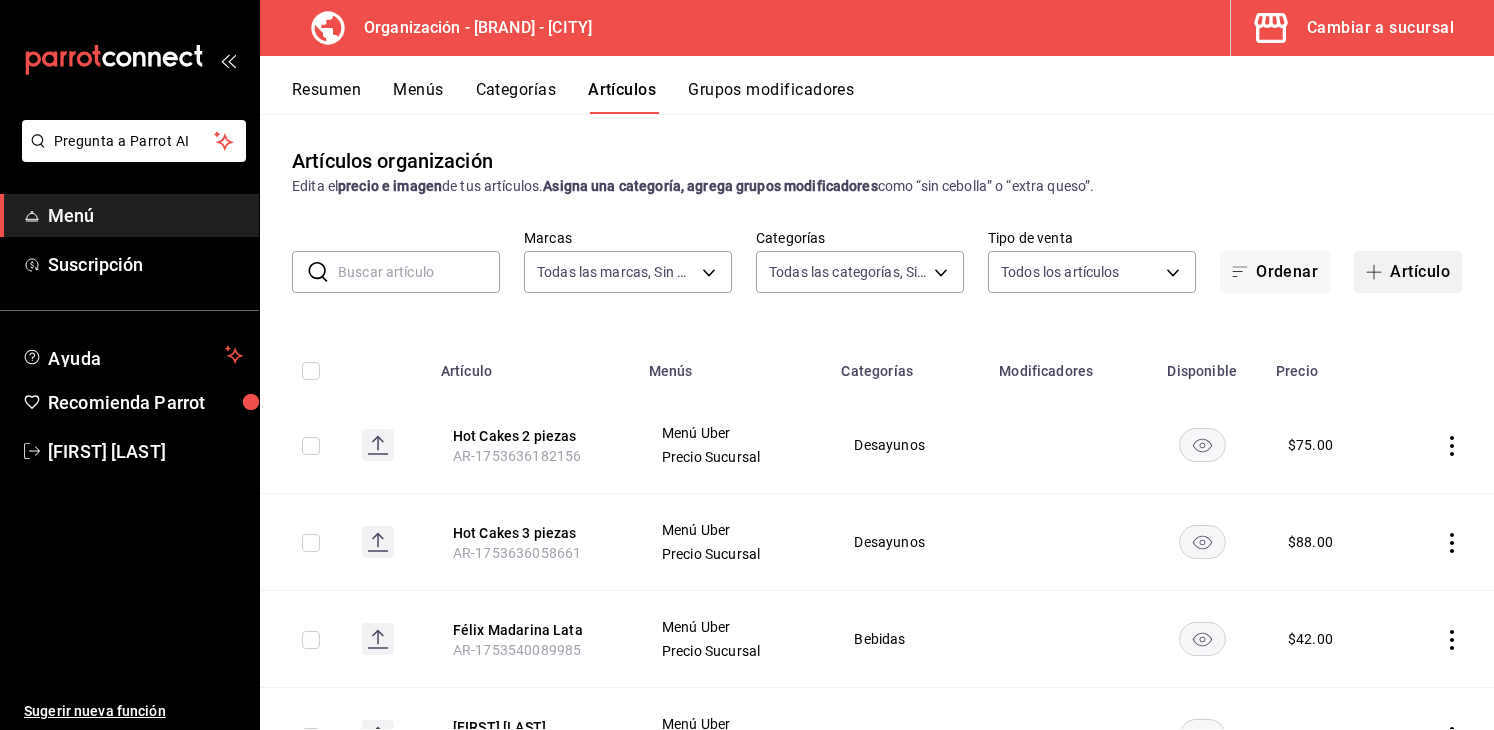 click on "Artículo" at bounding box center (1408, 272) 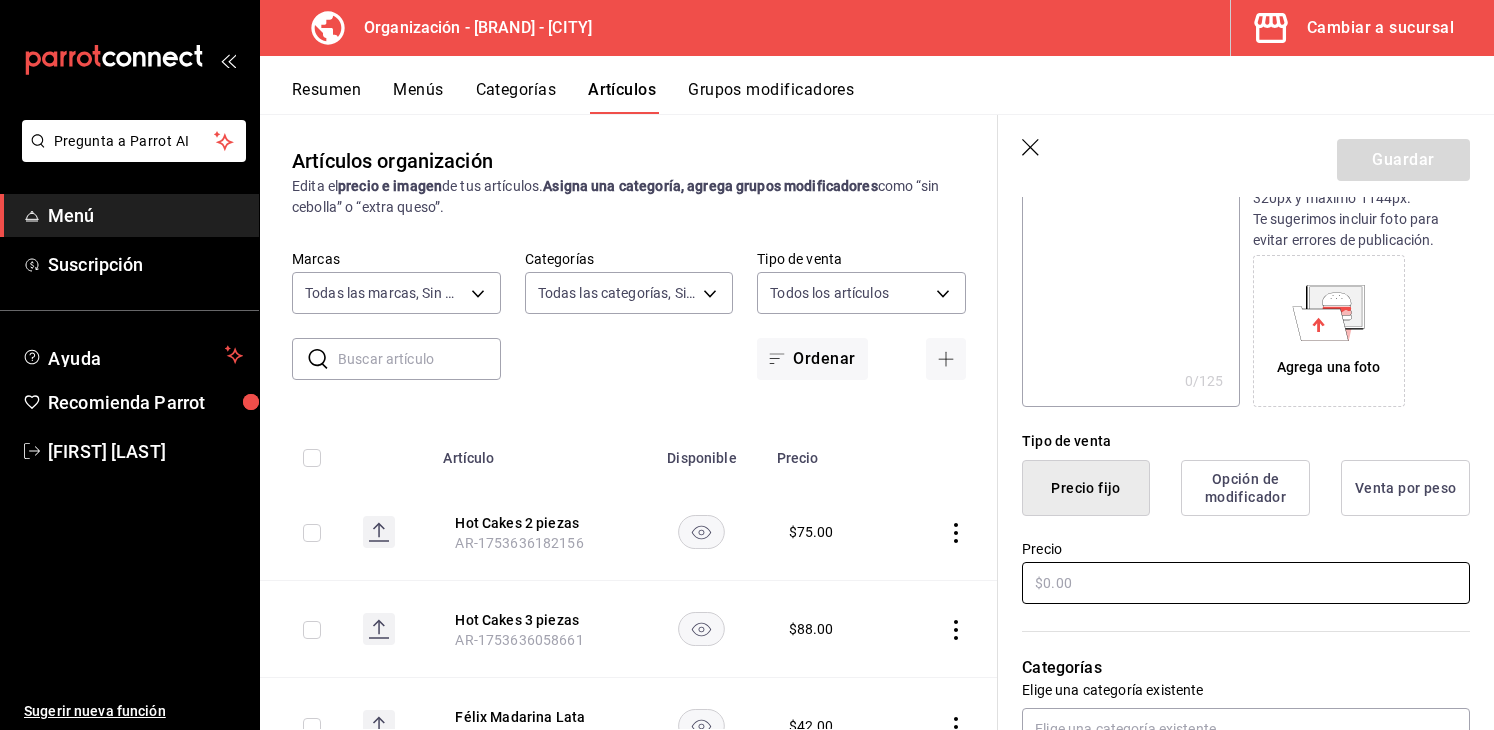 scroll, scrollTop: 269, scrollLeft: 0, axis: vertical 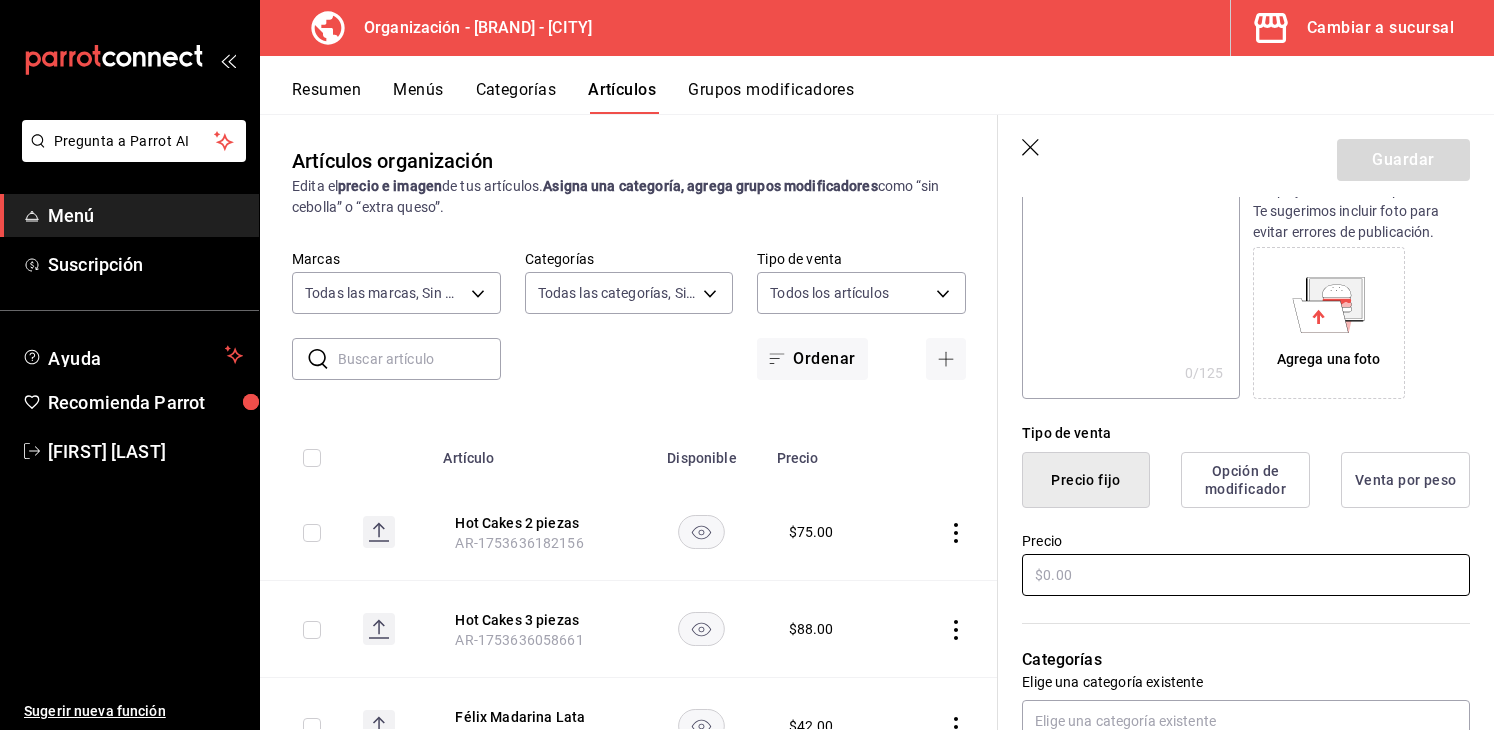 type on "Servicio Domicilio" 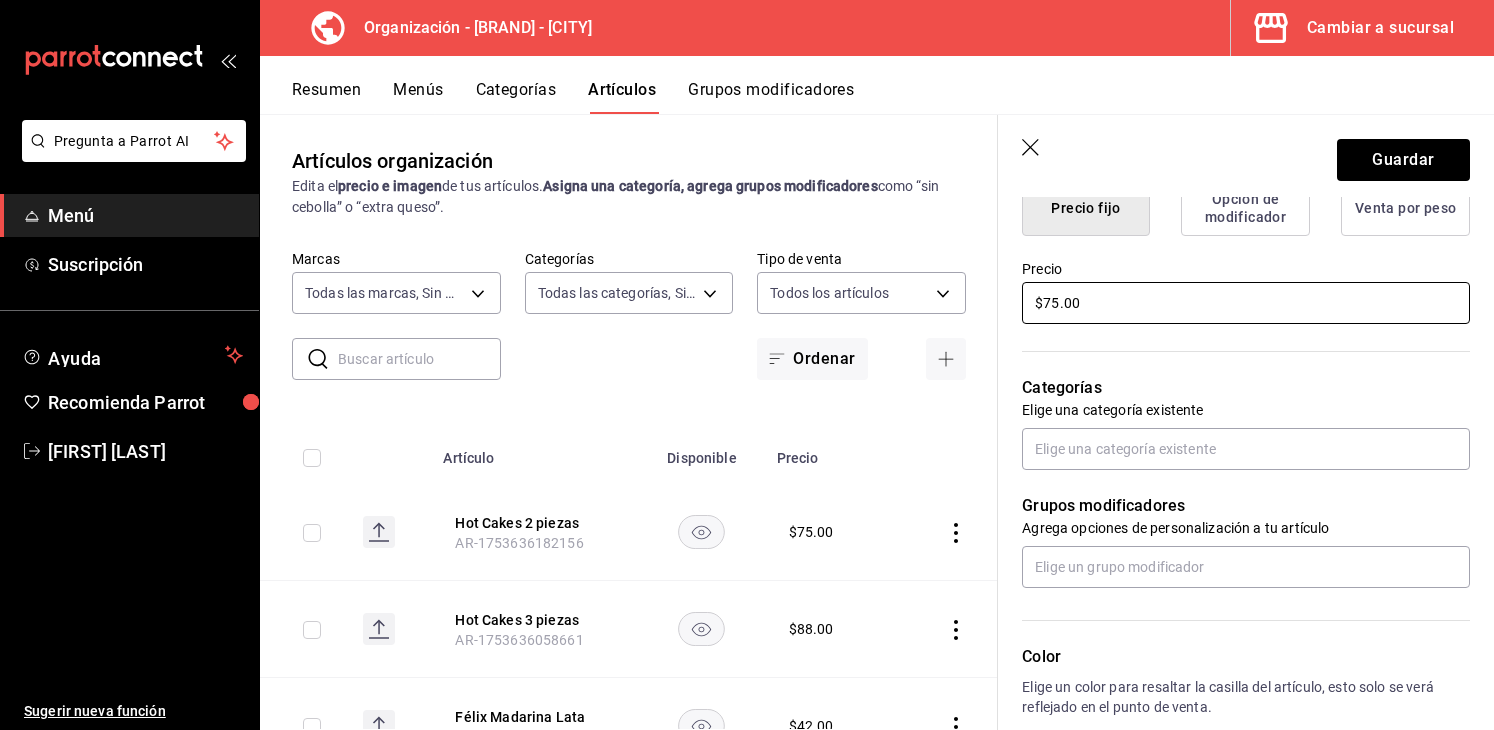 scroll, scrollTop: 556, scrollLeft: 0, axis: vertical 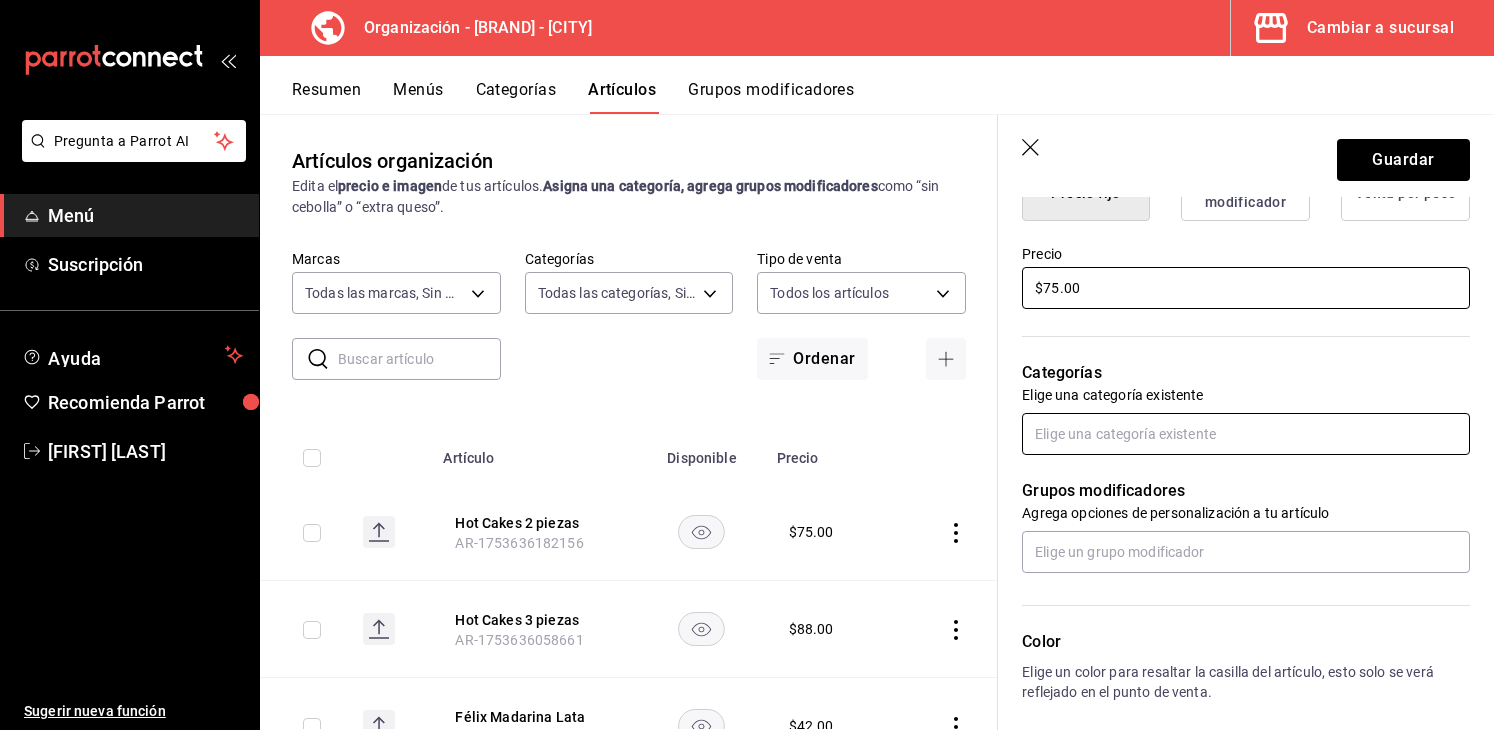 type on "$75.00" 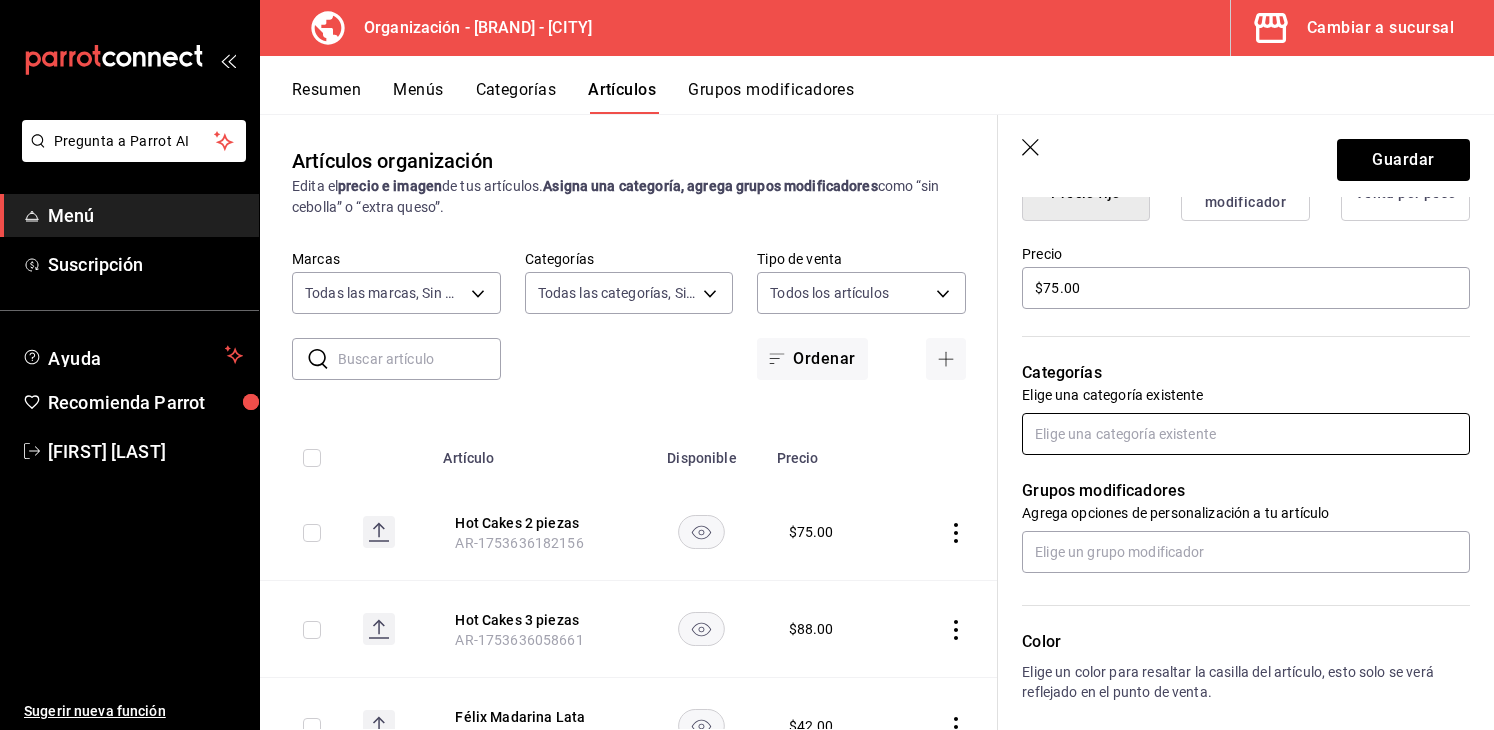 click at bounding box center [1246, 434] 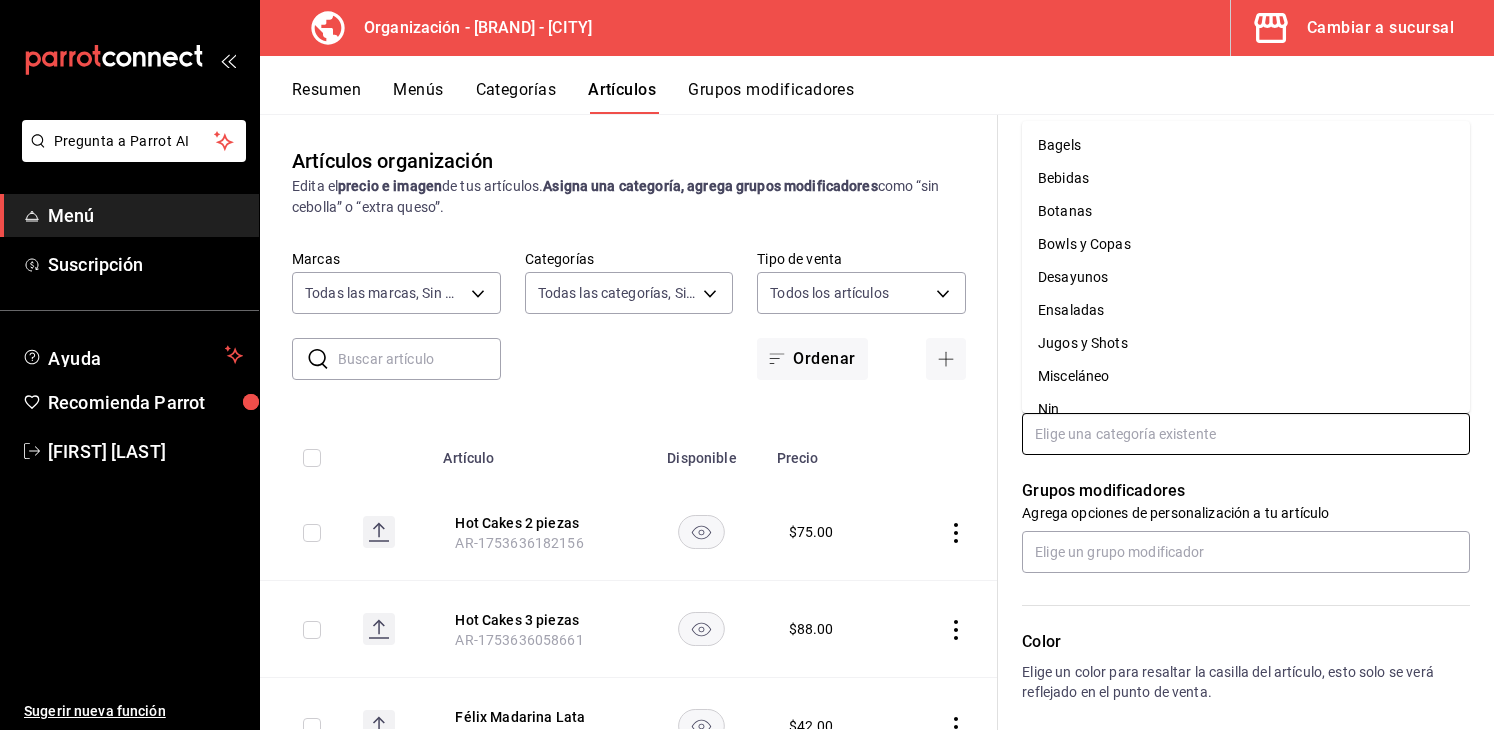 click on "Nin" at bounding box center [1246, 409] 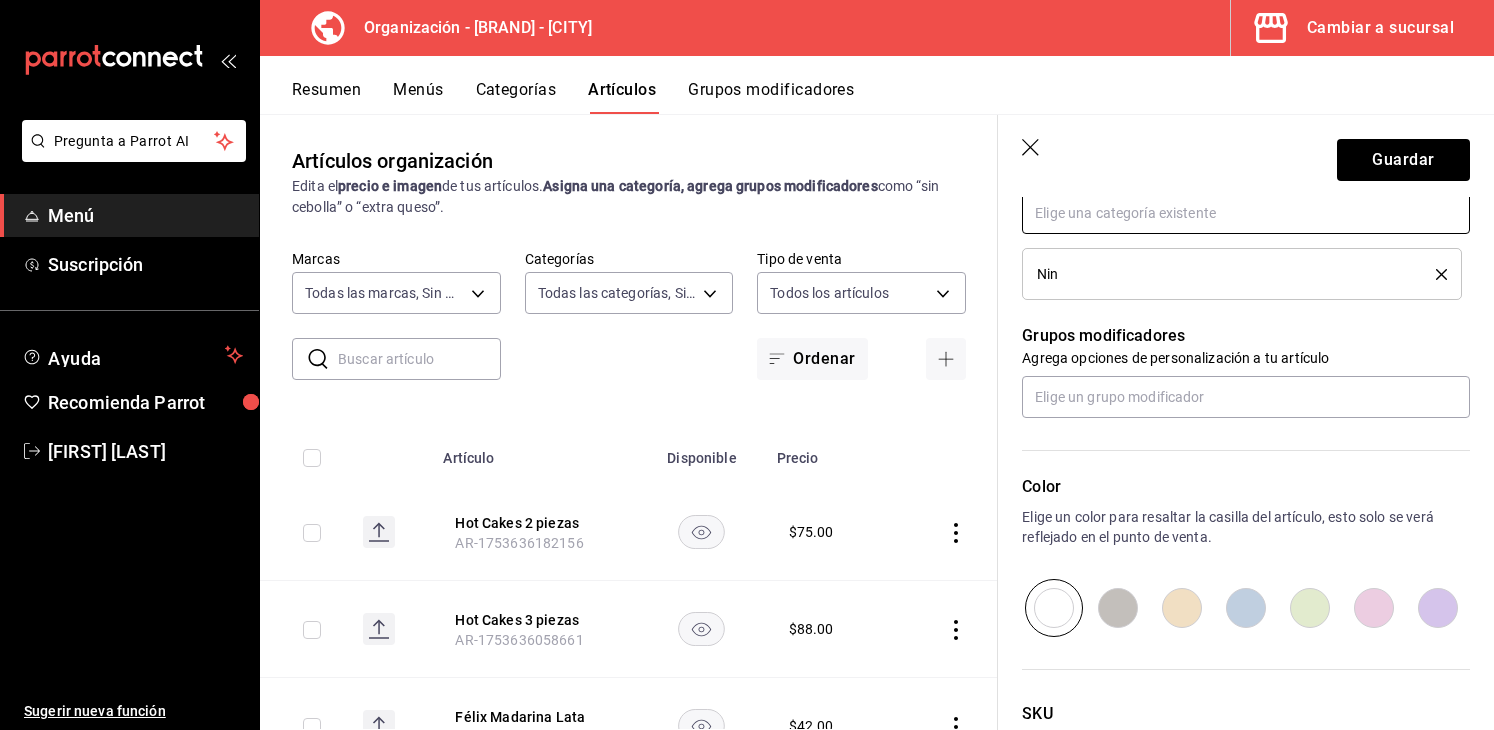 scroll, scrollTop: 935, scrollLeft: 0, axis: vertical 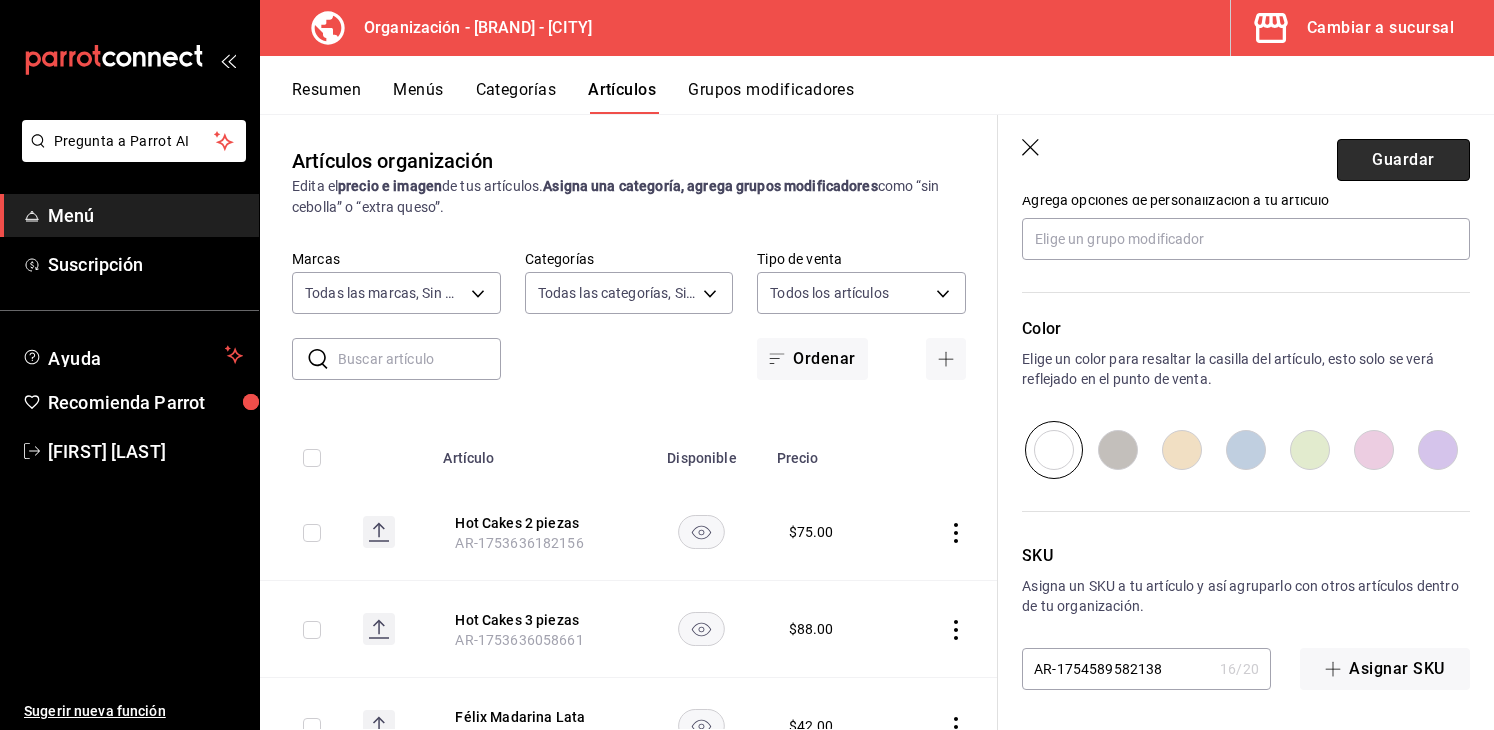 click on "Guardar" at bounding box center (1403, 160) 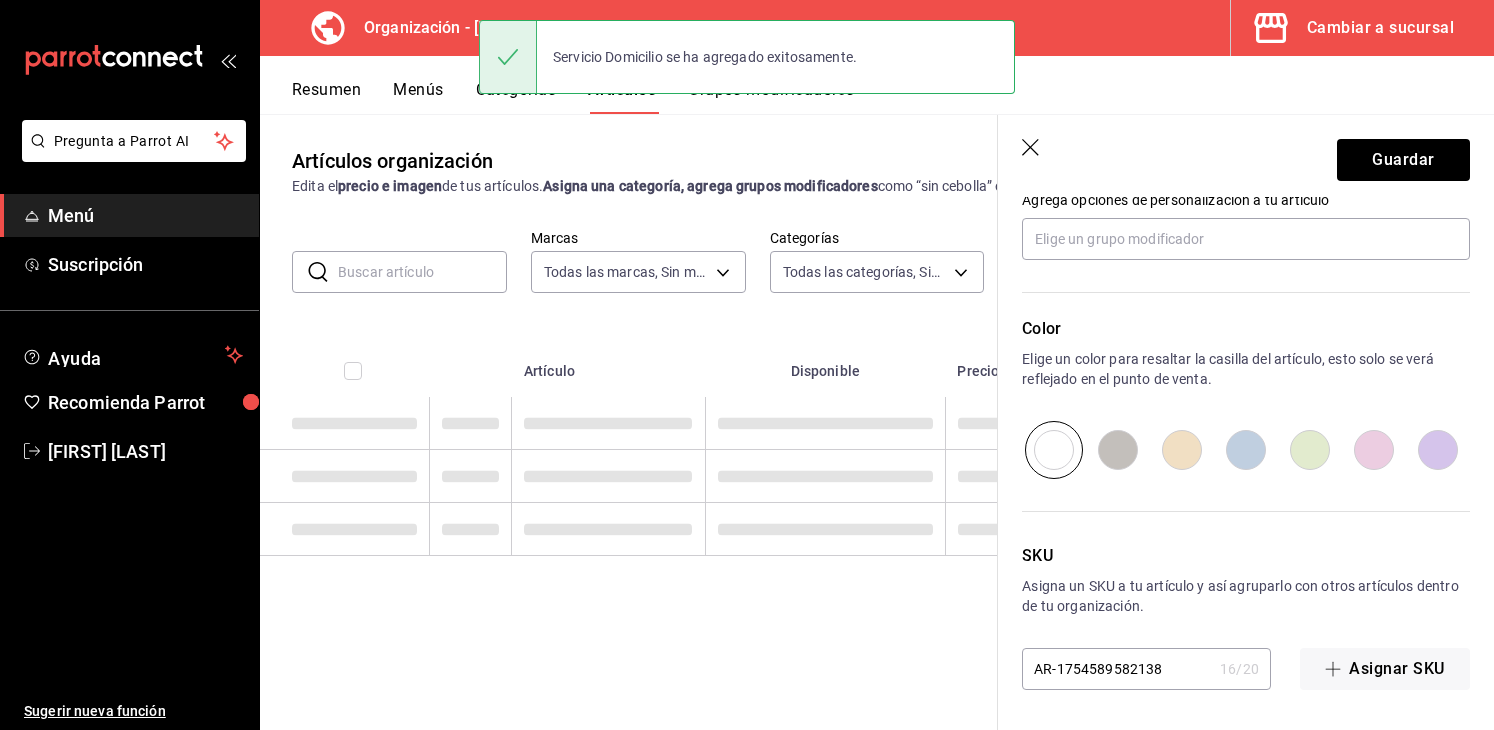 scroll, scrollTop: 0, scrollLeft: 0, axis: both 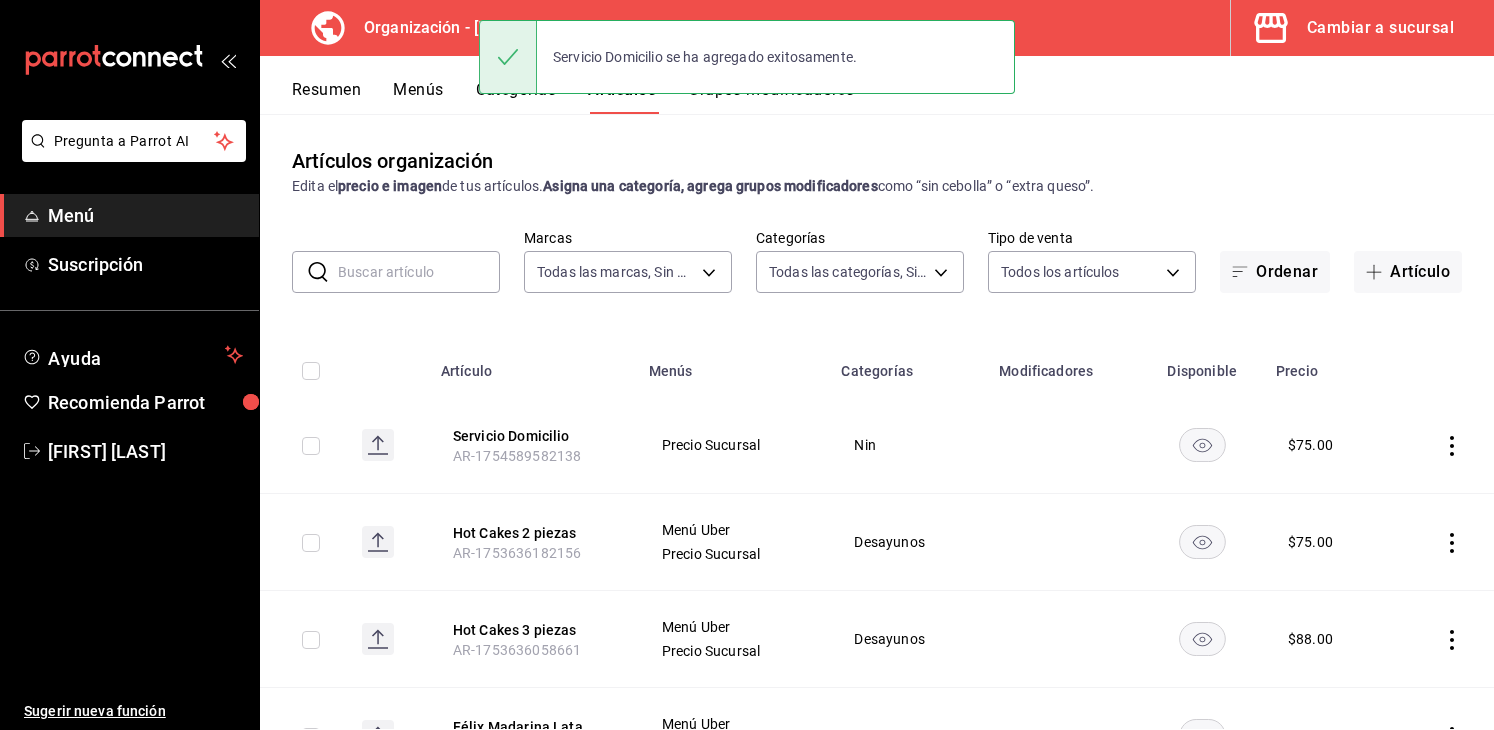 click on "Menú" at bounding box center (145, 215) 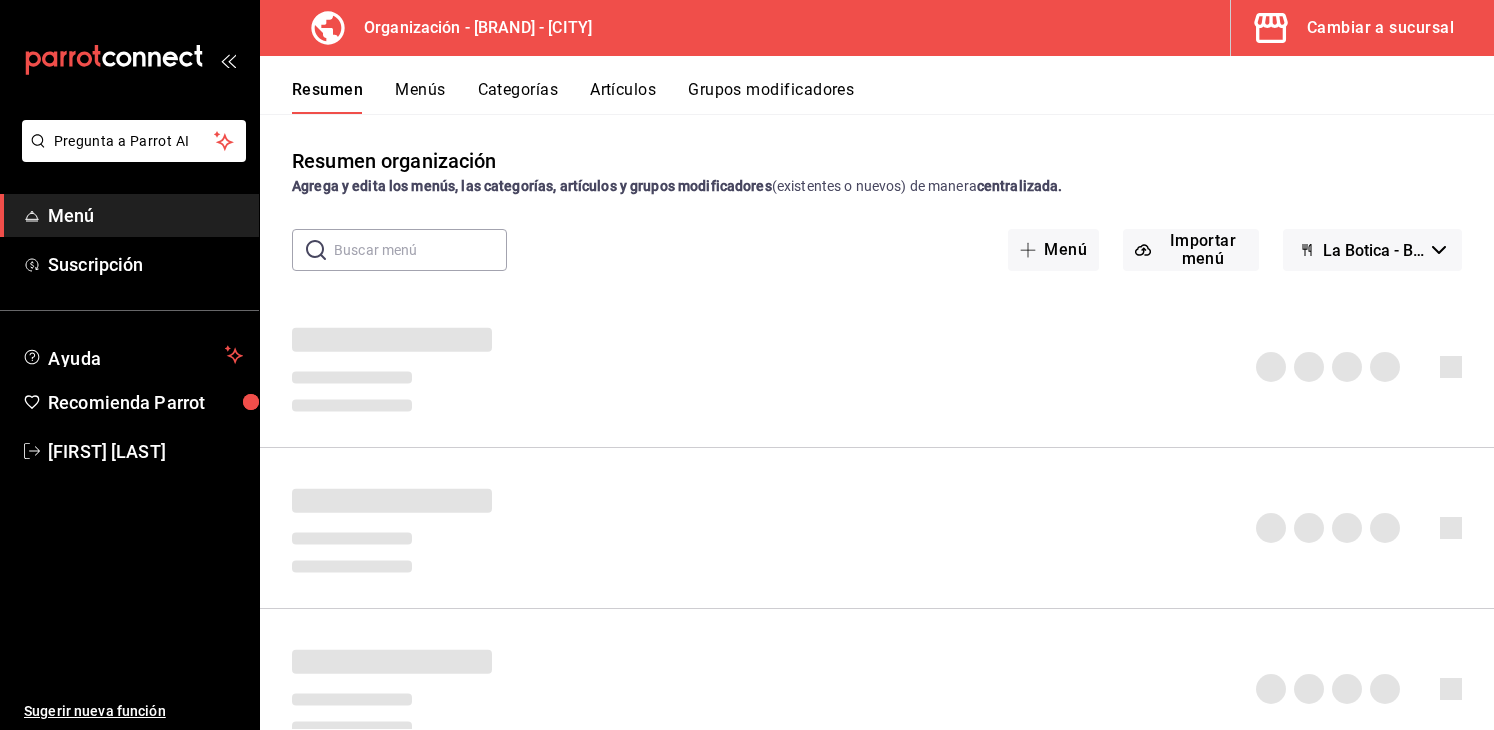 click on "Resumen Menús Categorías Artículos Grupos modificadores" at bounding box center [877, 85] 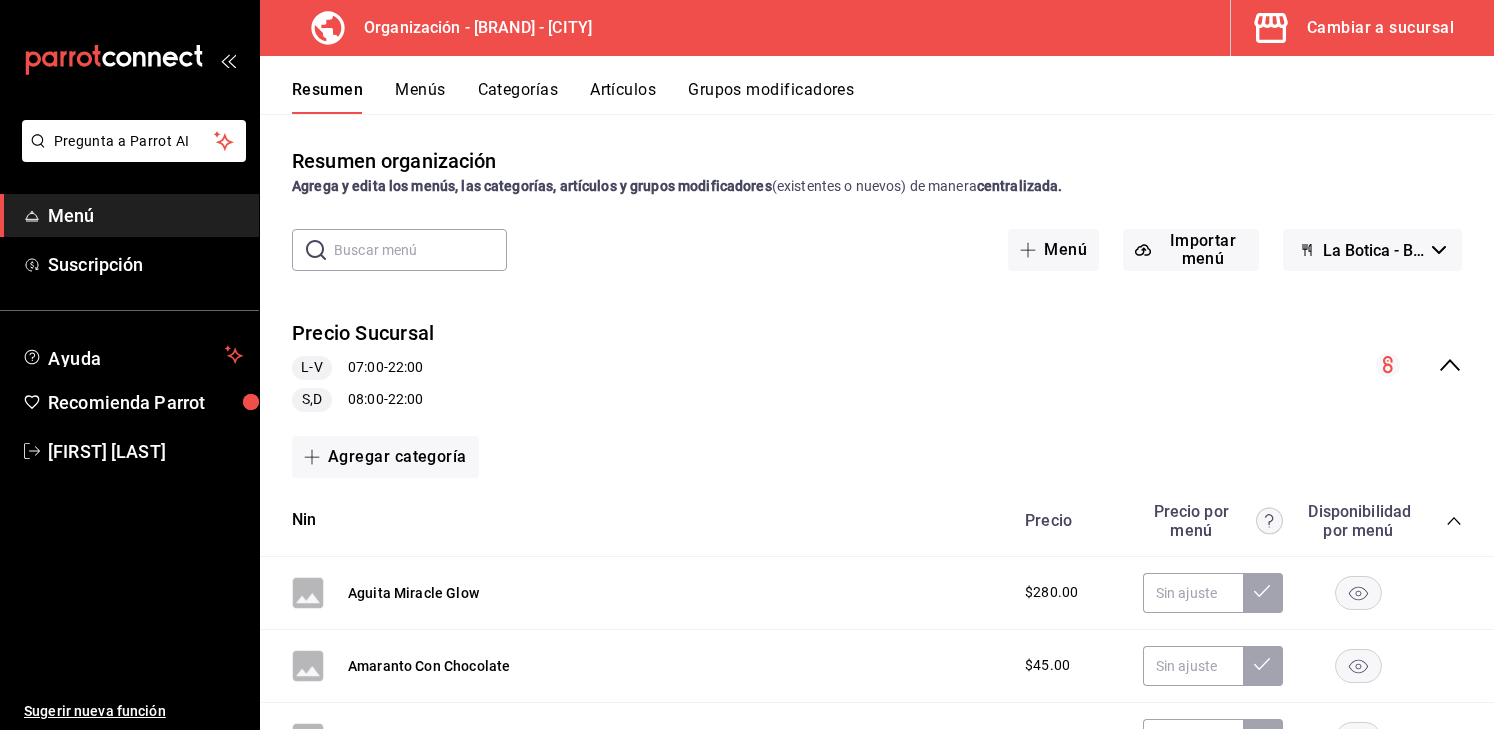 click 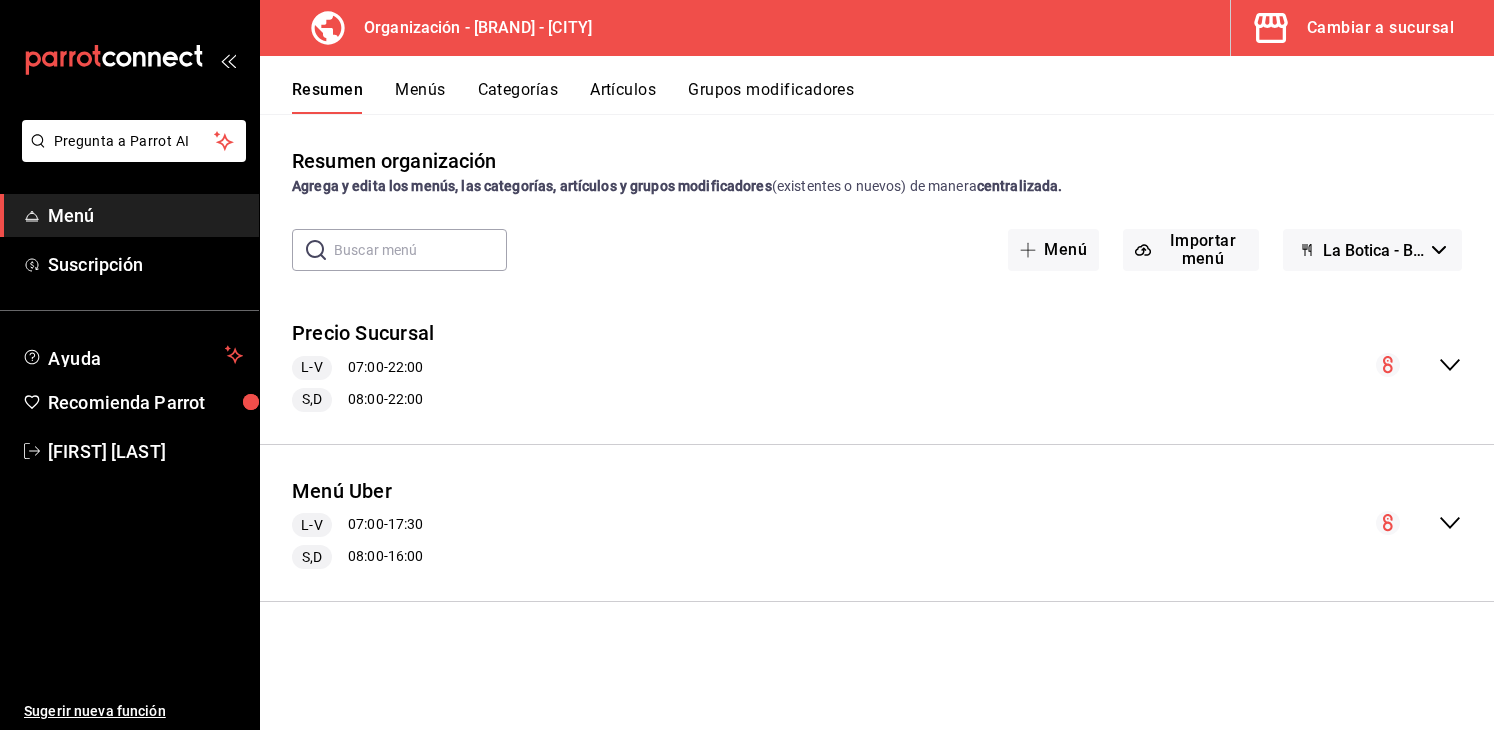 click on "Menús" at bounding box center (420, 97) 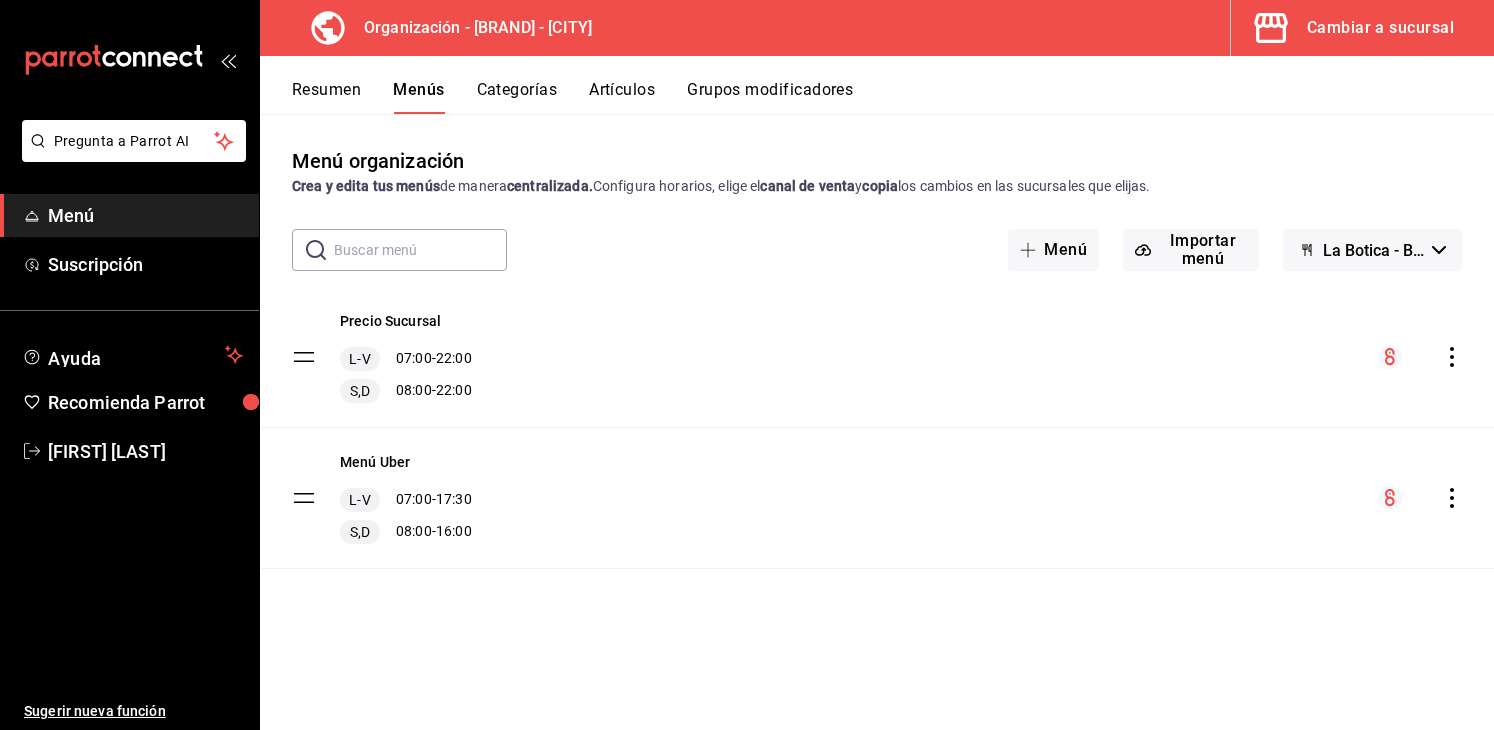 click 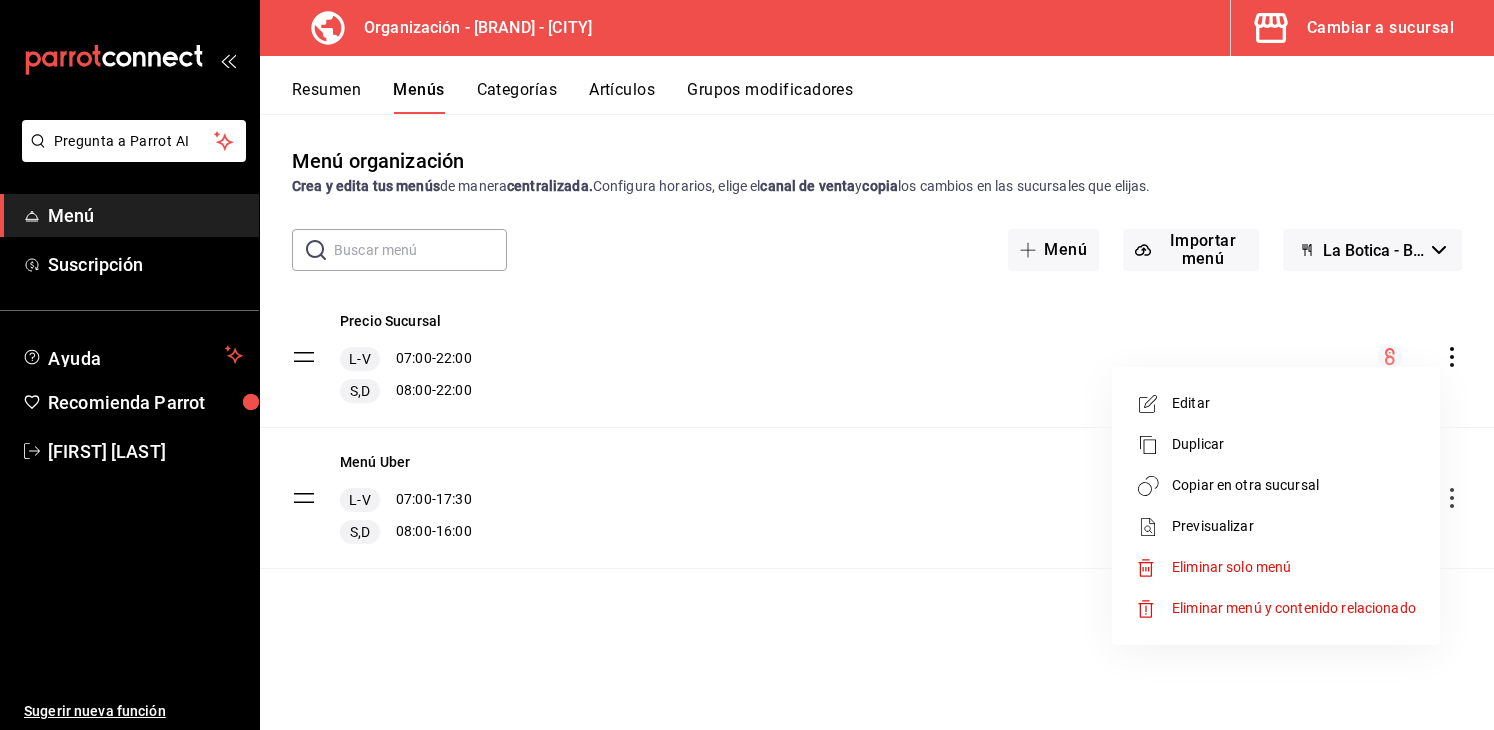 click on "Copiar en otra sucursal" at bounding box center (1294, 485) 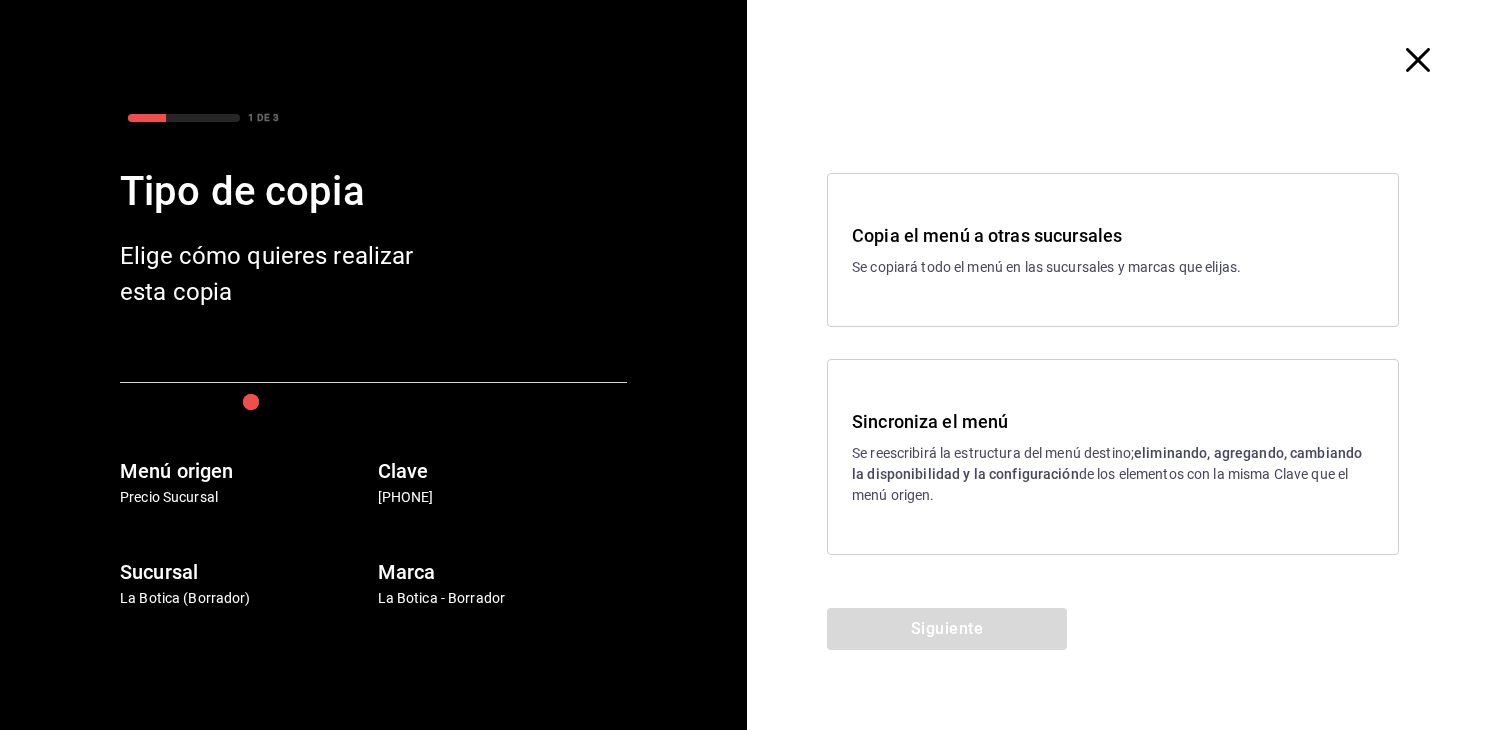 click on "Se reescribirá la estructura del menú destino;  eliminando, agregando, cambiando la disponibilidad y la configuración  de los elementos con la misma Clave que el menú origen." at bounding box center (1113, 474) 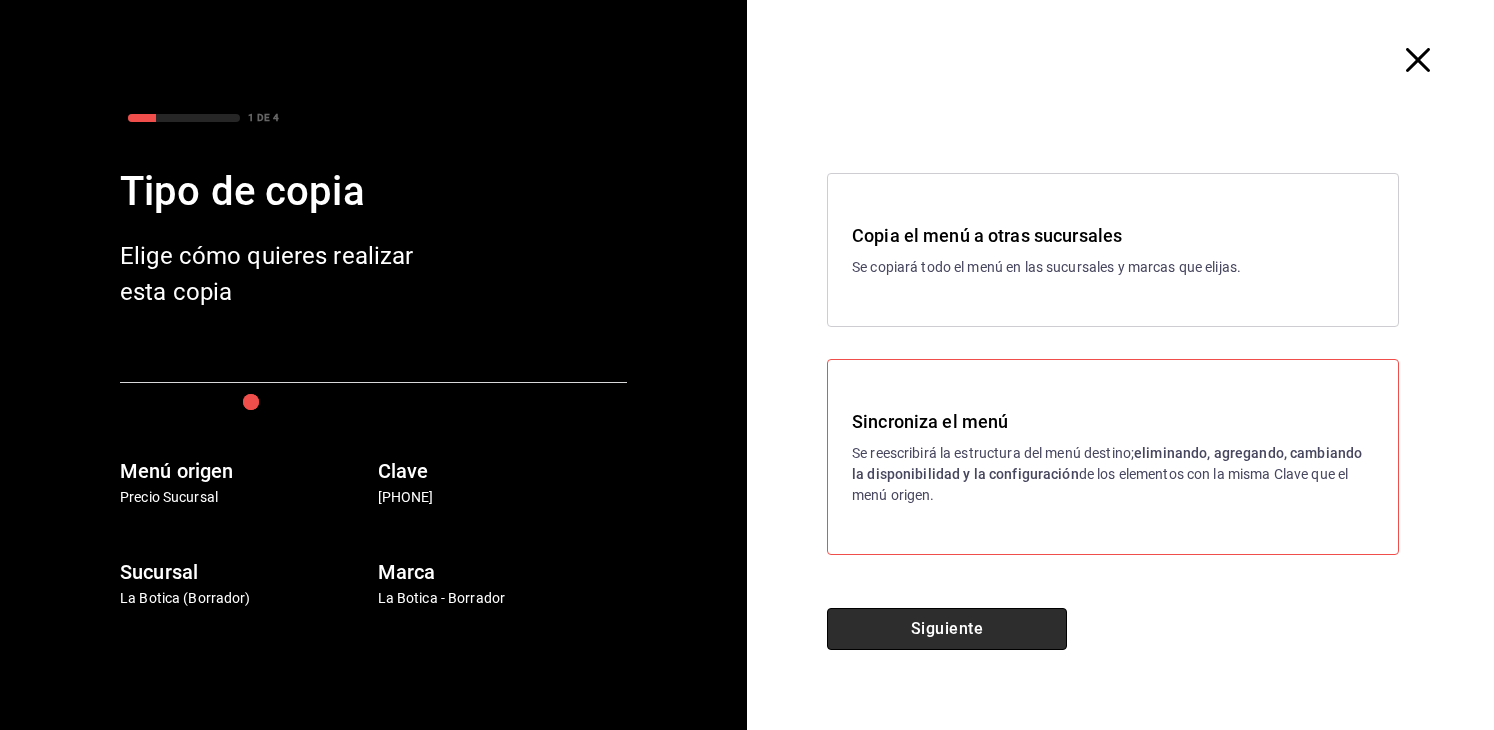 click on "Siguiente" at bounding box center [947, 629] 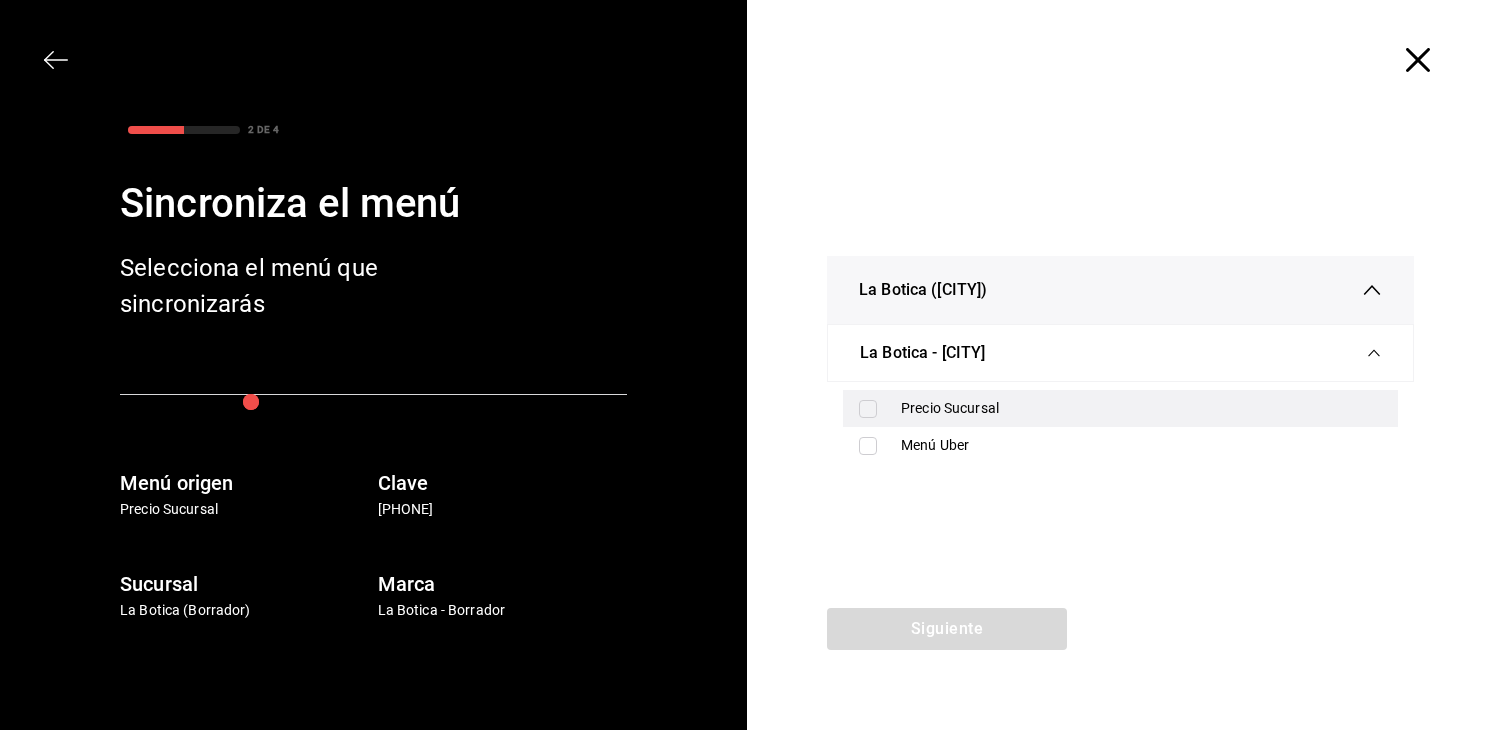 click on "Precio Sucursal" at bounding box center (1141, 408) 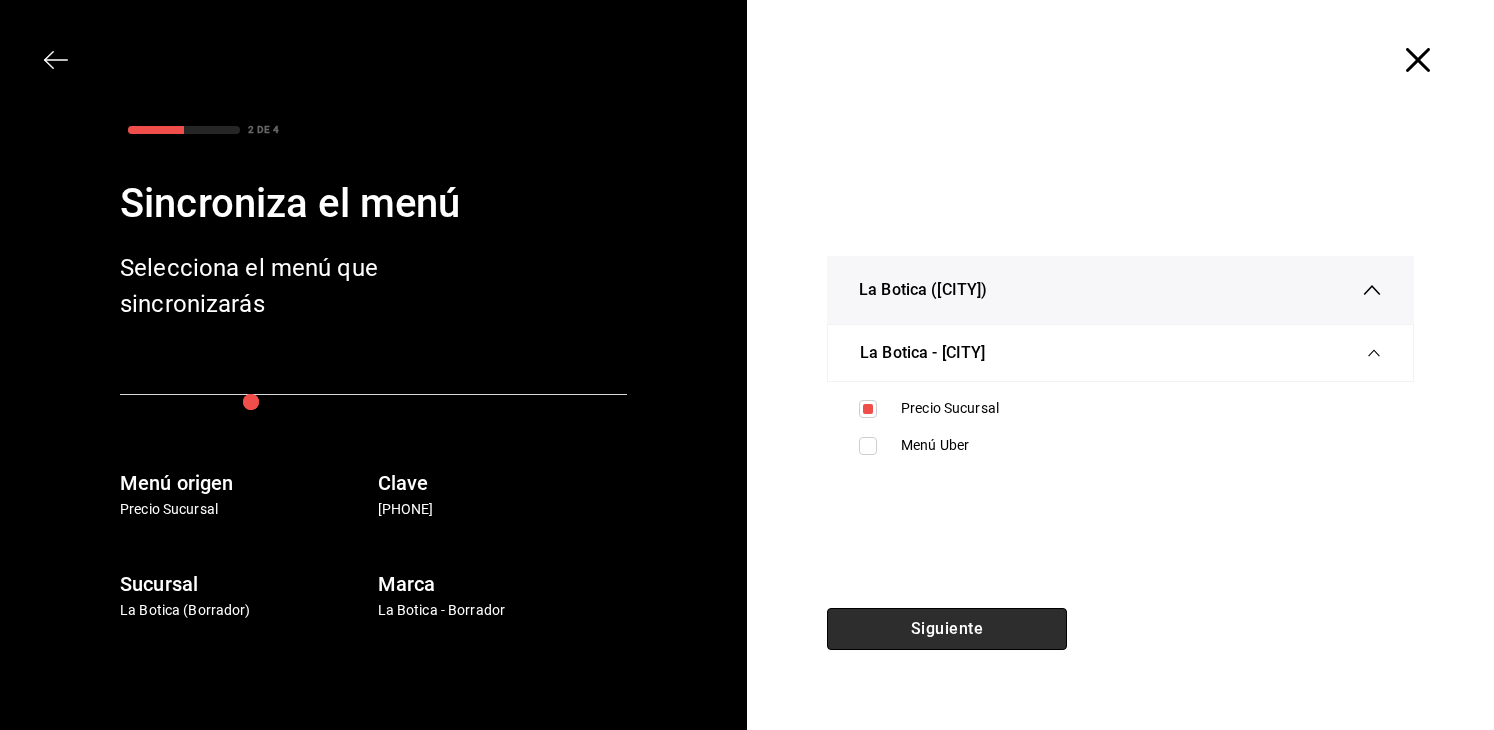 click on "Siguiente" at bounding box center [947, 629] 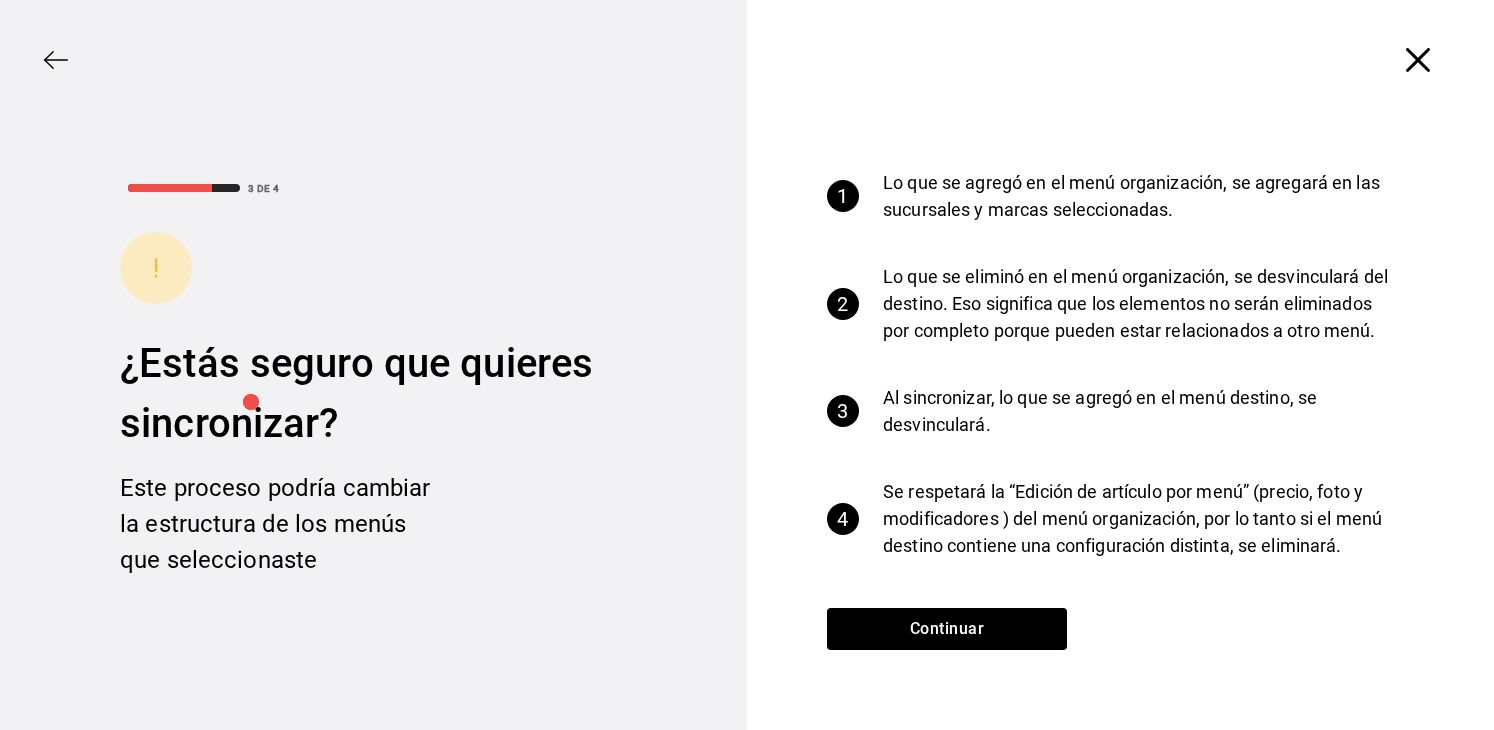 click on "Continuar" at bounding box center [947, 669] 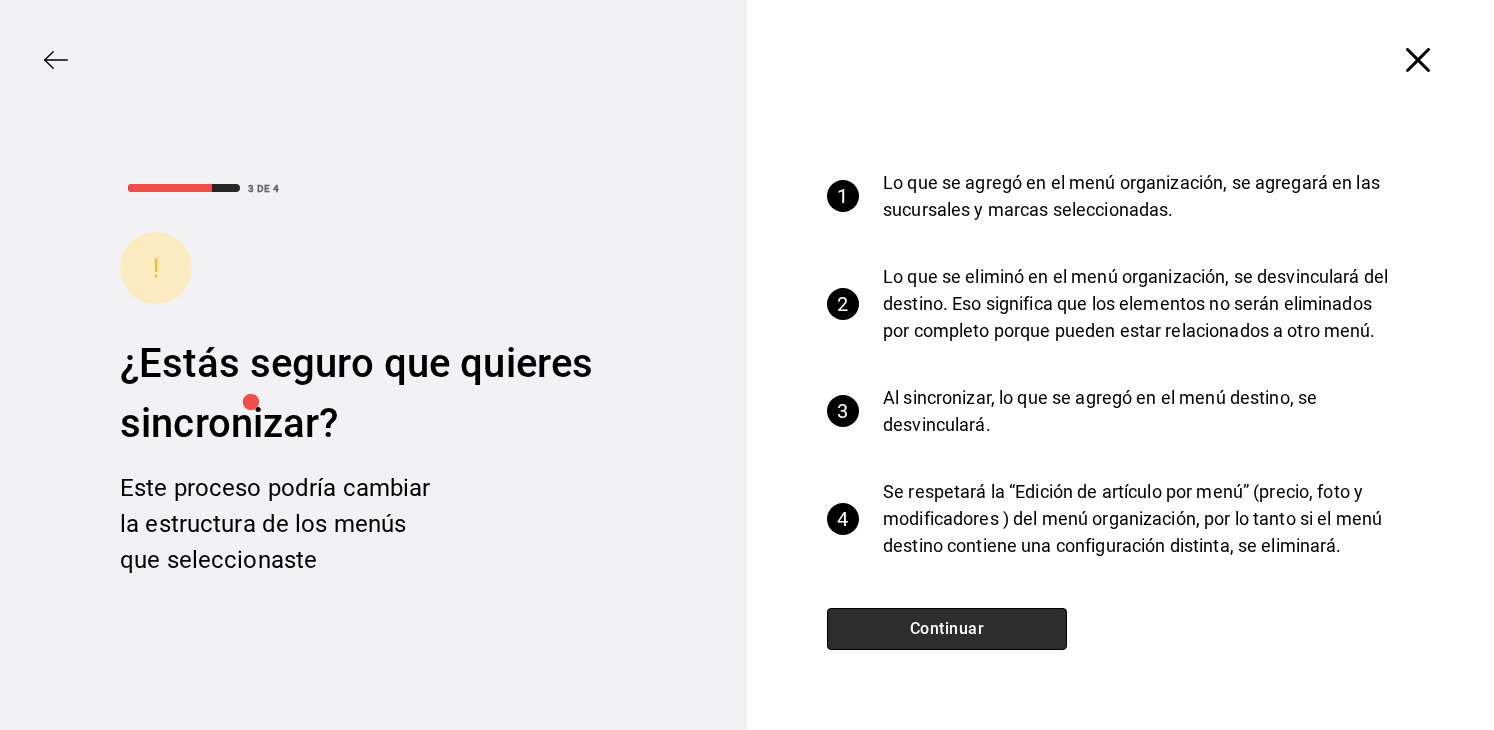 click on "Continuar" at bounding box center [947, 629] 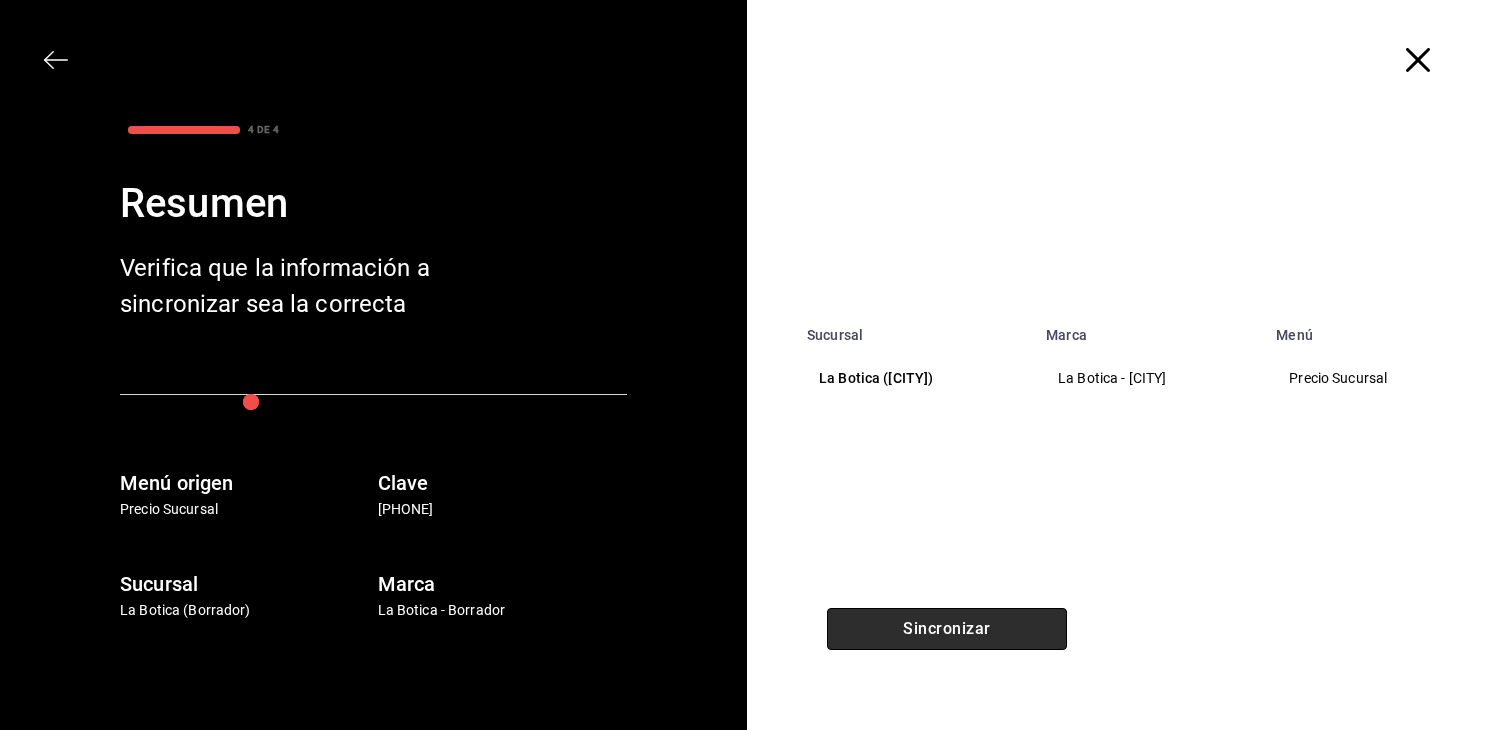 click on "Sincronizar" at bounding box center (947, 629) 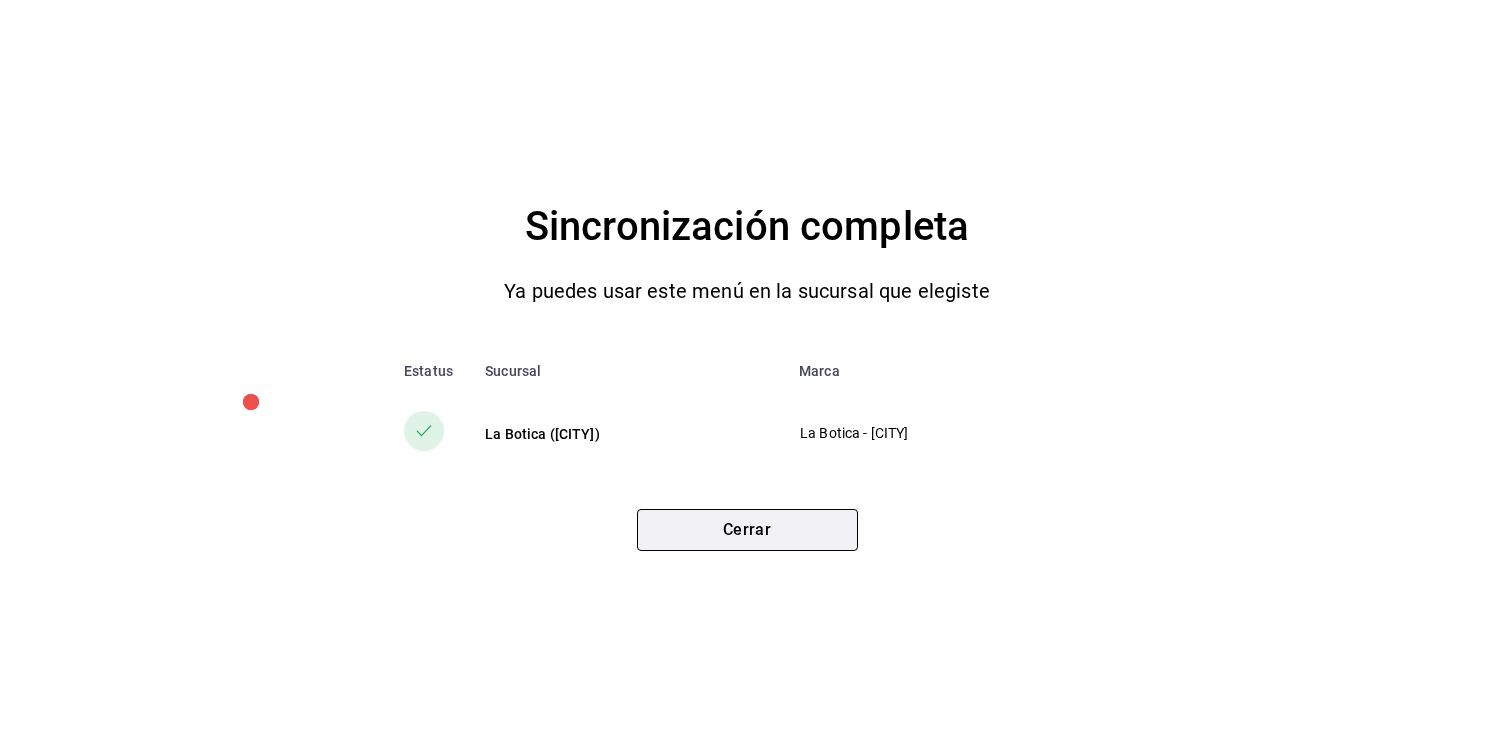 click on "Cerrar" at bounding box center (747, 530) 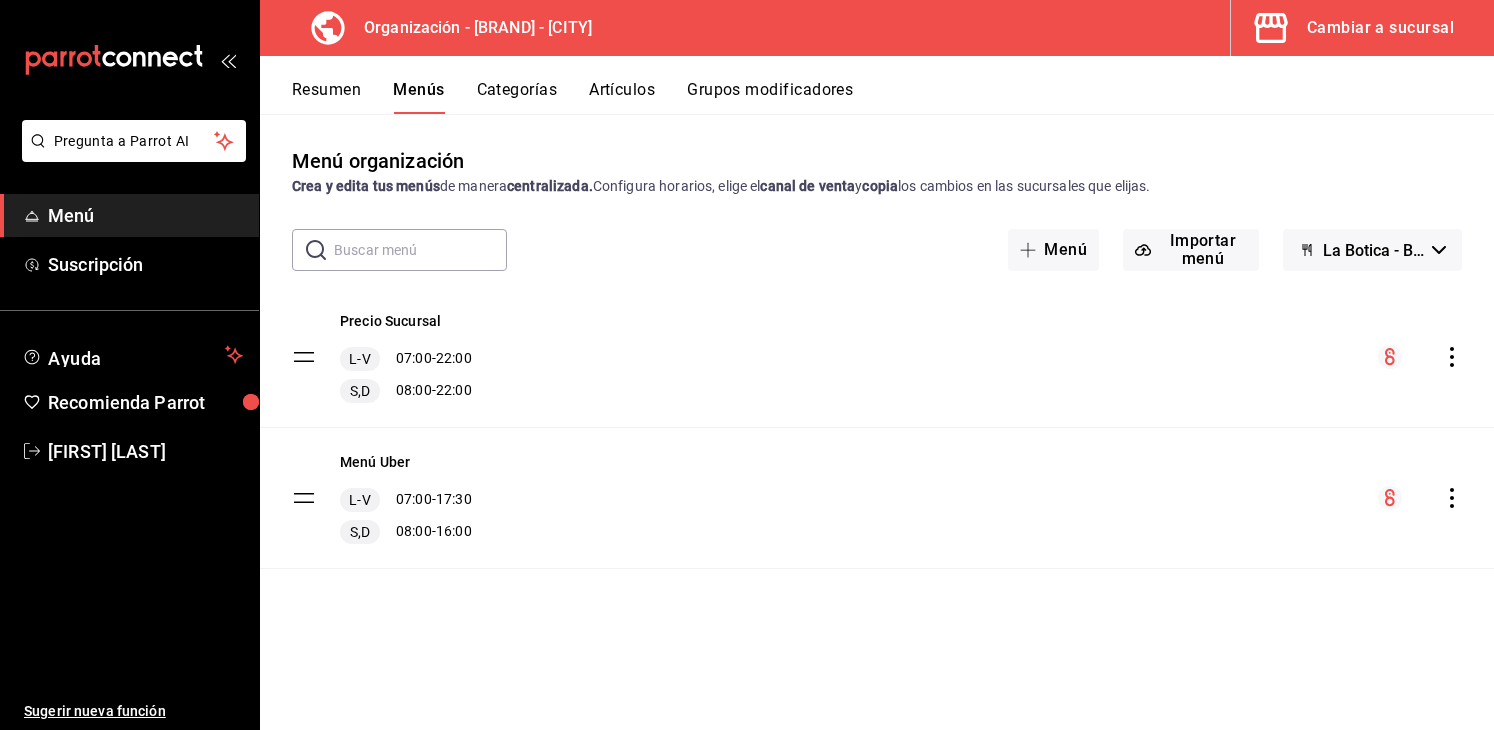 click on "Resumen" at bounding box center [326, 97] 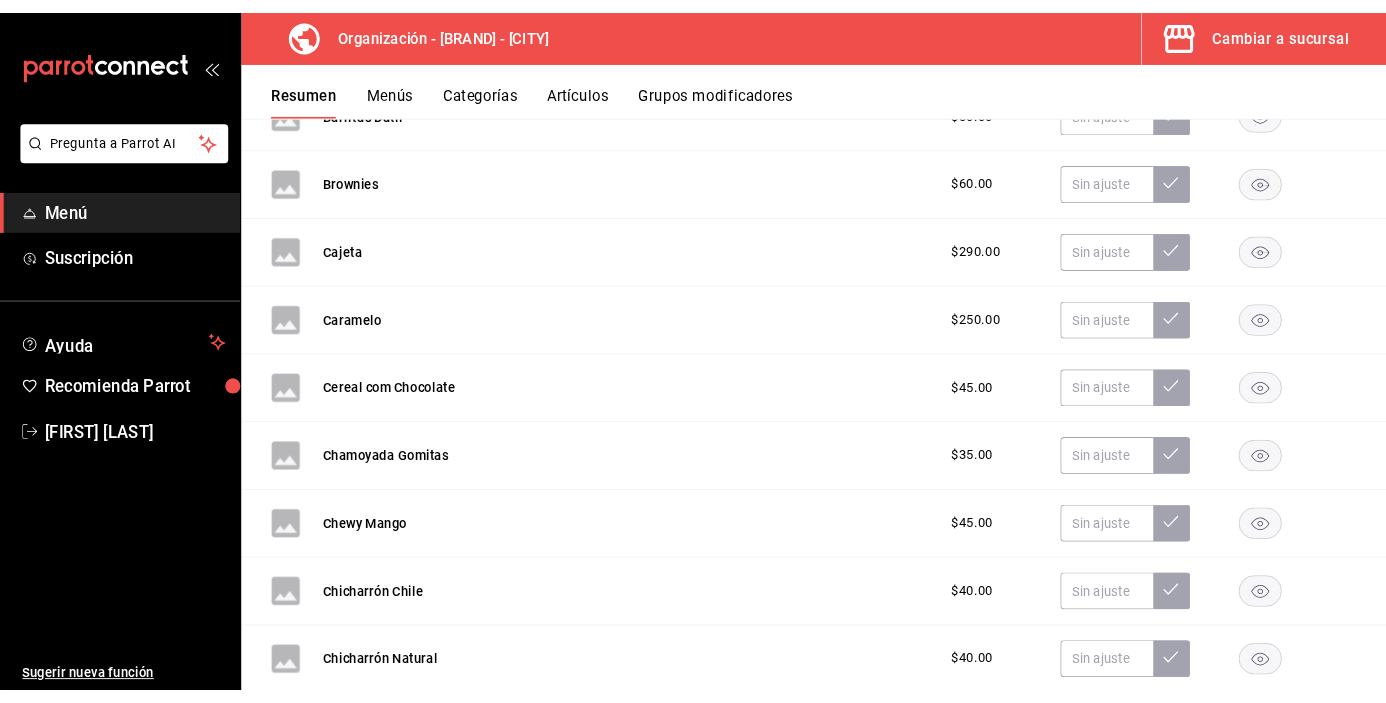 scroll, scrollTop: 1307, scrollLeft: 0, axis: vertical 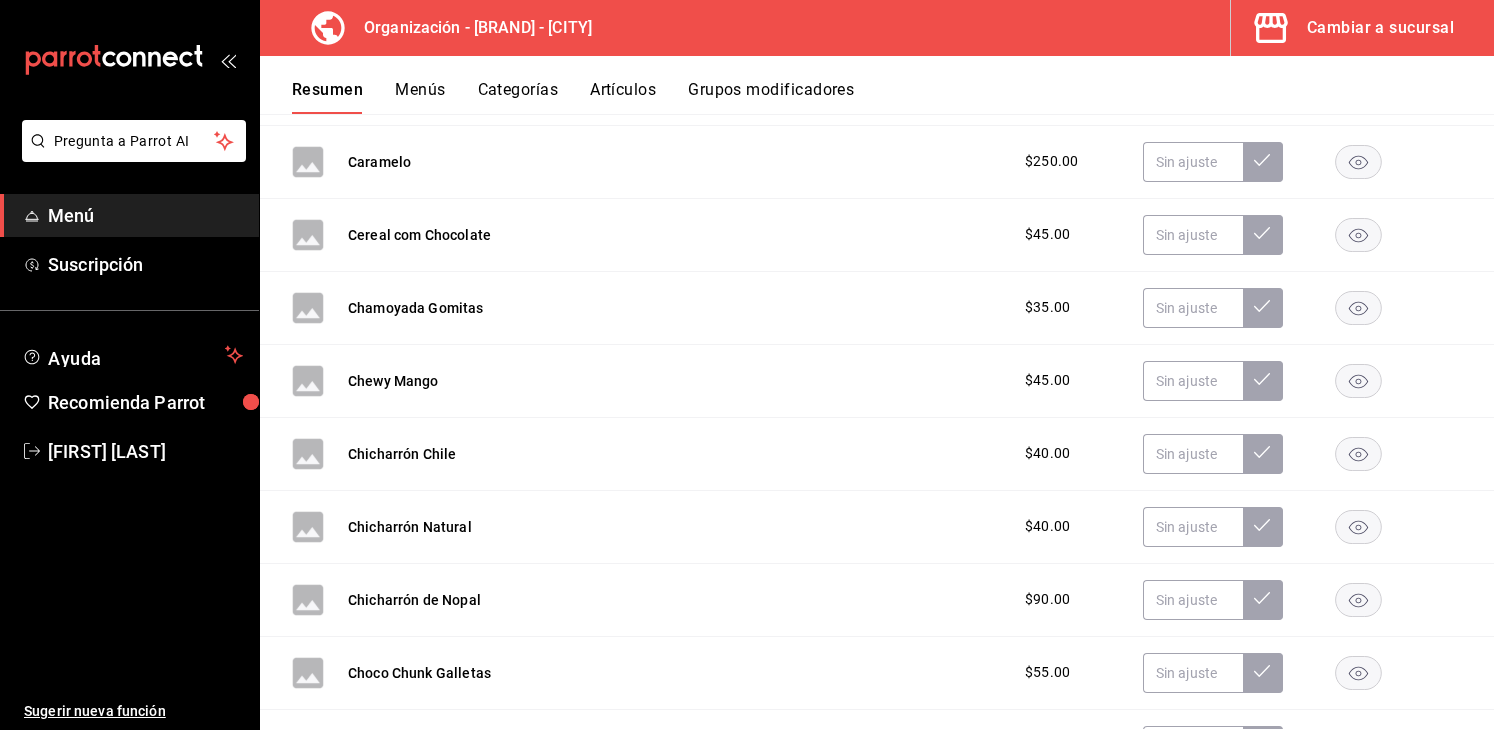 click on "Menú" at bounding box center [145, 215] 